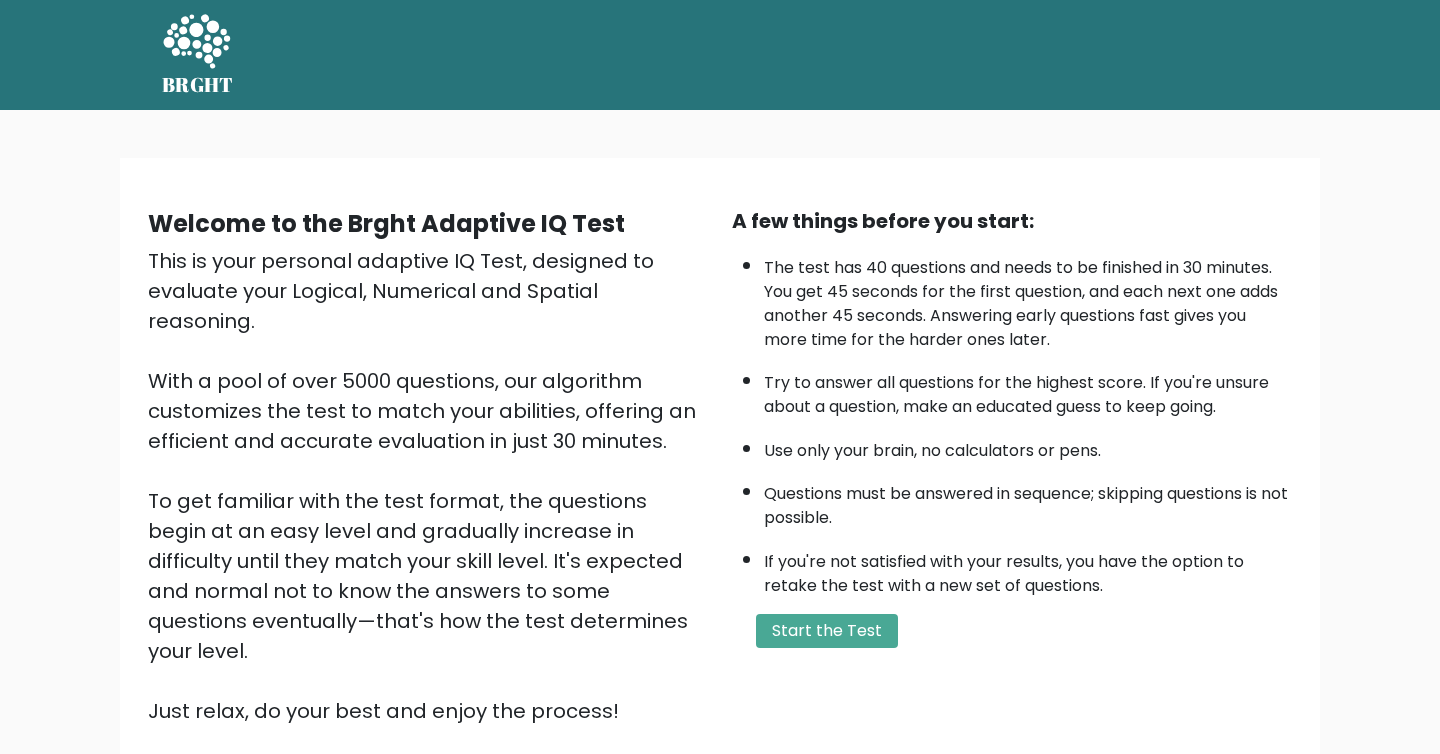 scroll, scrollTop: 0, scrollLeft: 0, axis: both 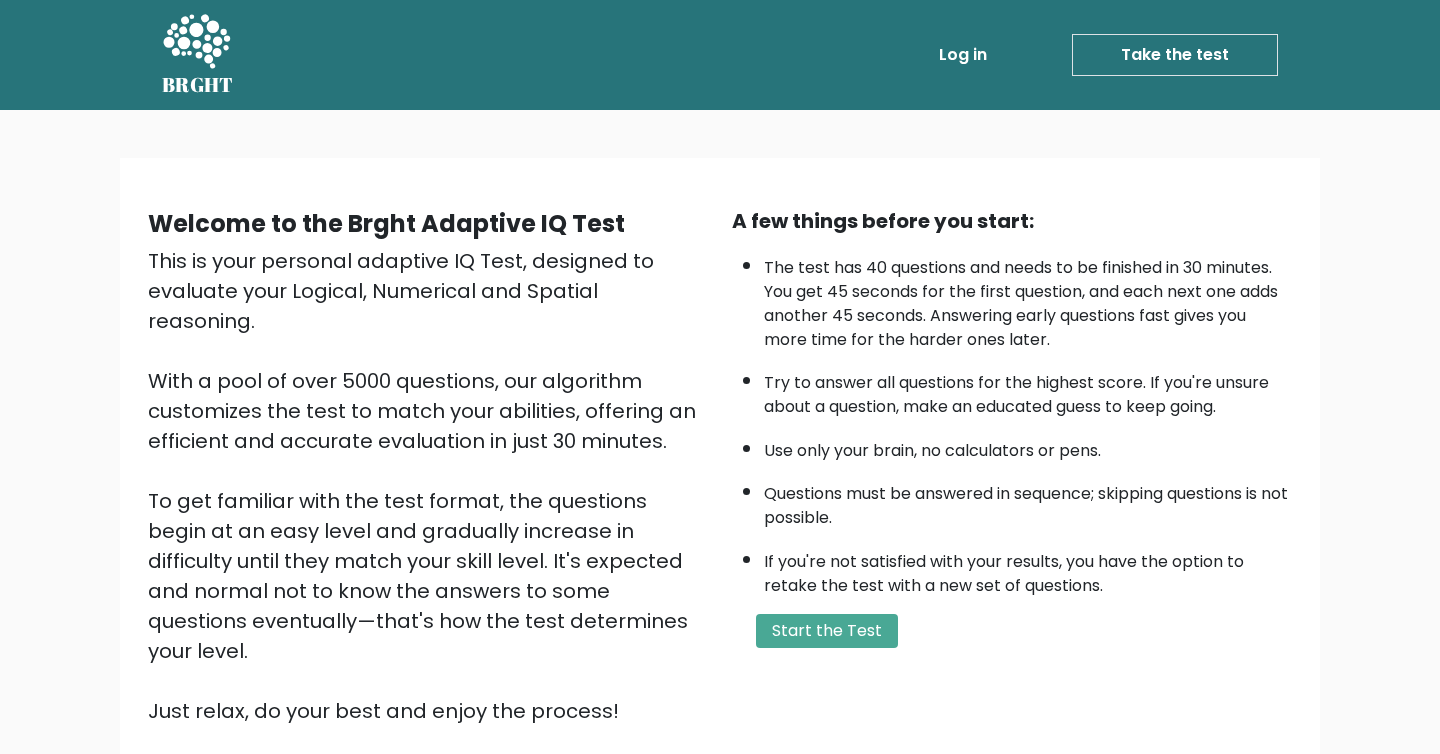 click on "Welcome to the Brght Adaptive IQ Test
This is your personal adaptive IQ Test, designed to evaluate your Logical, Numerical and Spatial reasoning.
With a pool of over 5000 questions, our algorithm customizes the test to match your abilities, offering an efficient and accurate evaluation in just 30 minutes.
To get familiar with the test format, the questions begin at an easy level and gradually increase in difficulty until they match your skill level. It's expected and normal not to know the answers to some questions eventually—that's how the test determines your level.
Just relax, do your best and enjoy the process!
A few things before you start:" at bounding box center [720, 474] 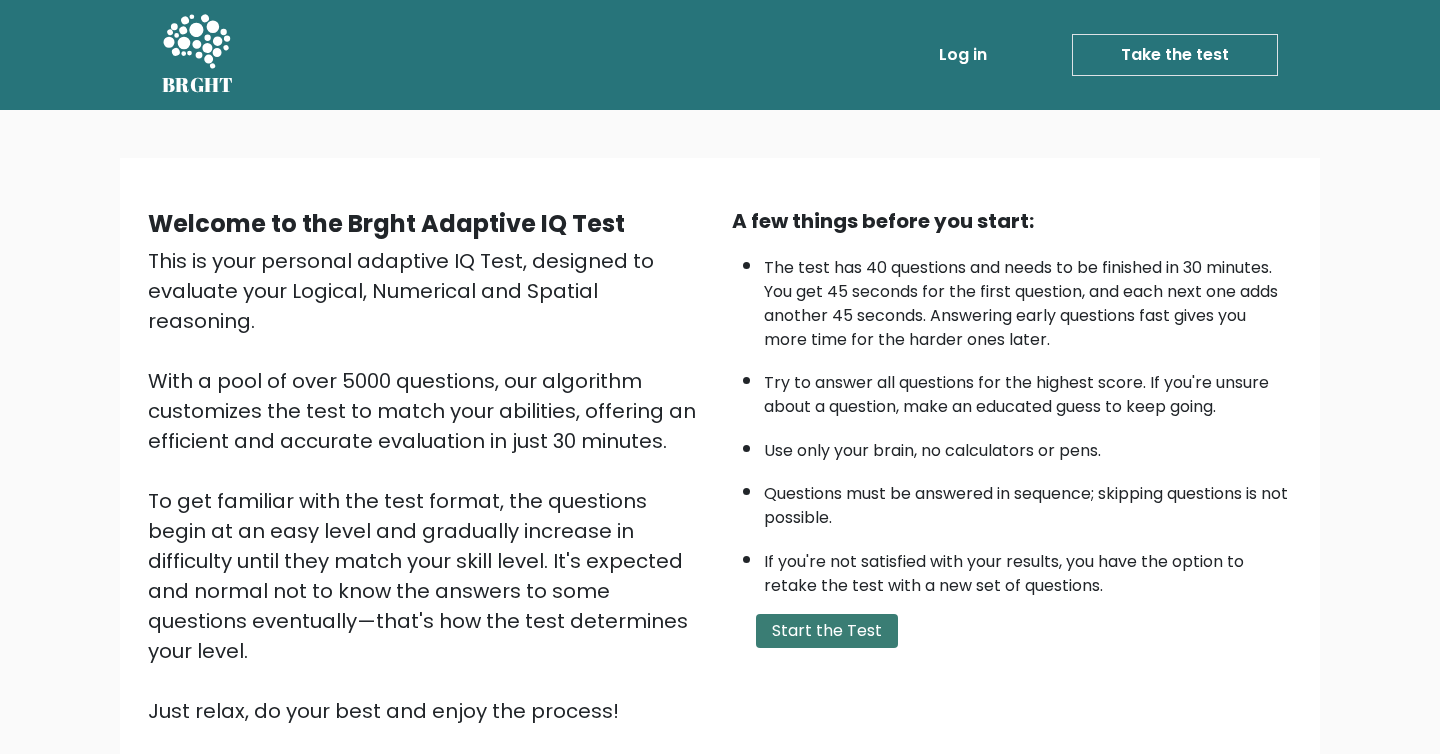 click on "Start the Test" at bounding box center [827, 631] 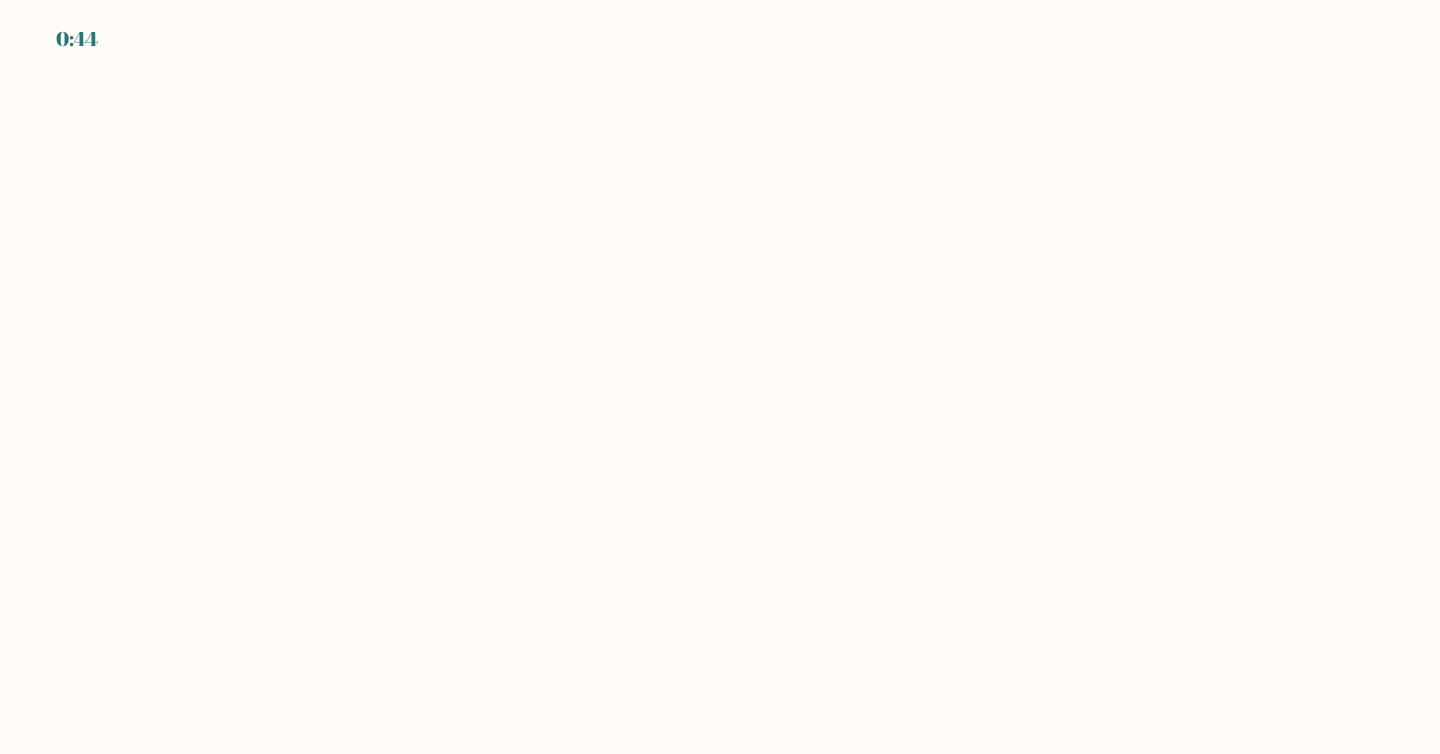 scroll, scrollTop: 0, scrollLeft: 0, axis: both 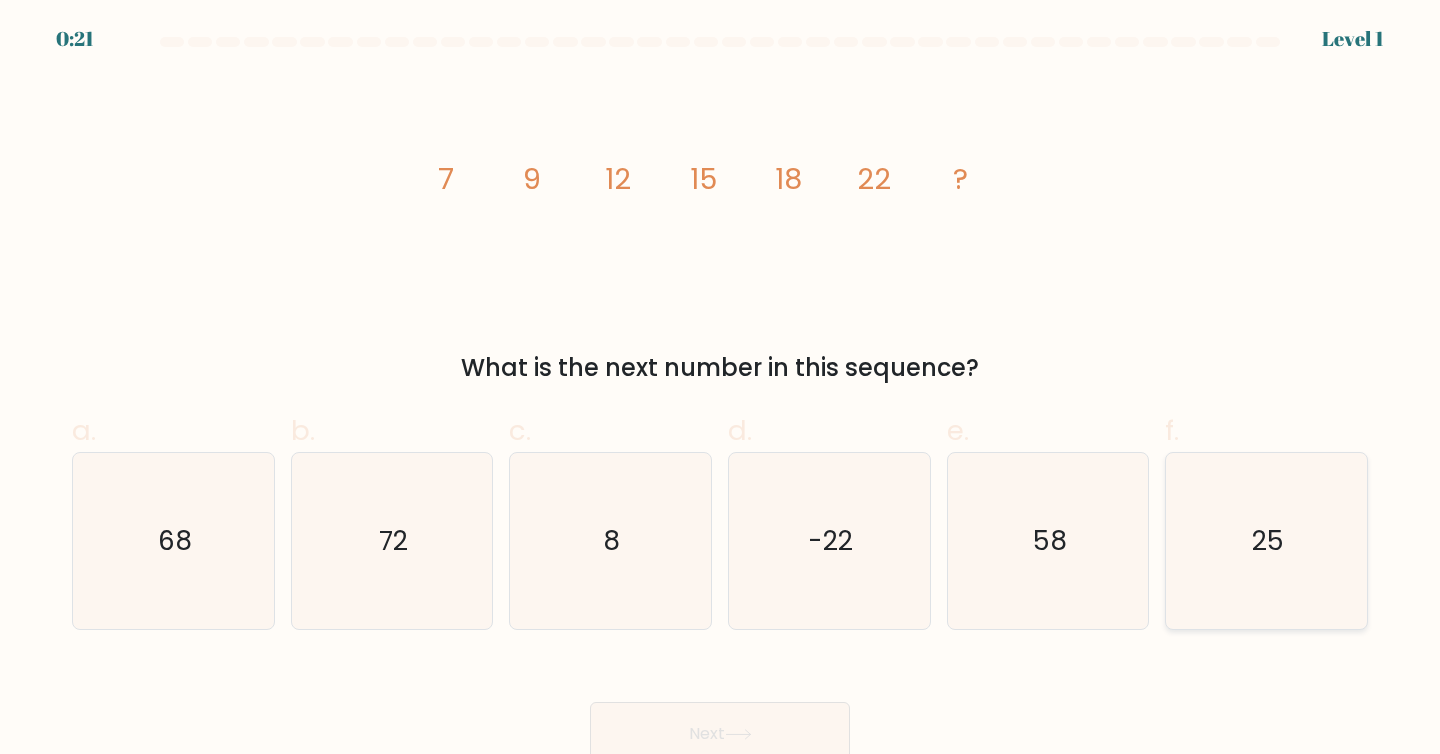click on "25" 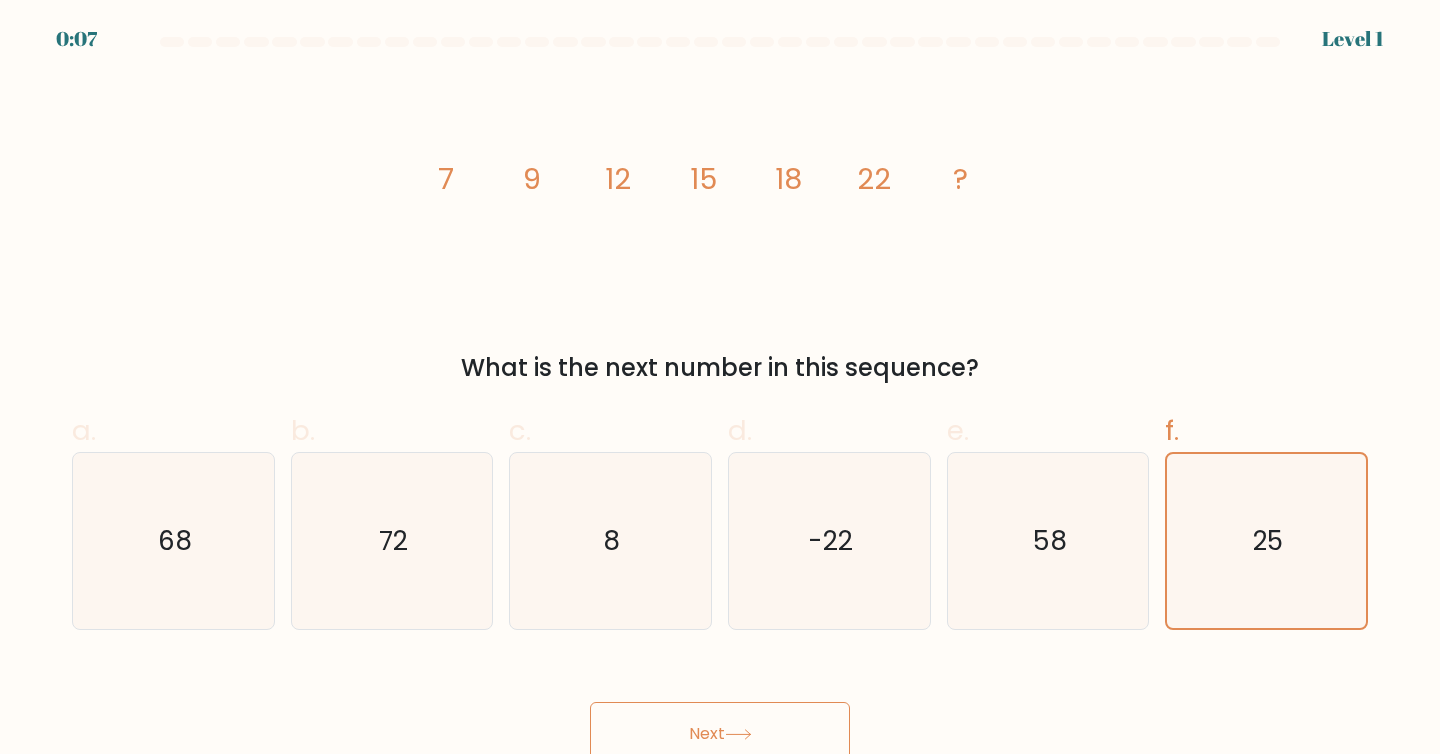 click on "Next" at bounding box center [720, 734] 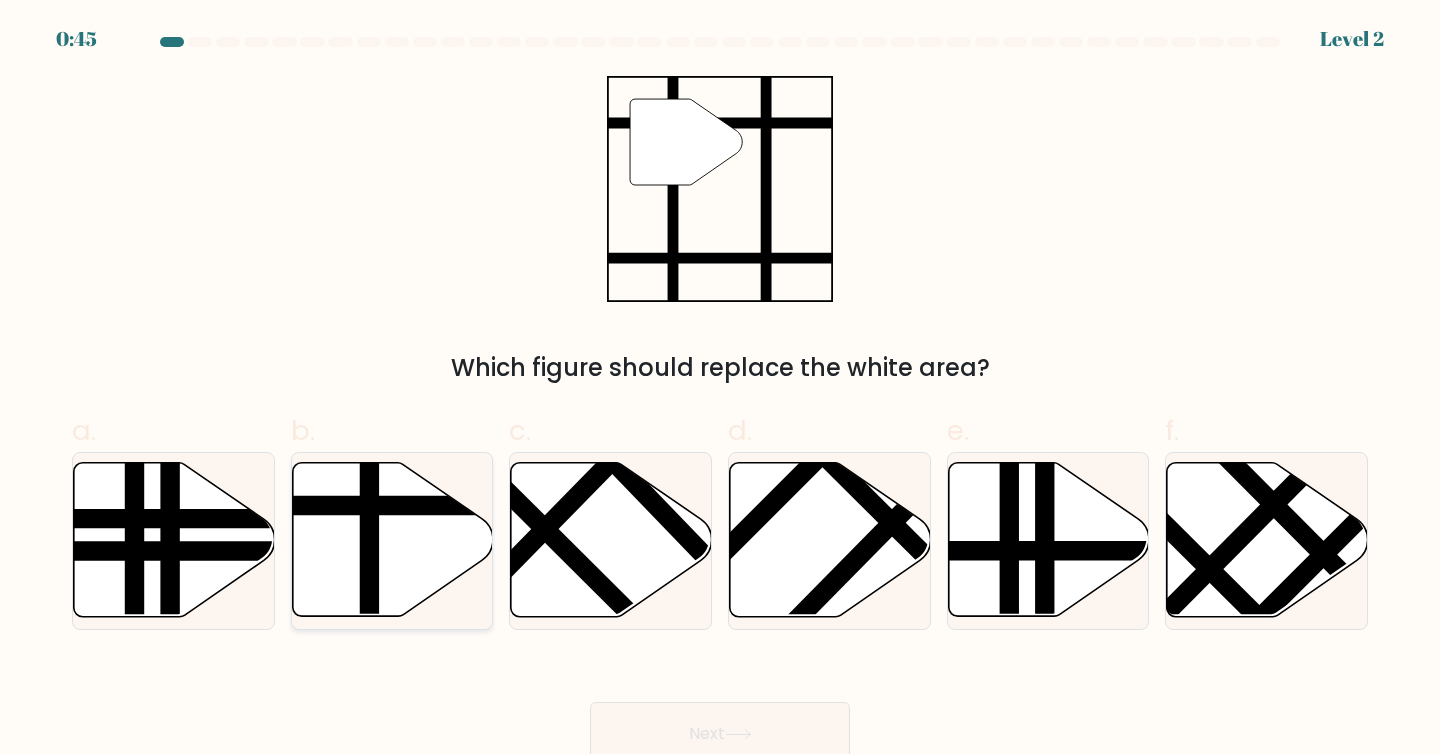 click 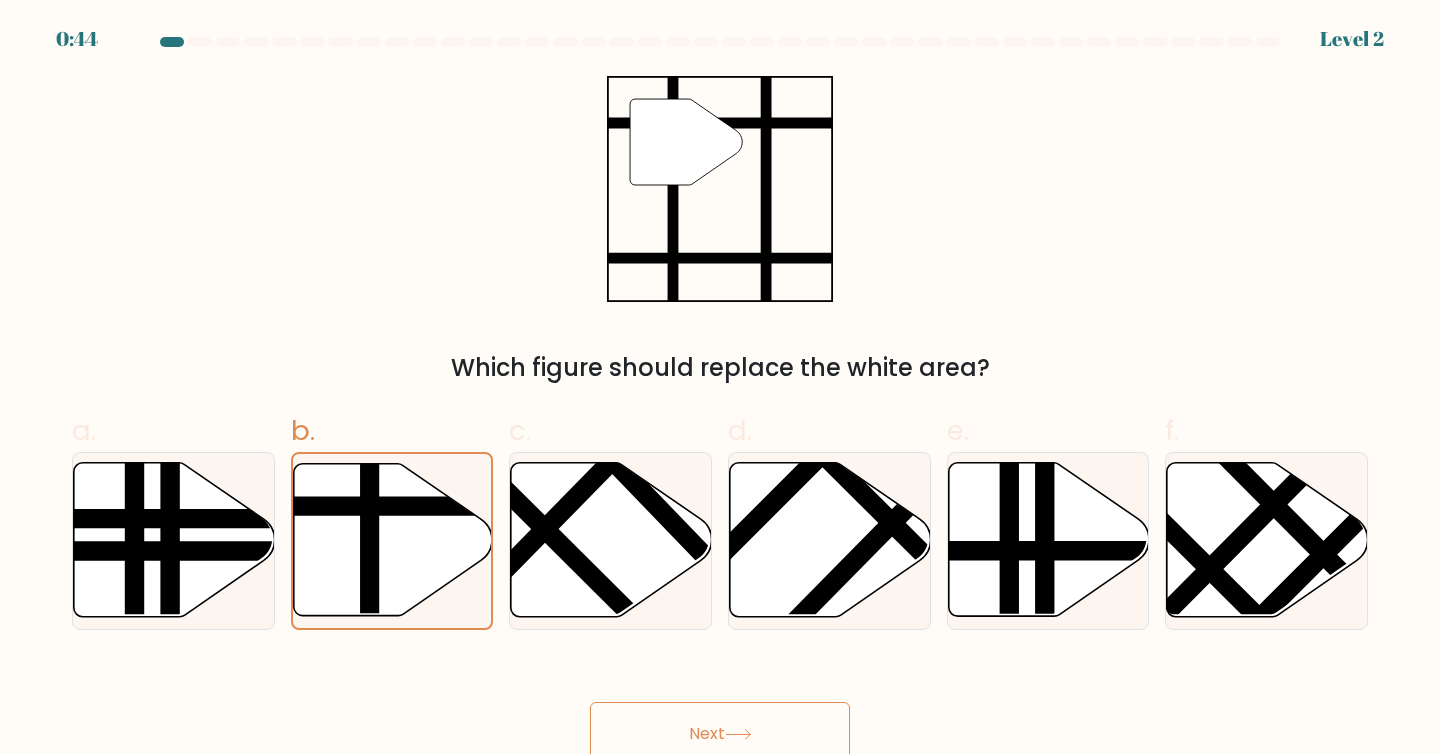 click on "Next" at bounding box center (720, 734) 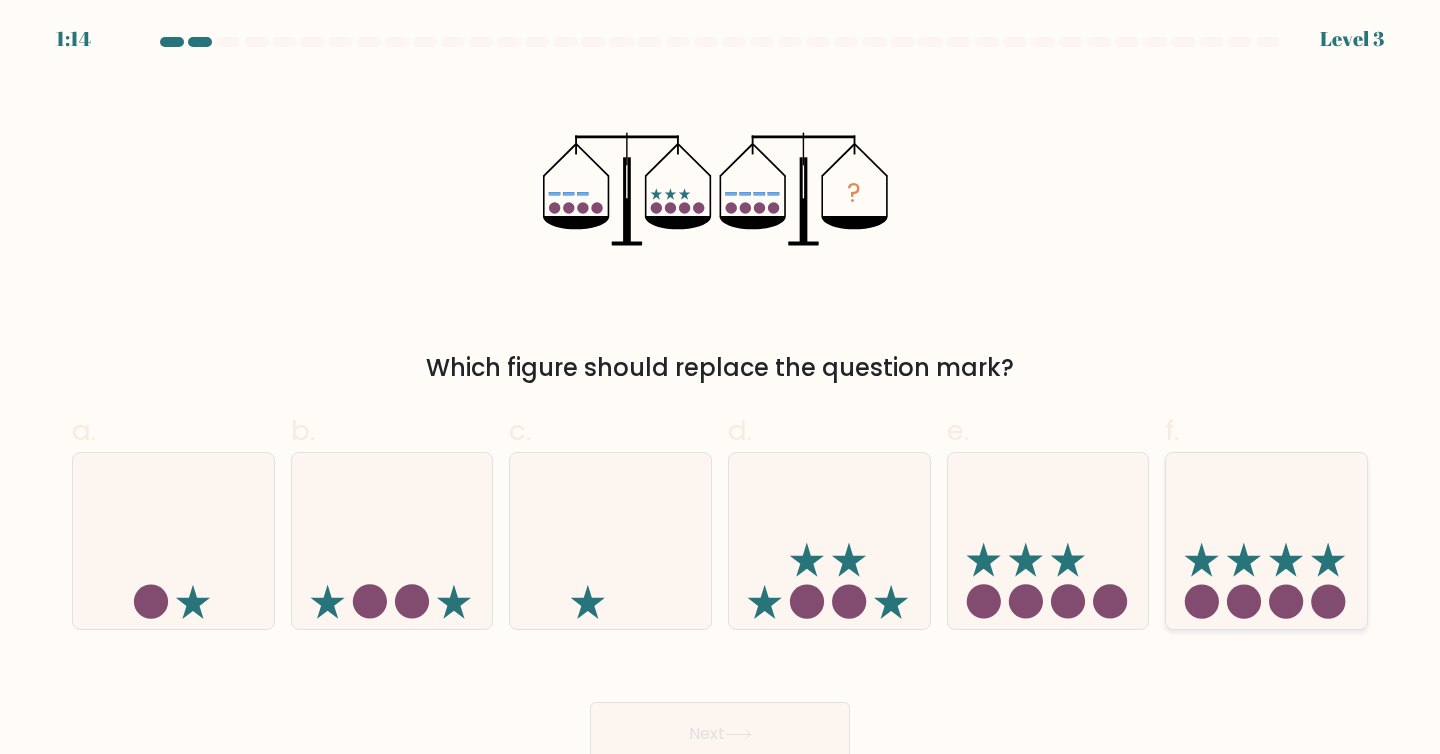 click 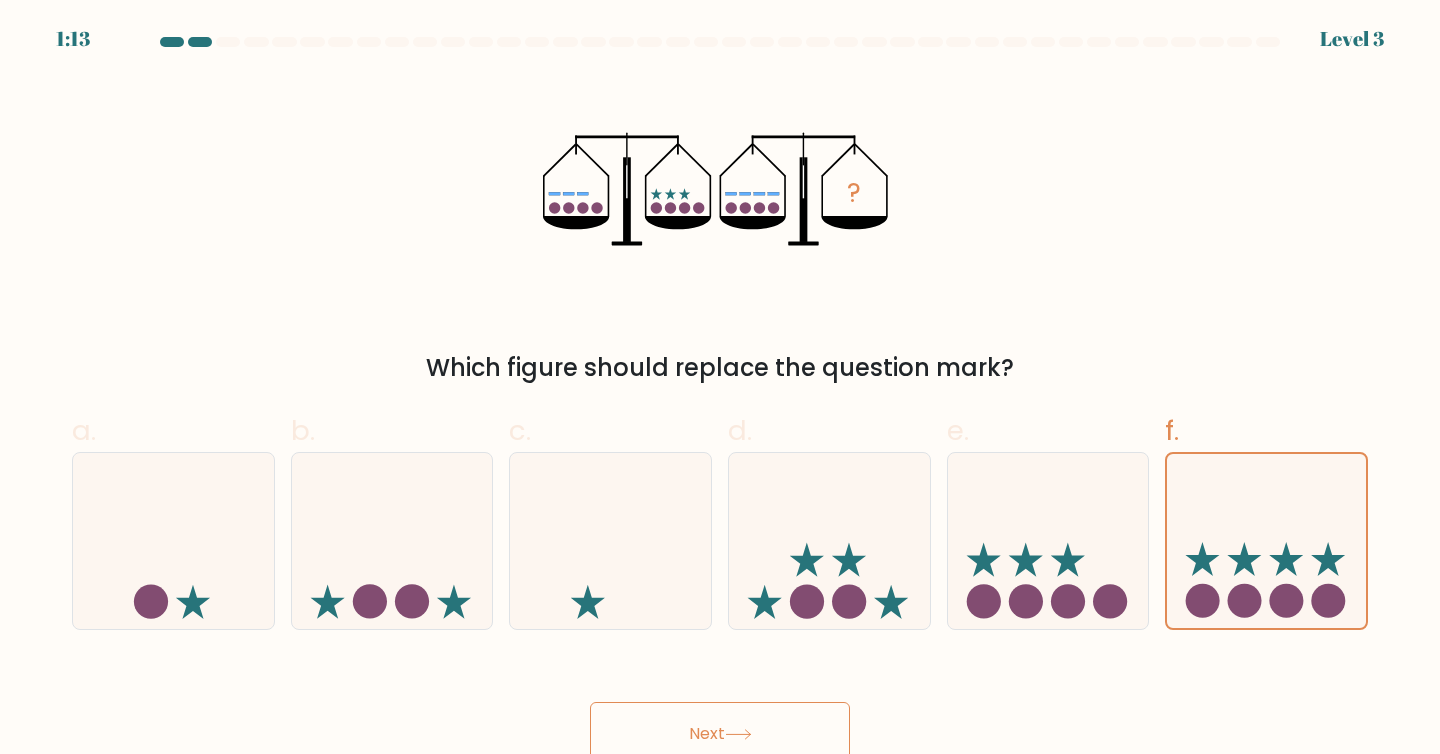 click on "Next" at bounding box center (720, 734) 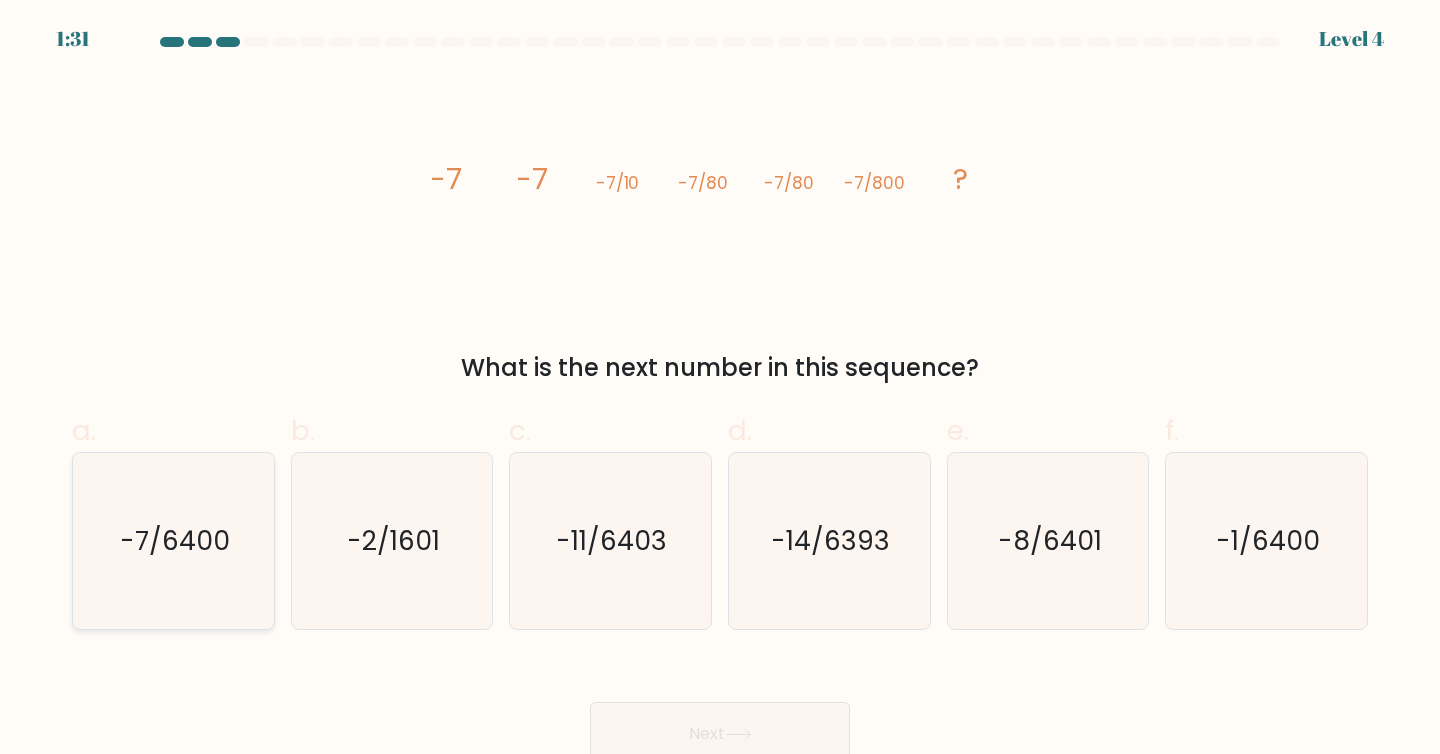 click on "-7/6400" 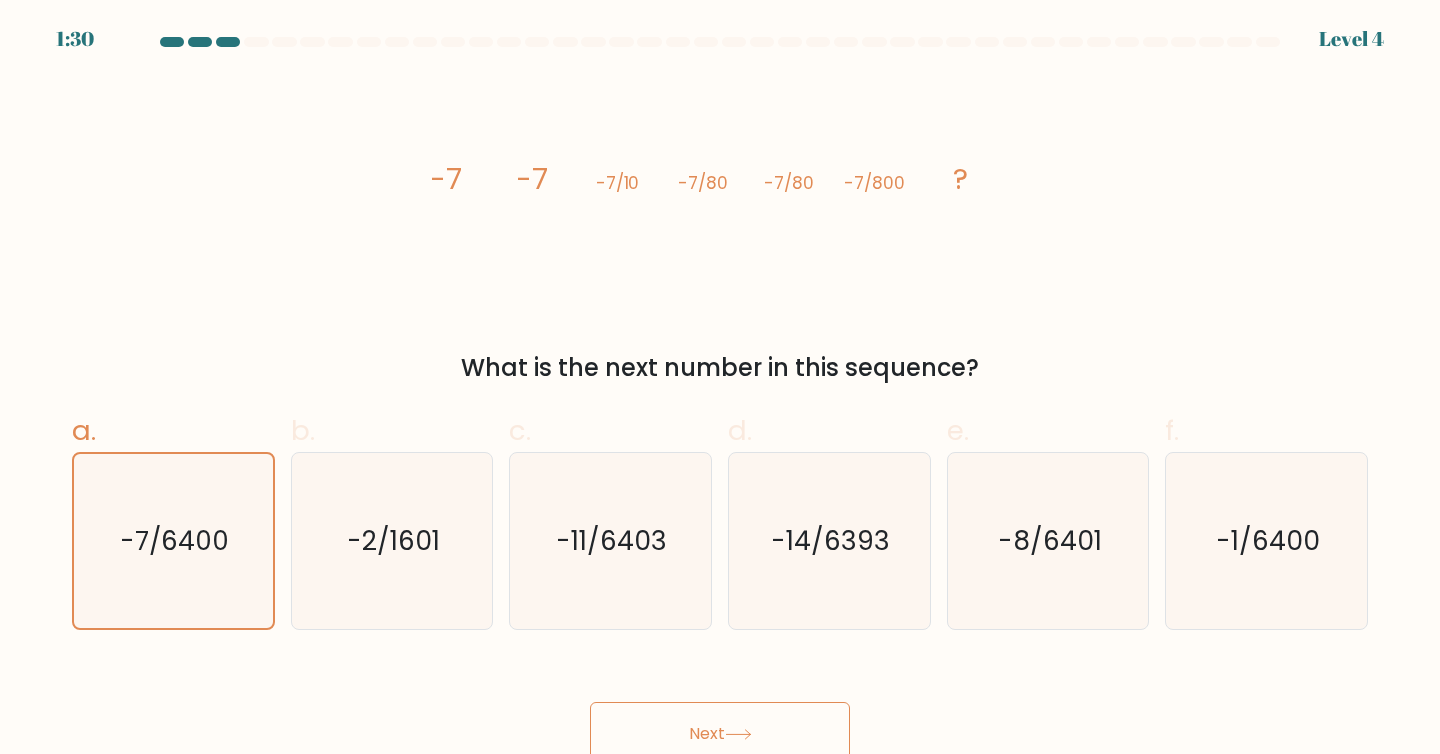 click on "Next" at bounding box center (720, 734) 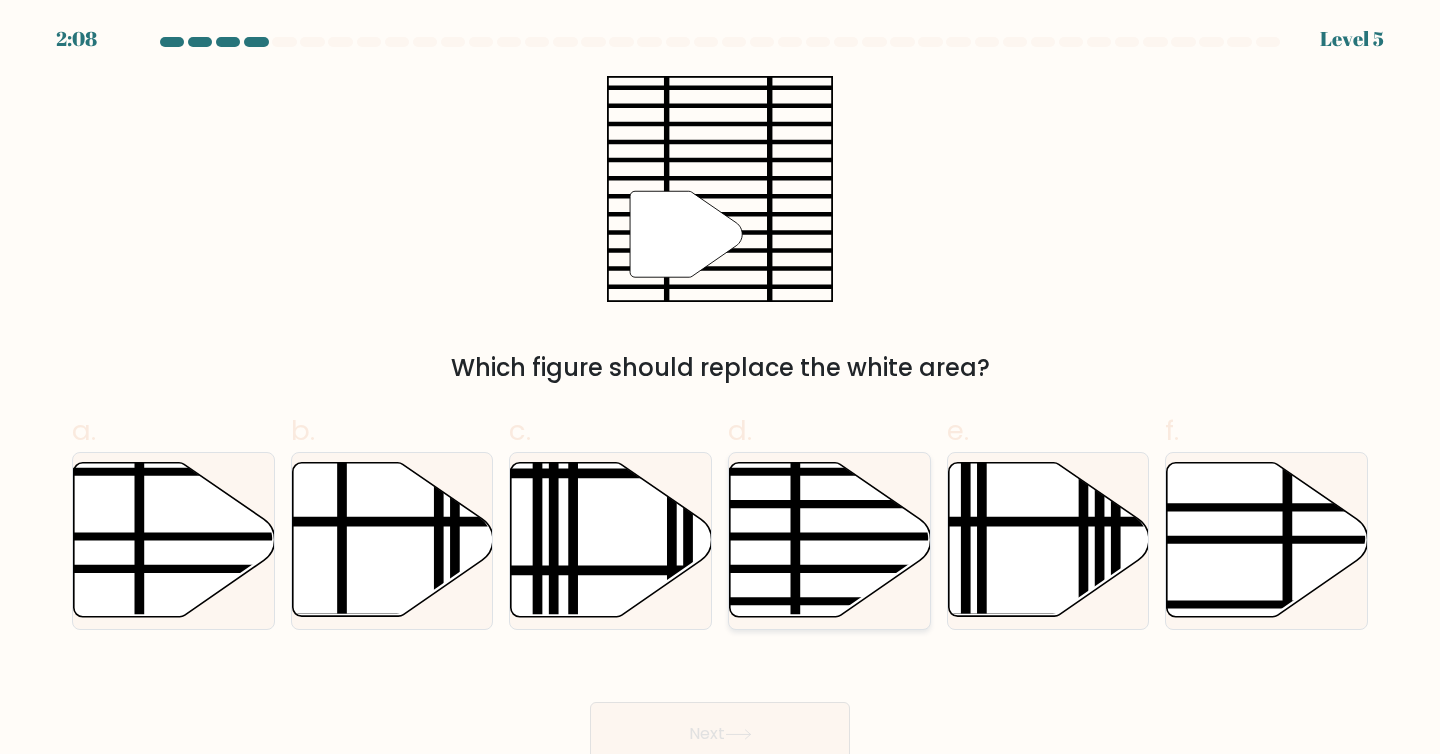 click 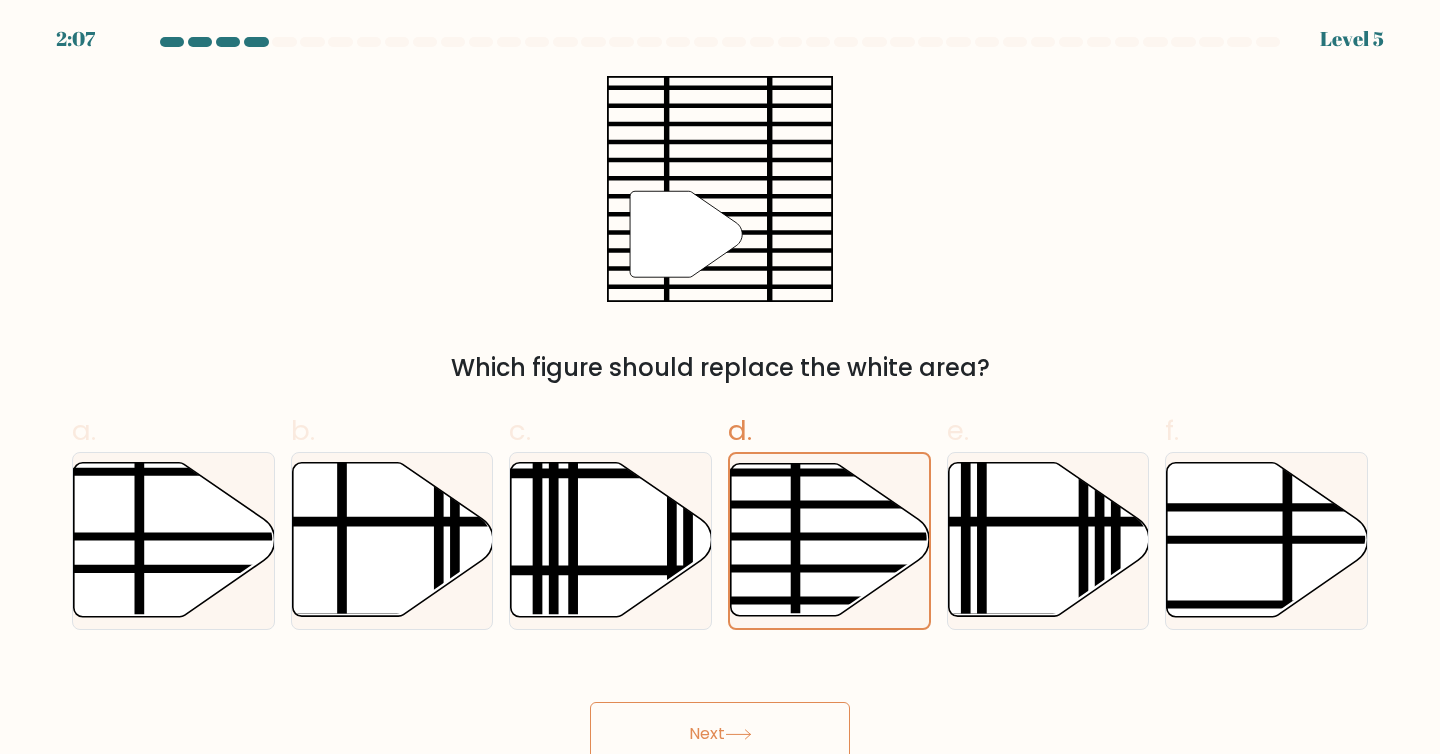 click on "Next" at bounding box center [720, 734] 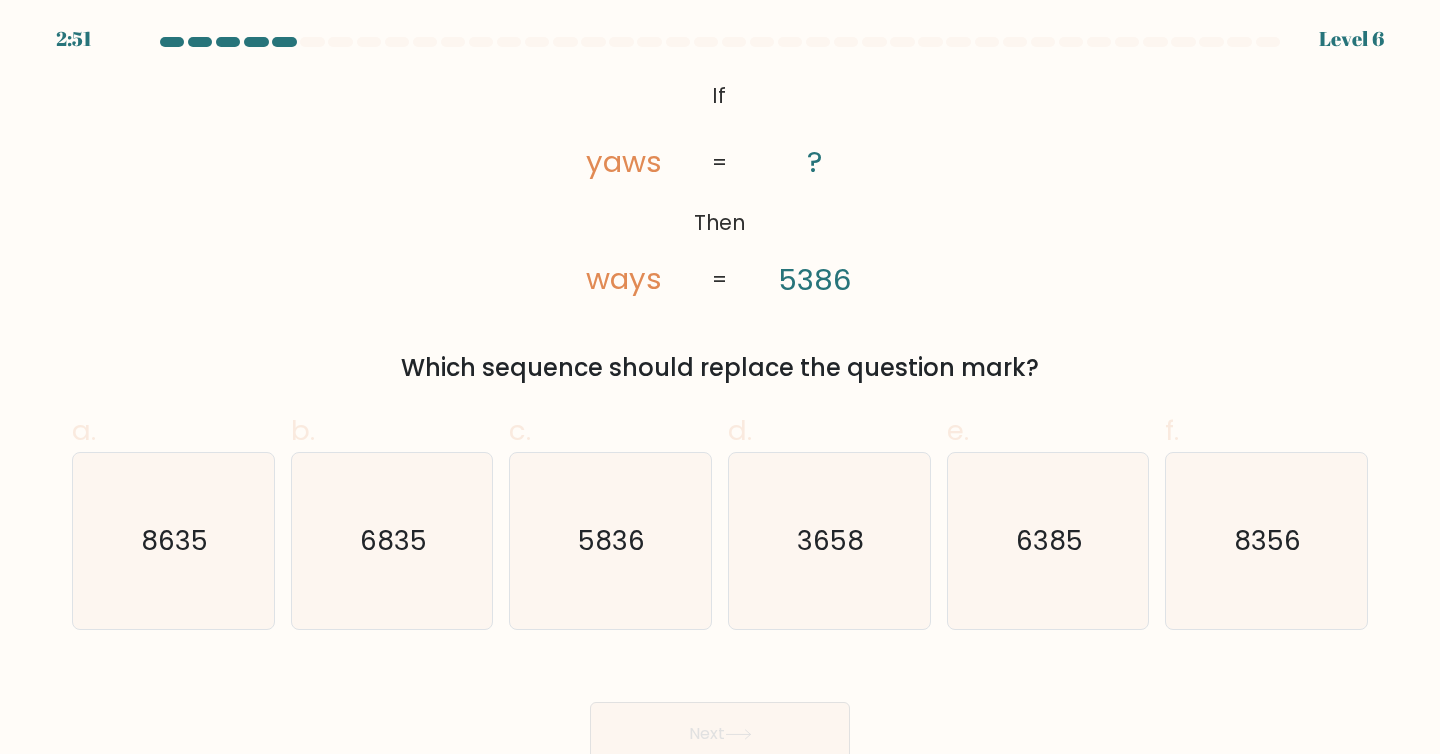 click on "Next" at bounding box center [720, 734] 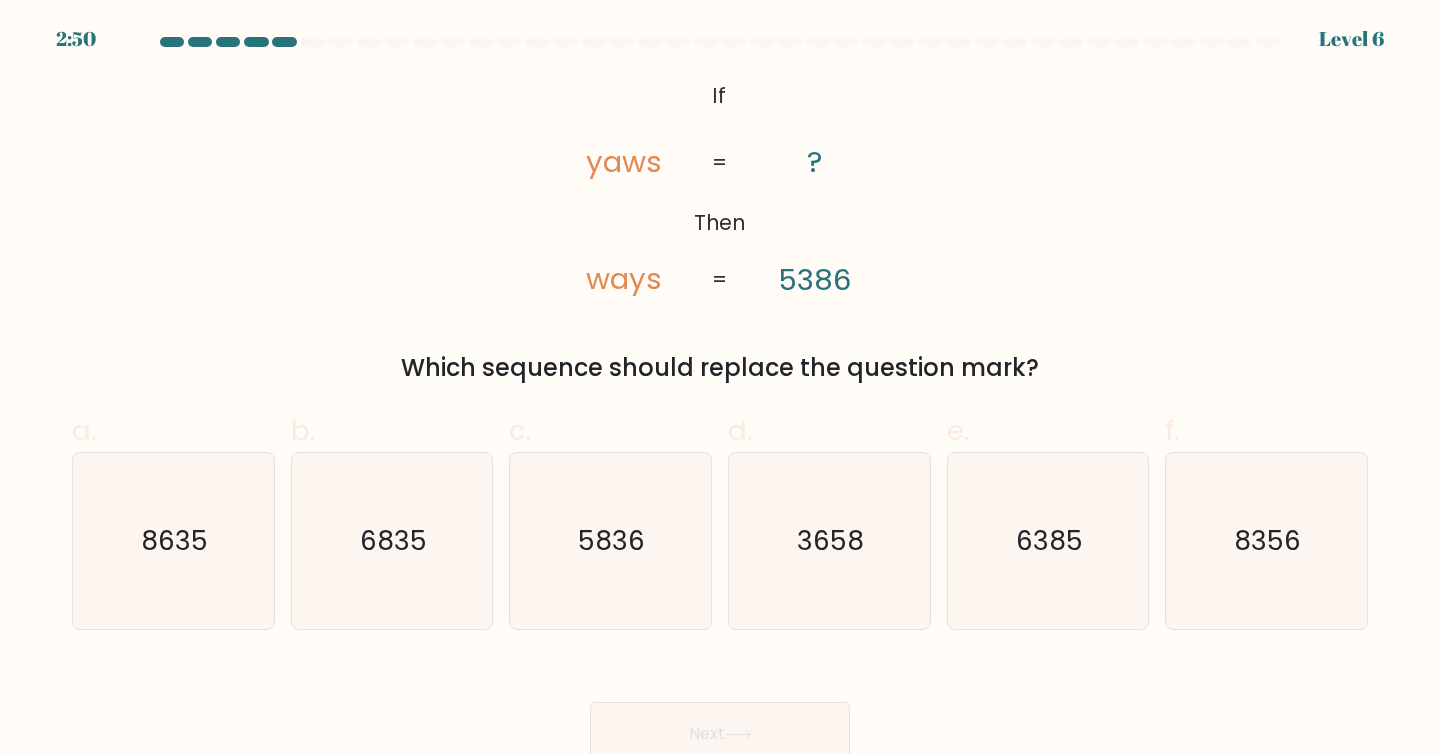 click on "If ?" at bounding box center (720, 401) 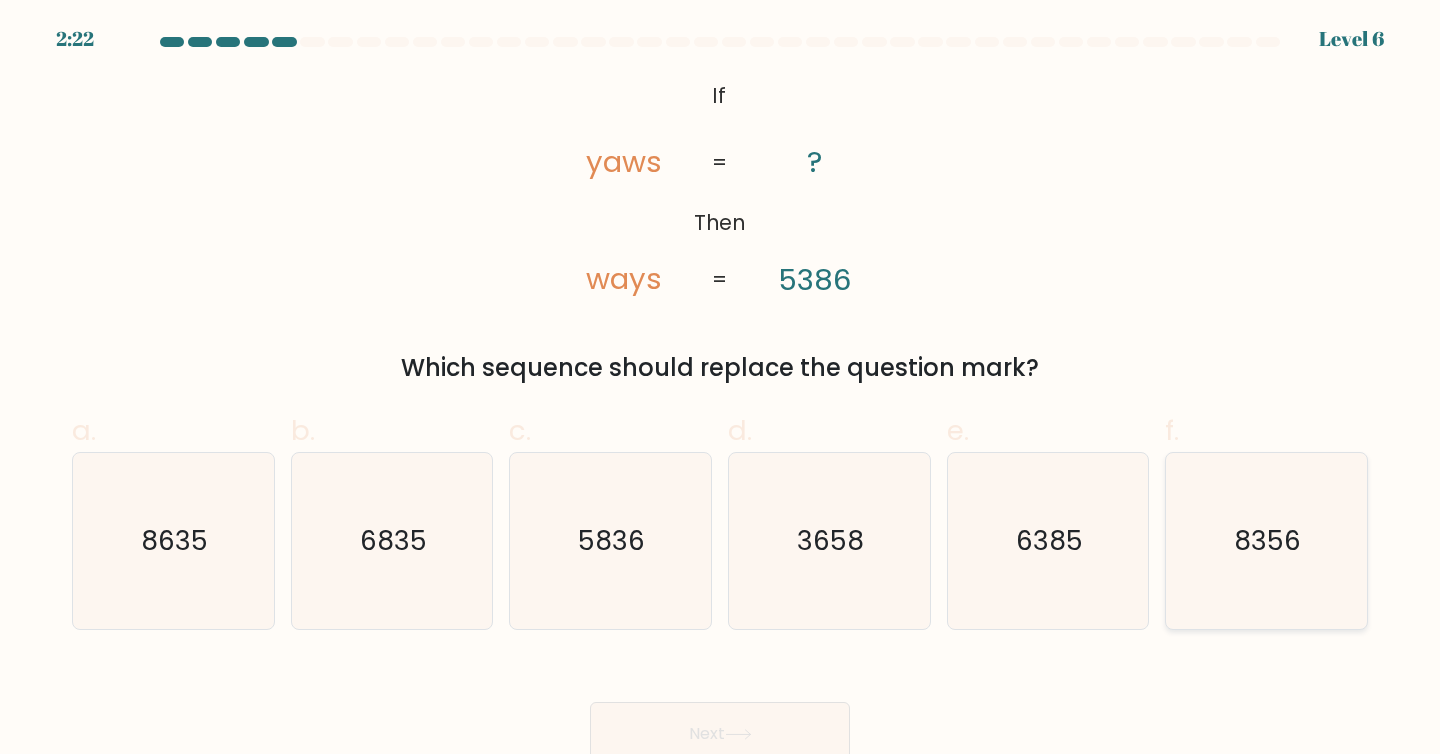 click on "8356" 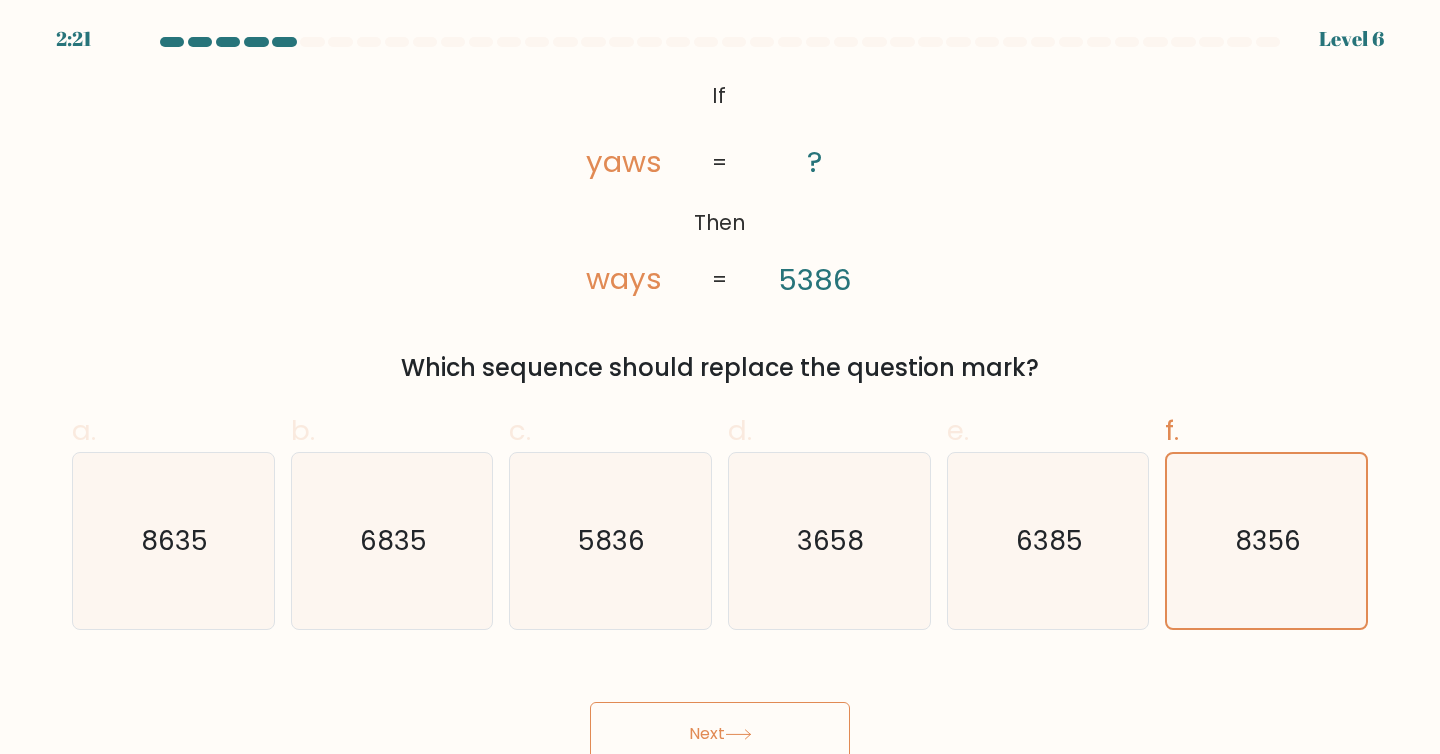 click on "Next" at bounding box center [720, 734] 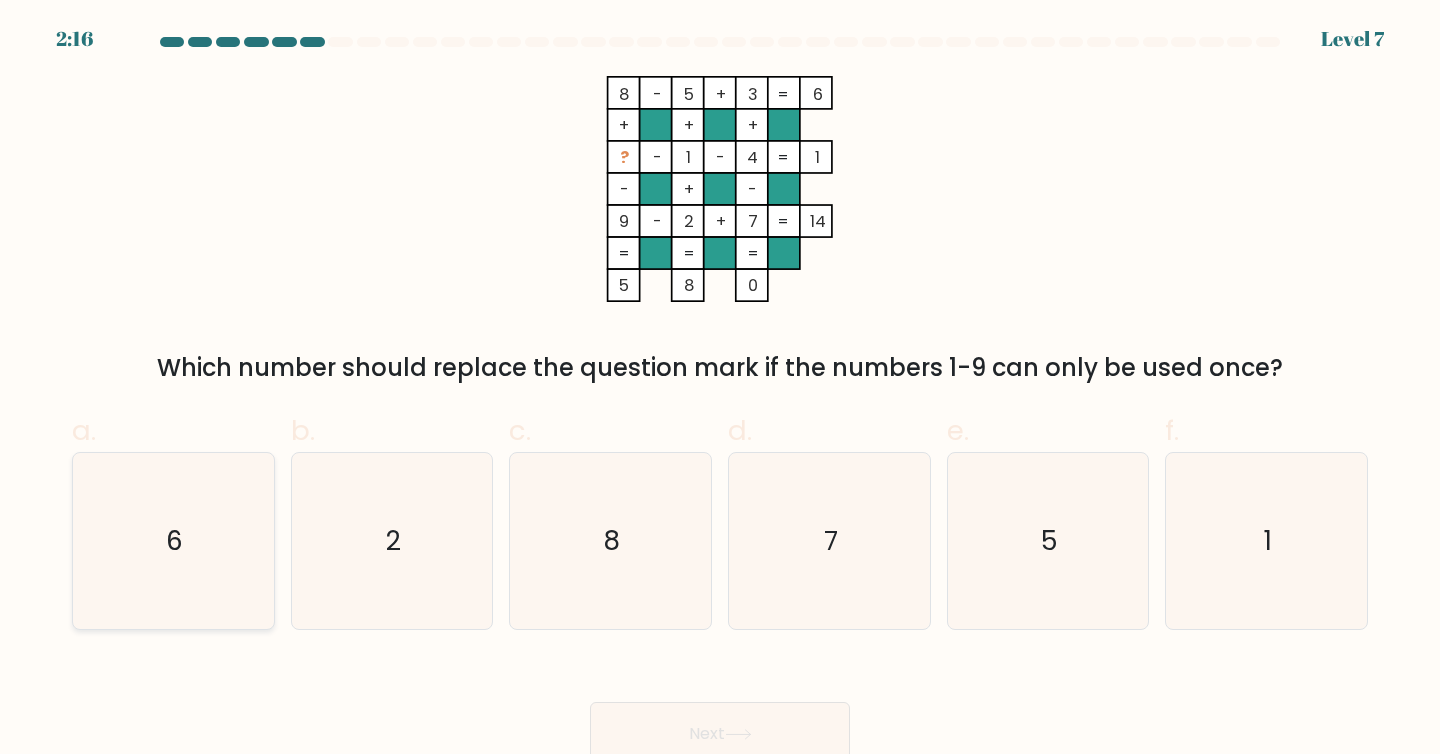 click on "6" 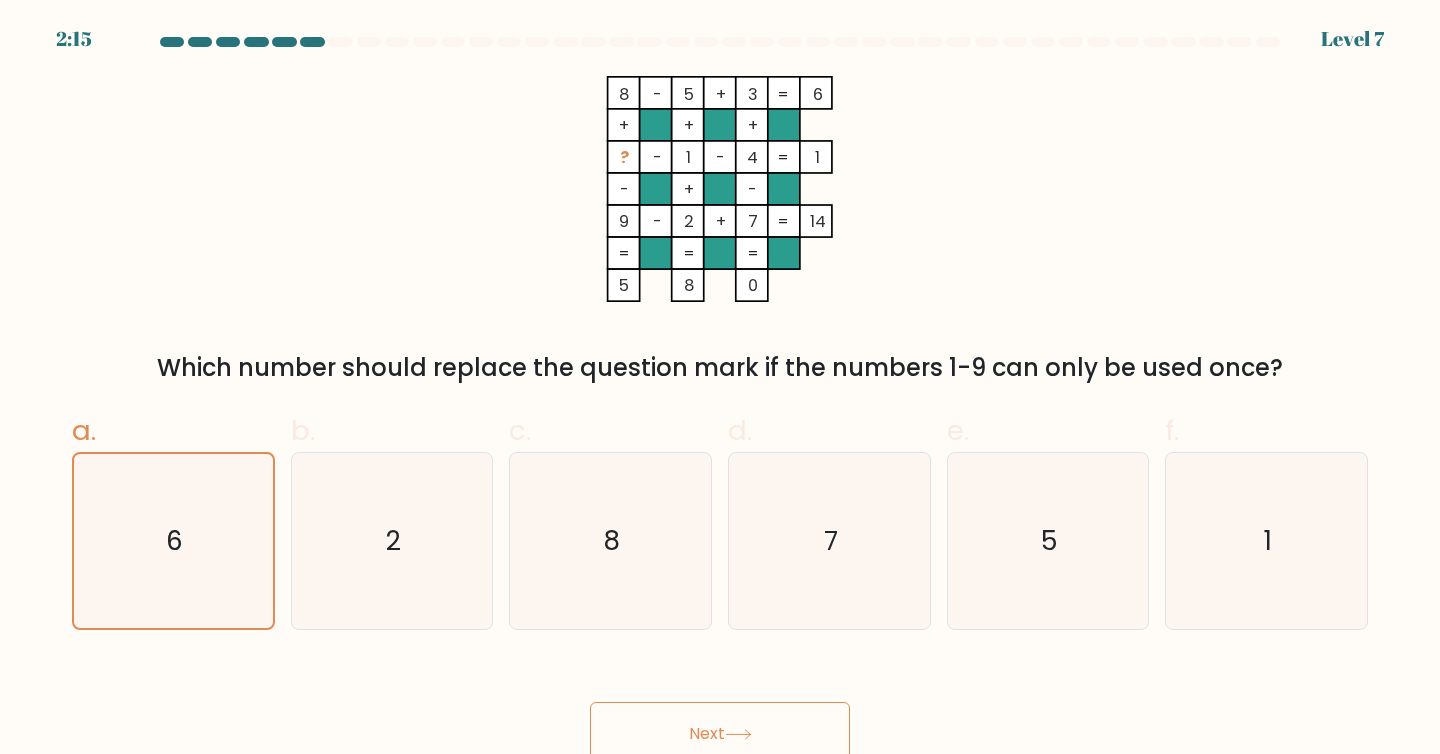 click on "Next" at bounding box center (720, 734) 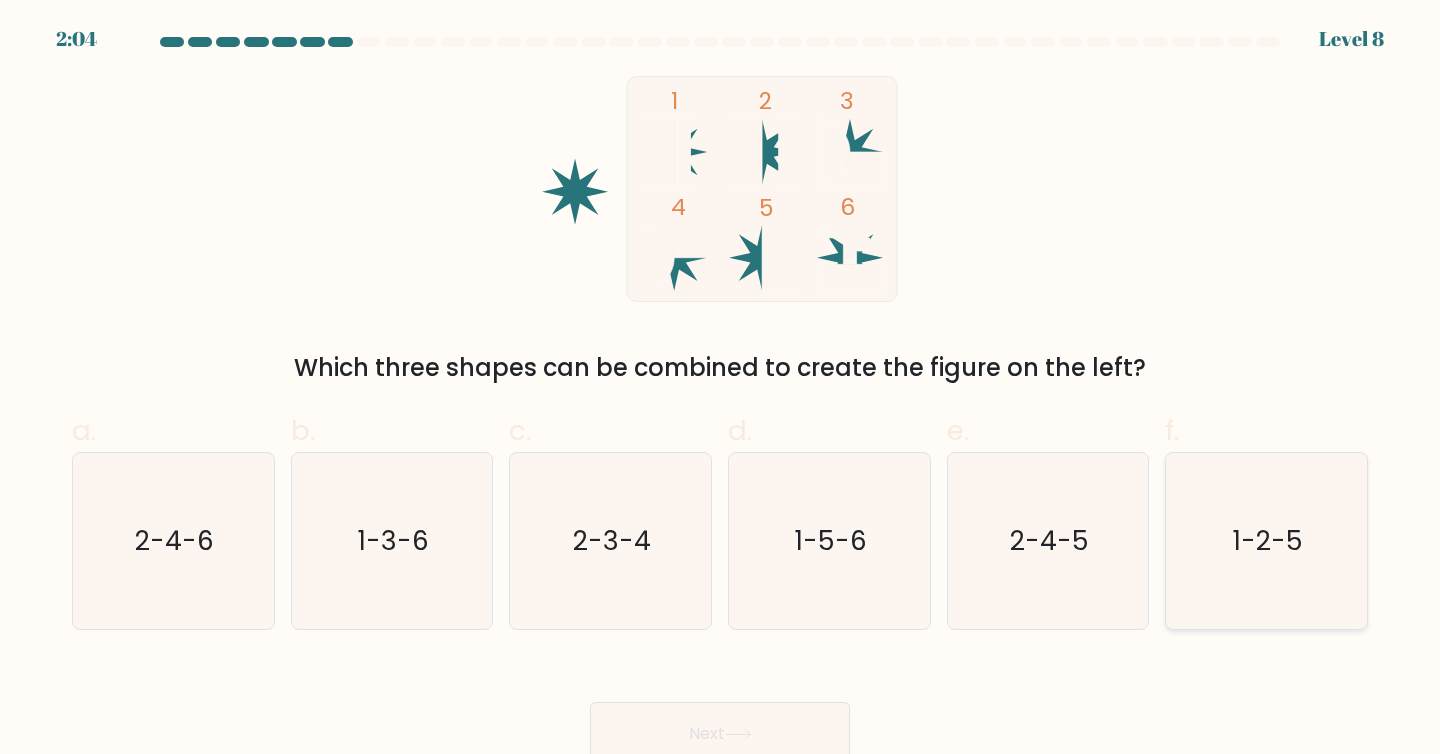 click on "1-2-5" 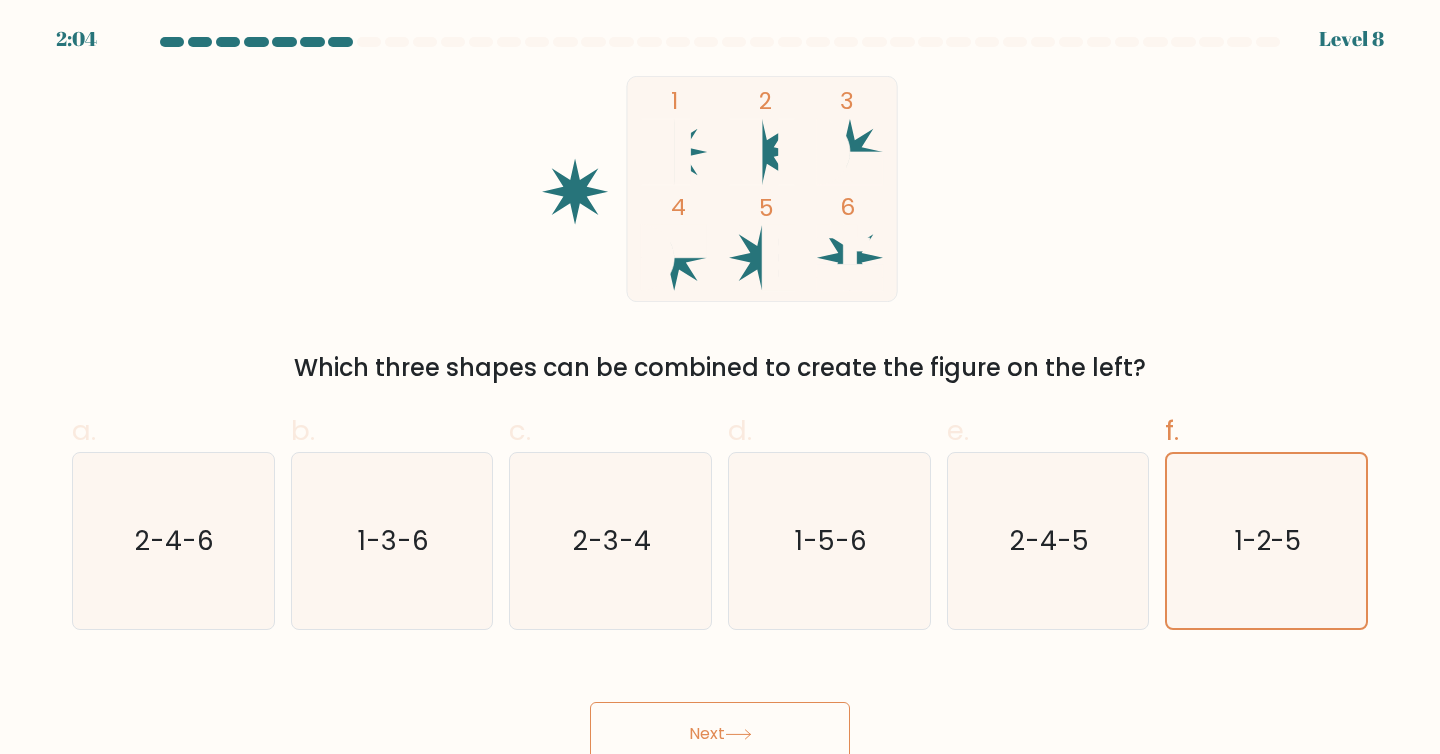 click on "Next" at bounding box center (720, 734) 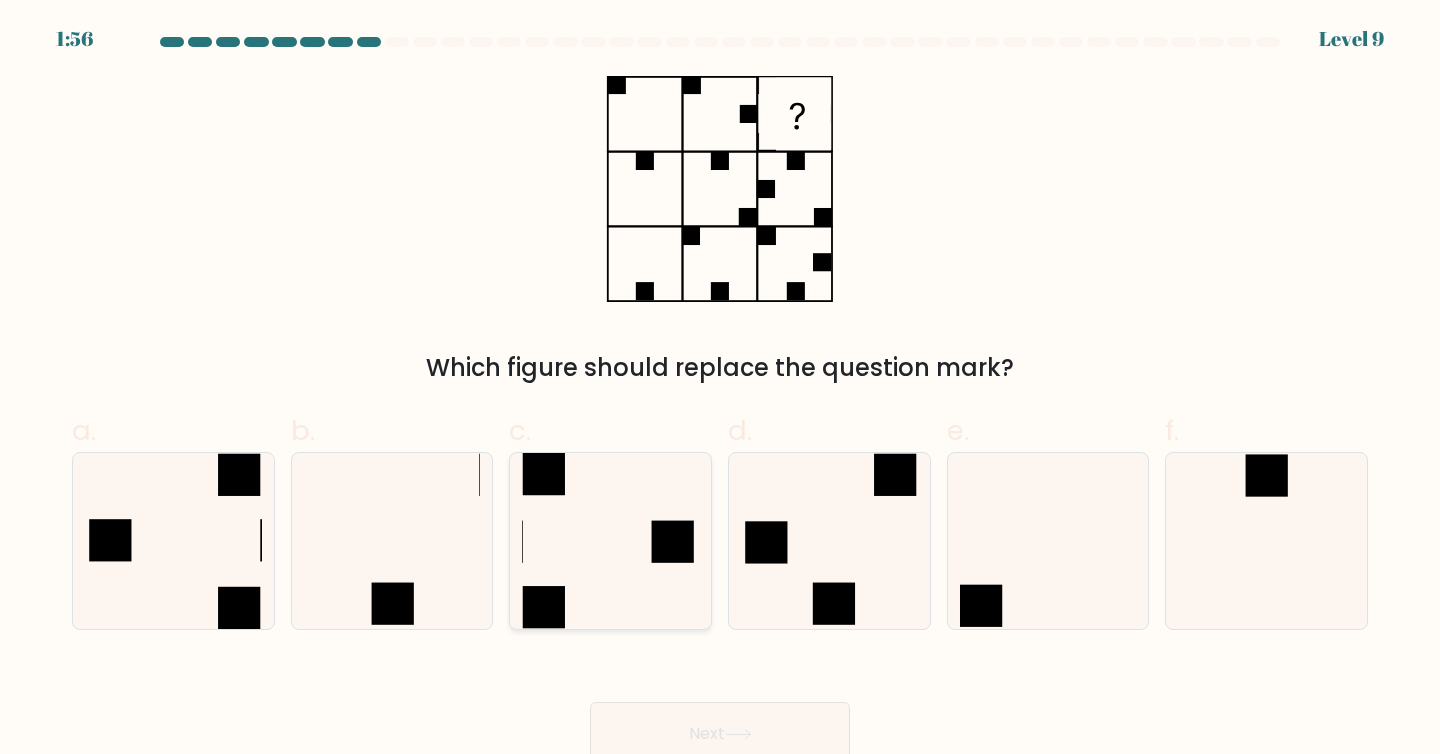 click 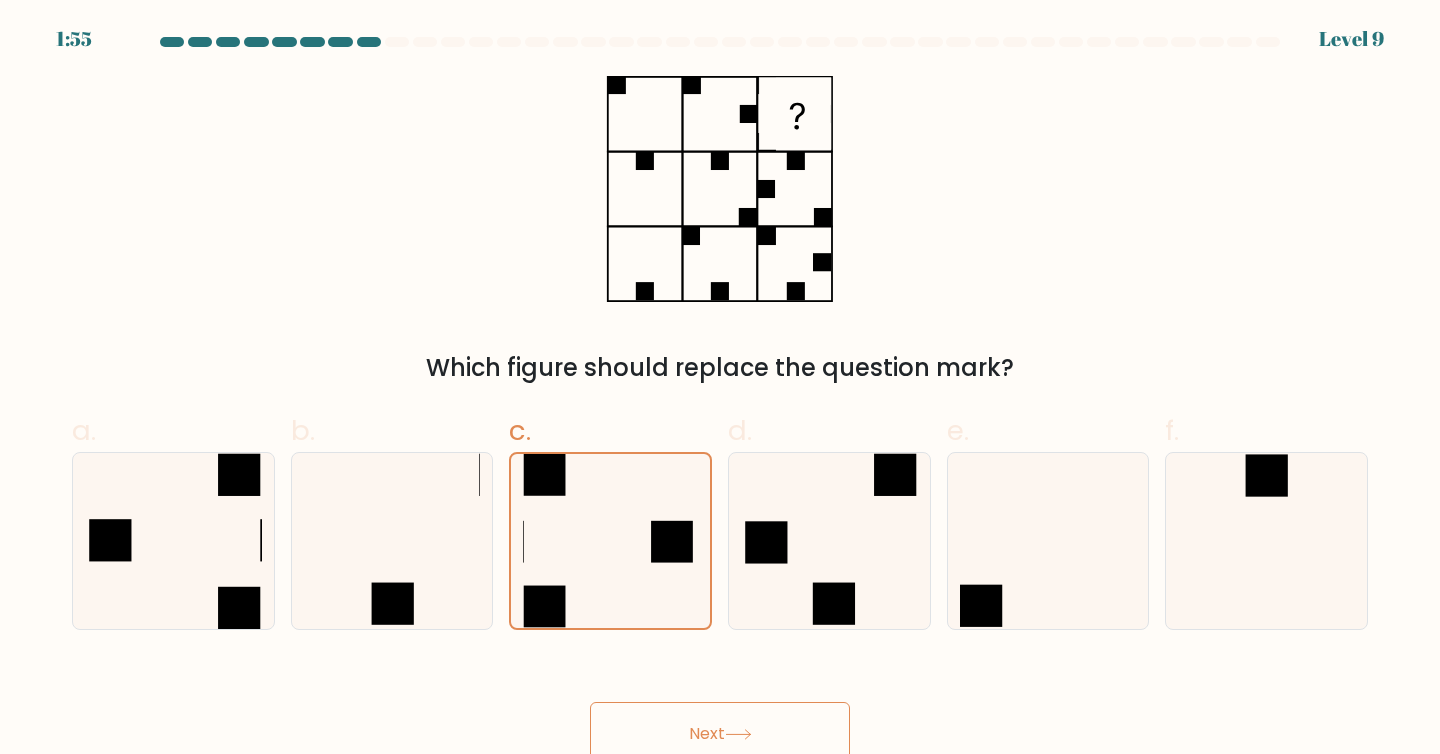 click on "Next" at bounding box center (720, 734) 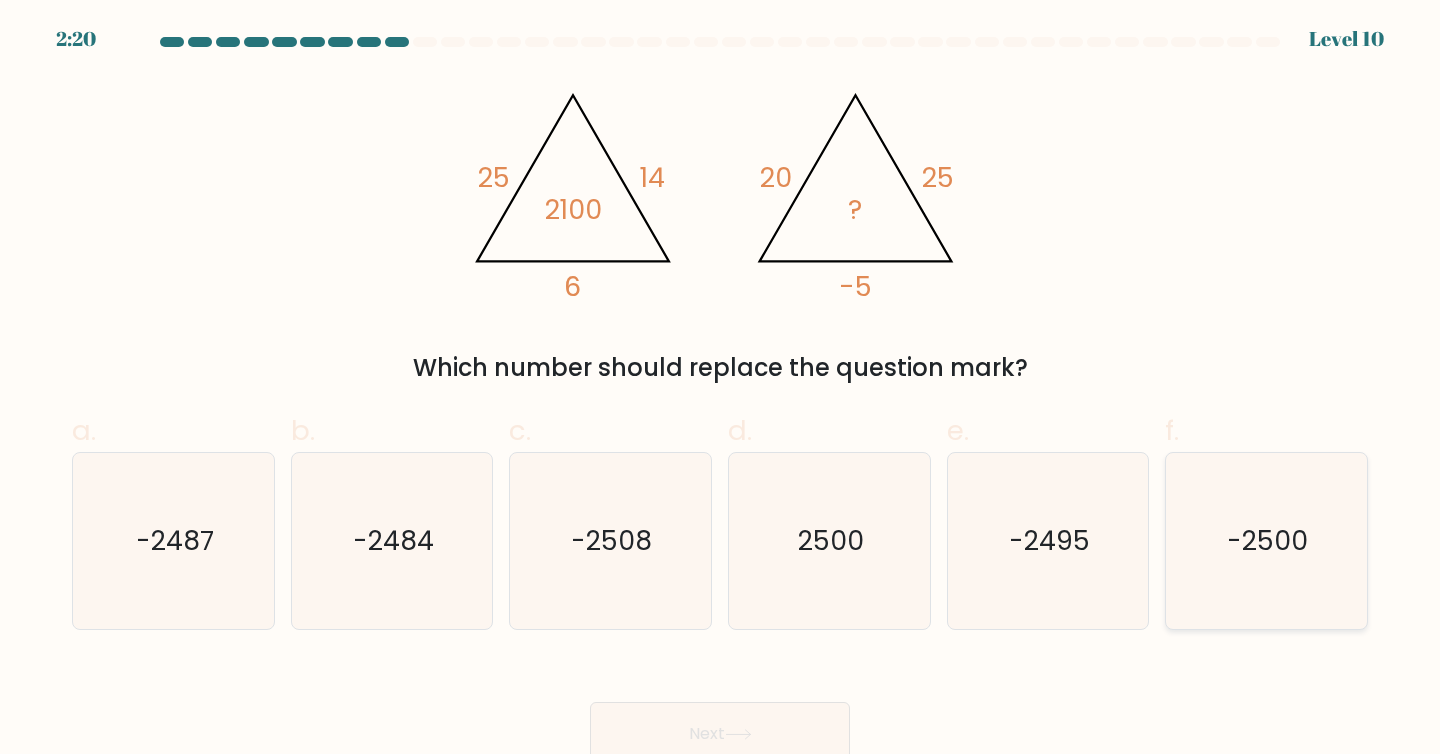 click on "-2500" 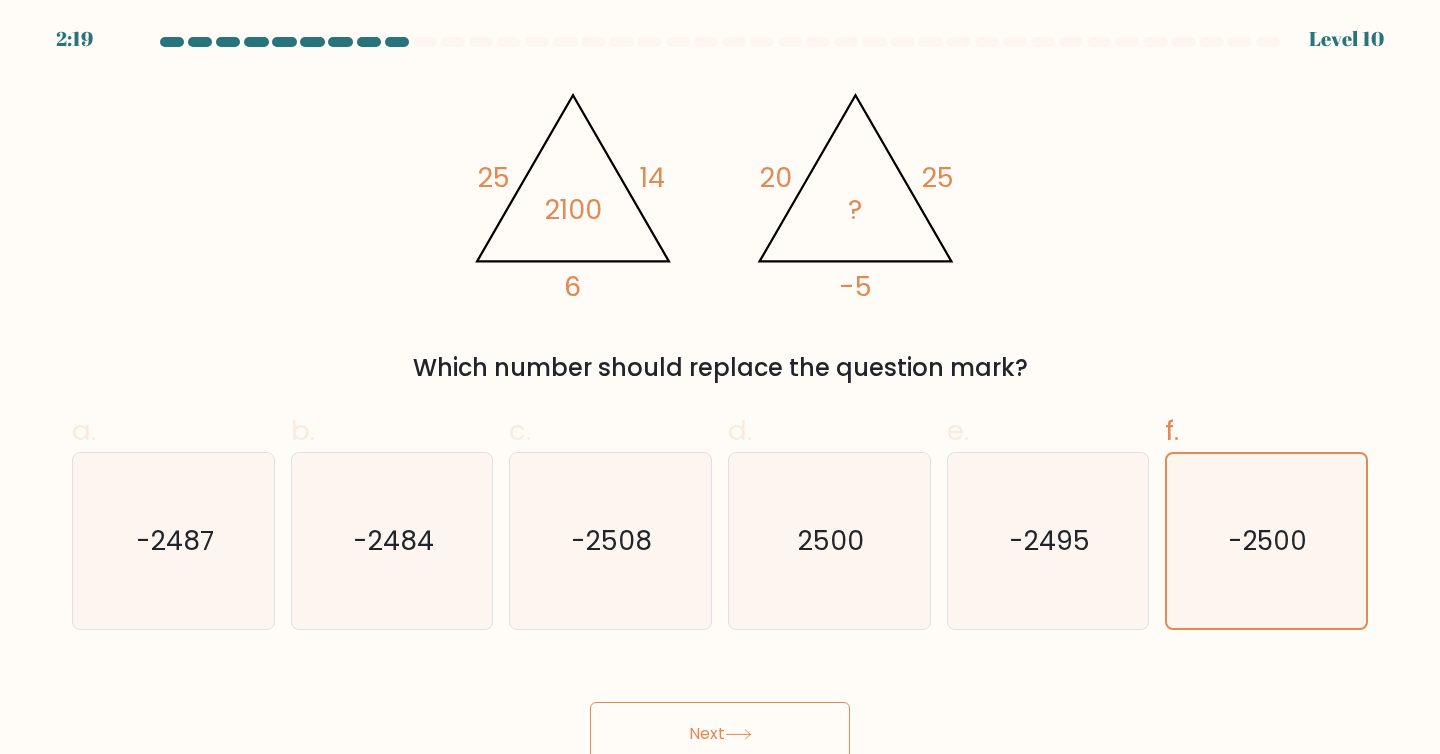 click on "Next" at bounding box center (720, 734) 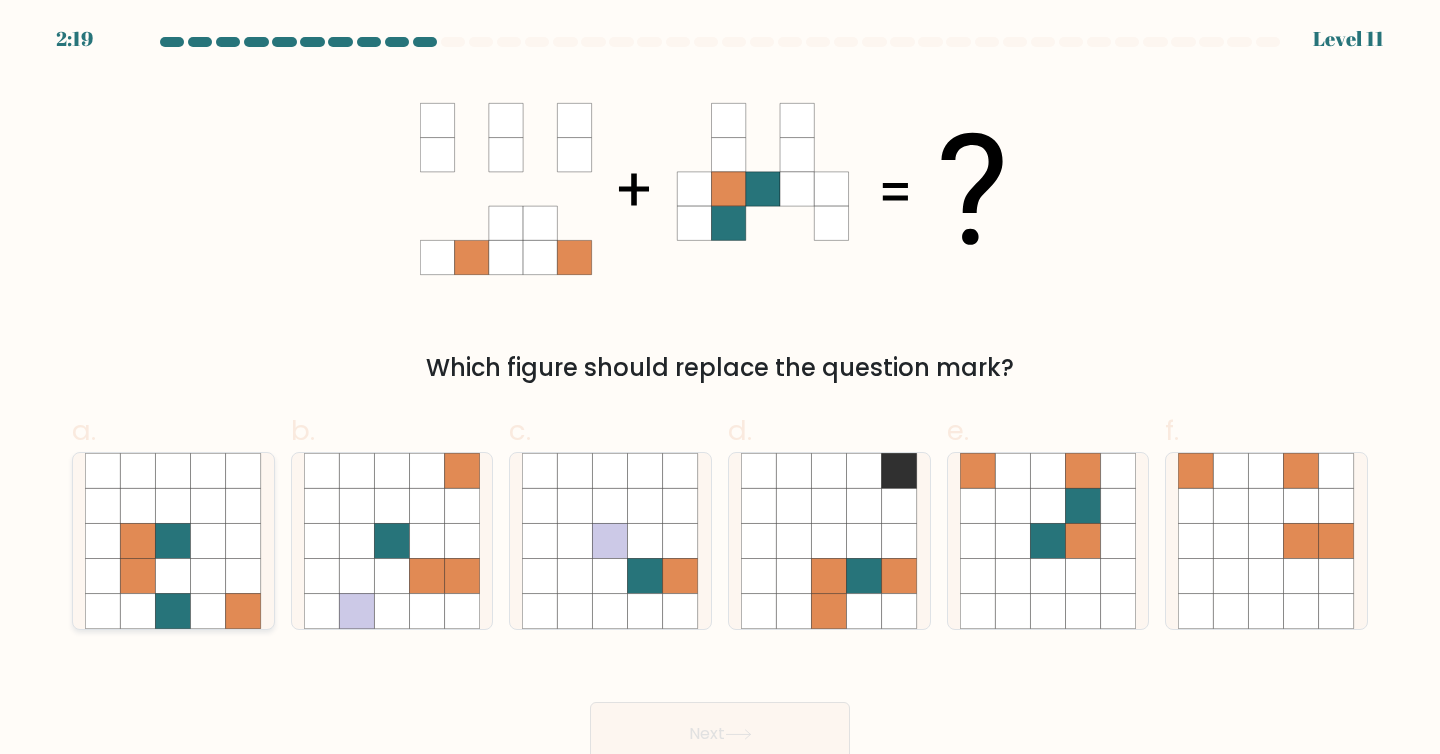 click 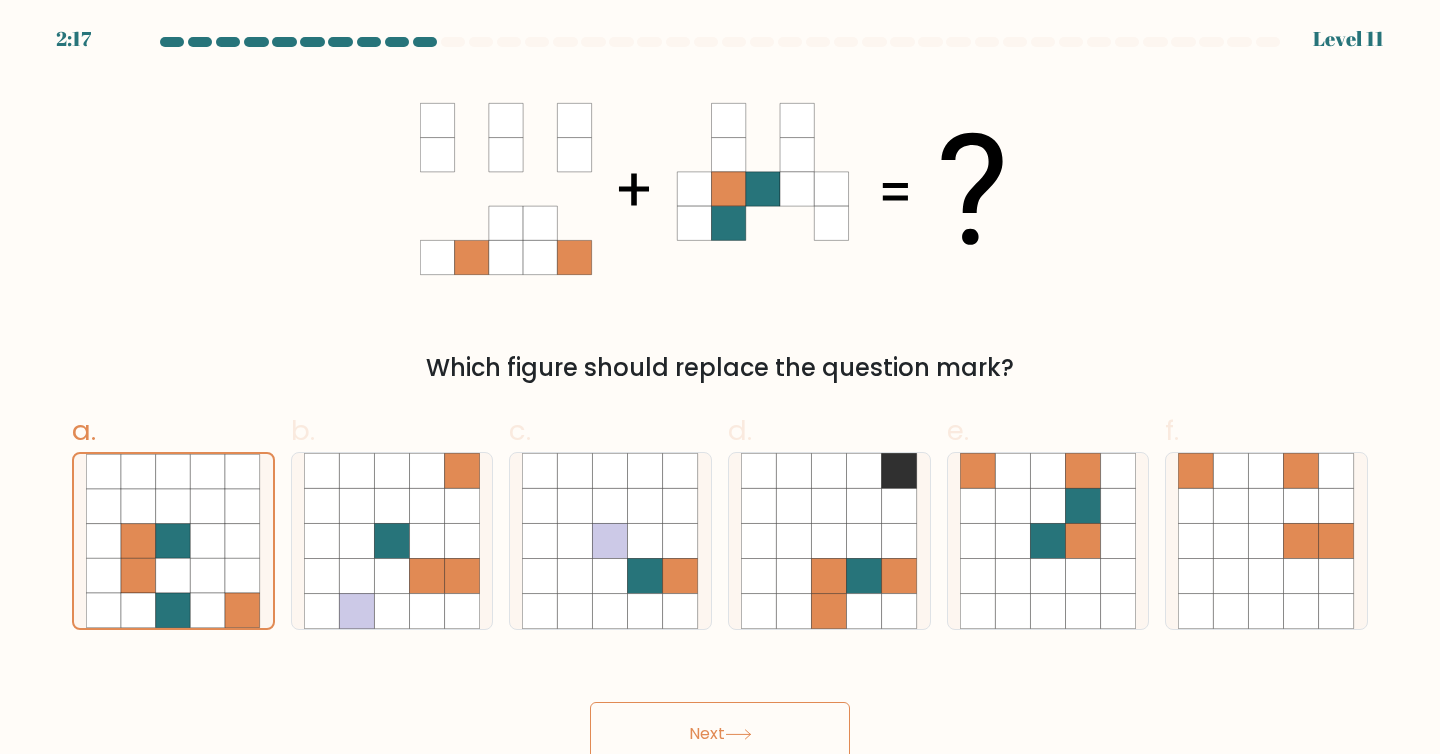 click on "Next" at bounding box center [720, 734] 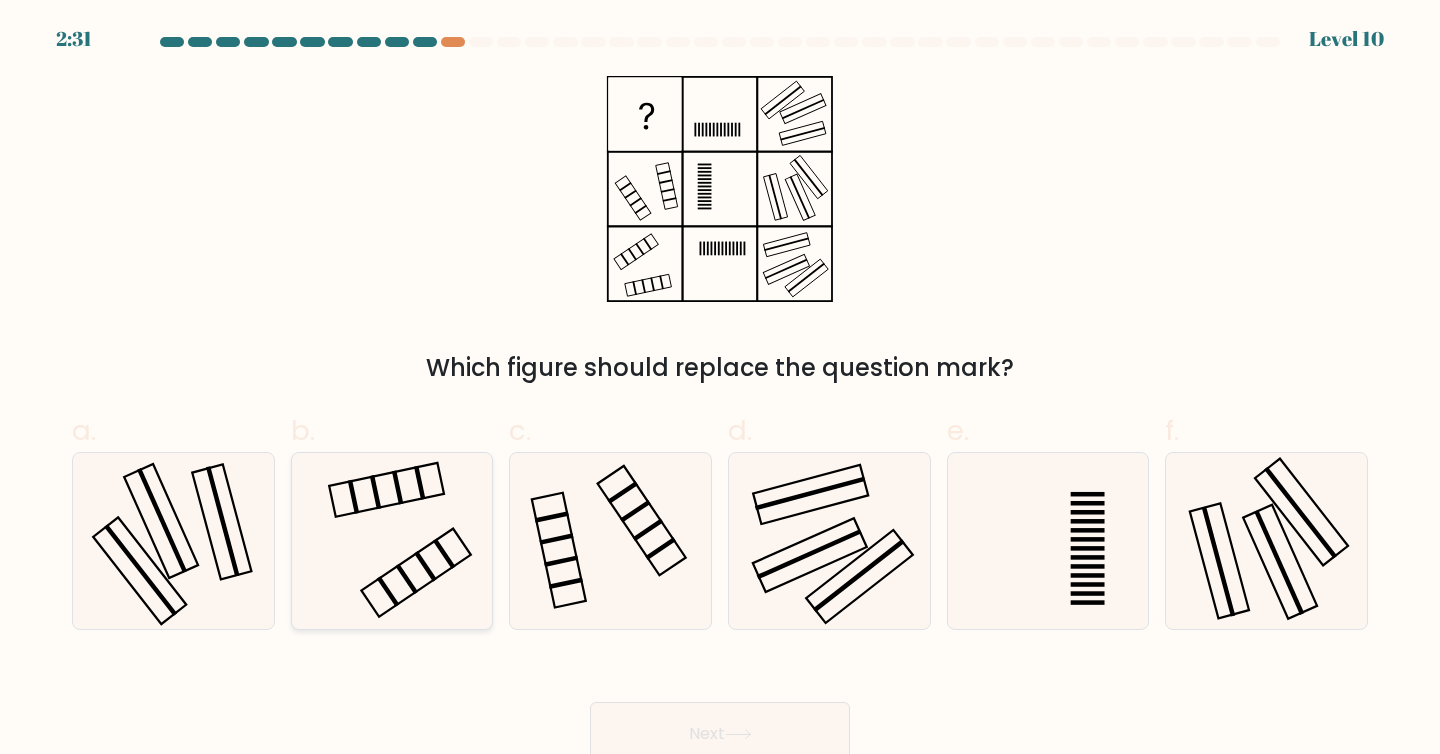 click 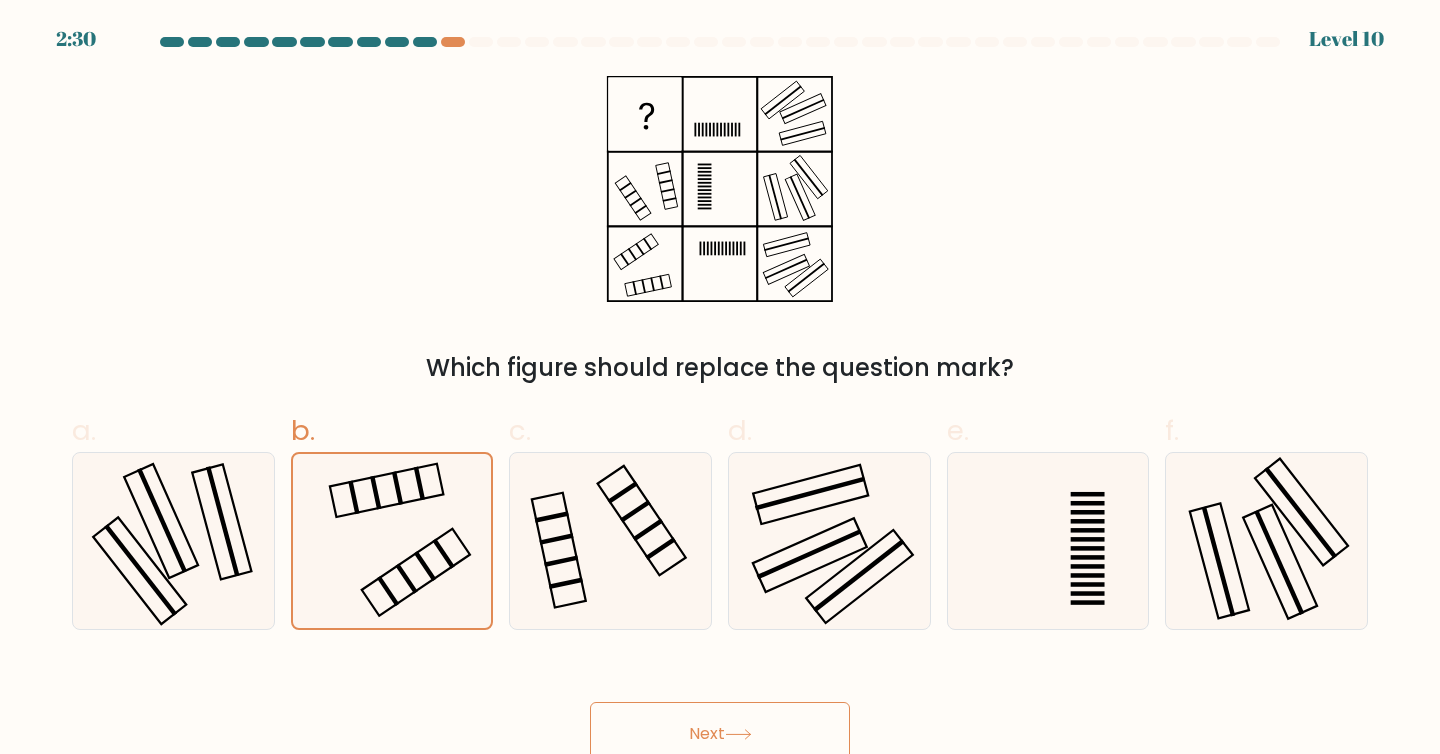 click on "Next" at bounding box center (720, 734) 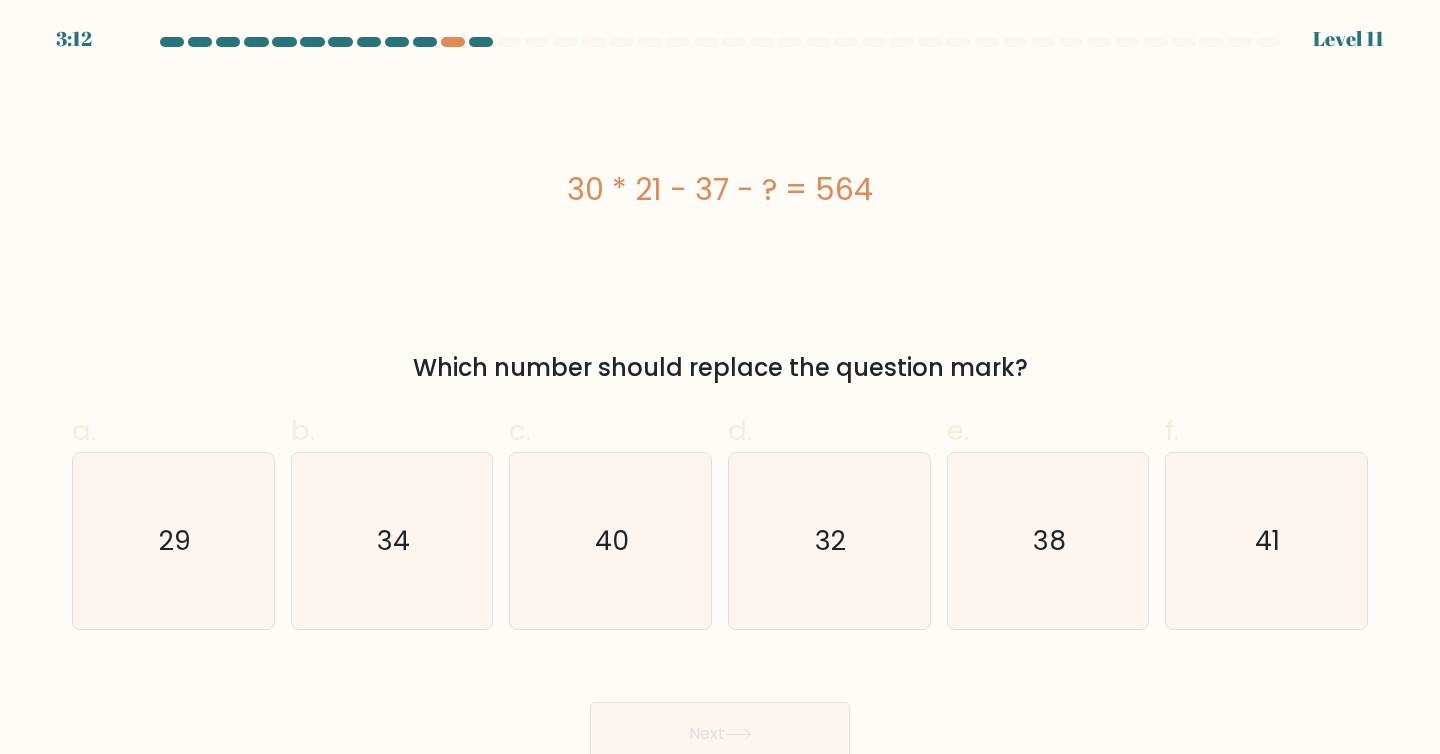 scroll, scrollTop: 12, scrollLeft: 0, axis: vertical 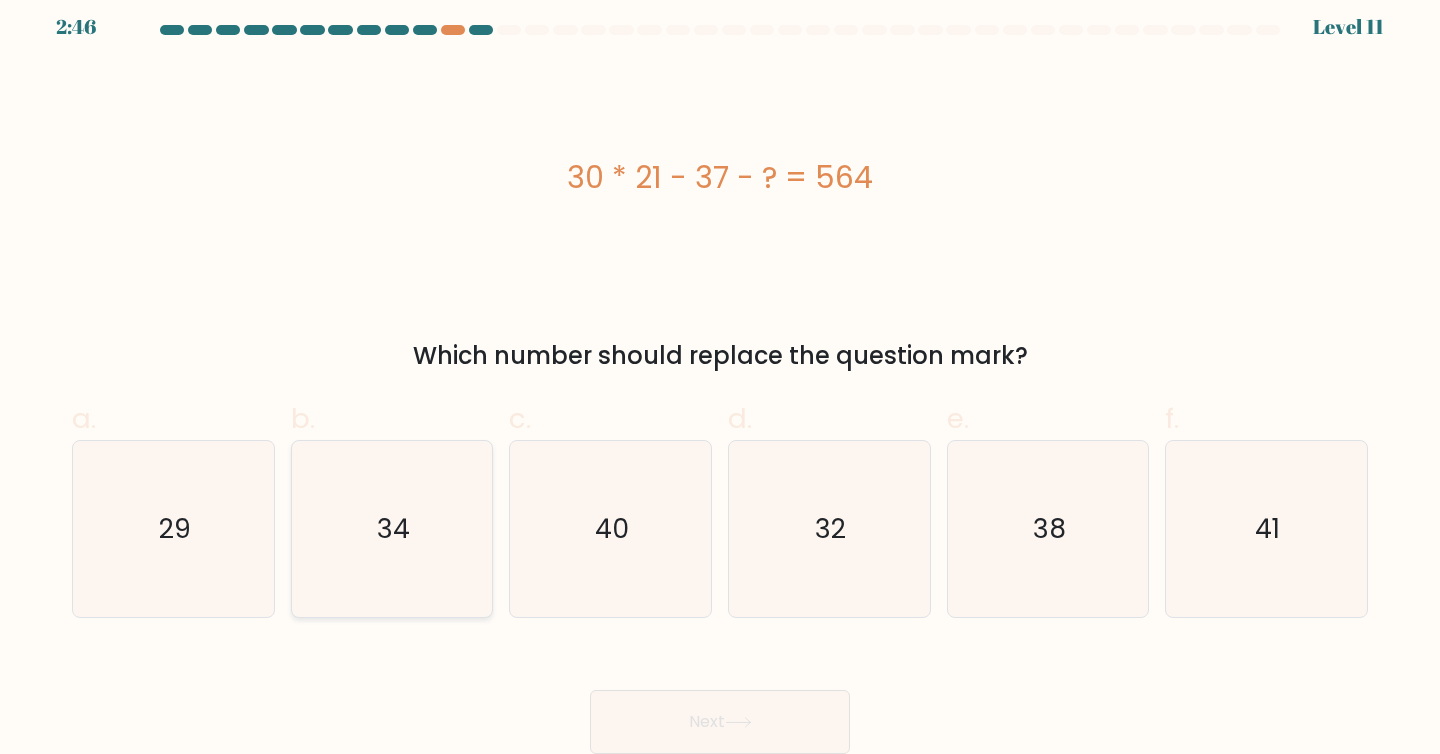 click on "34" 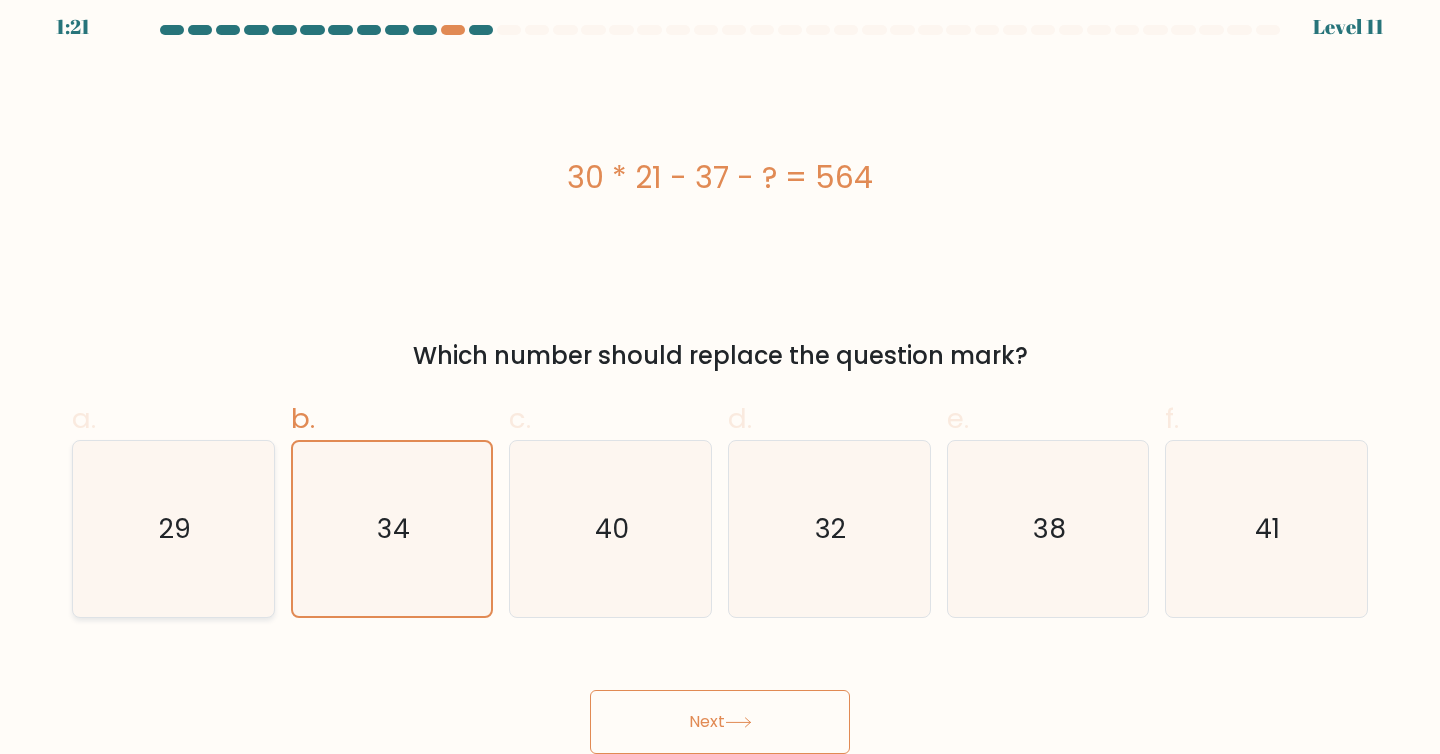 click on "29" 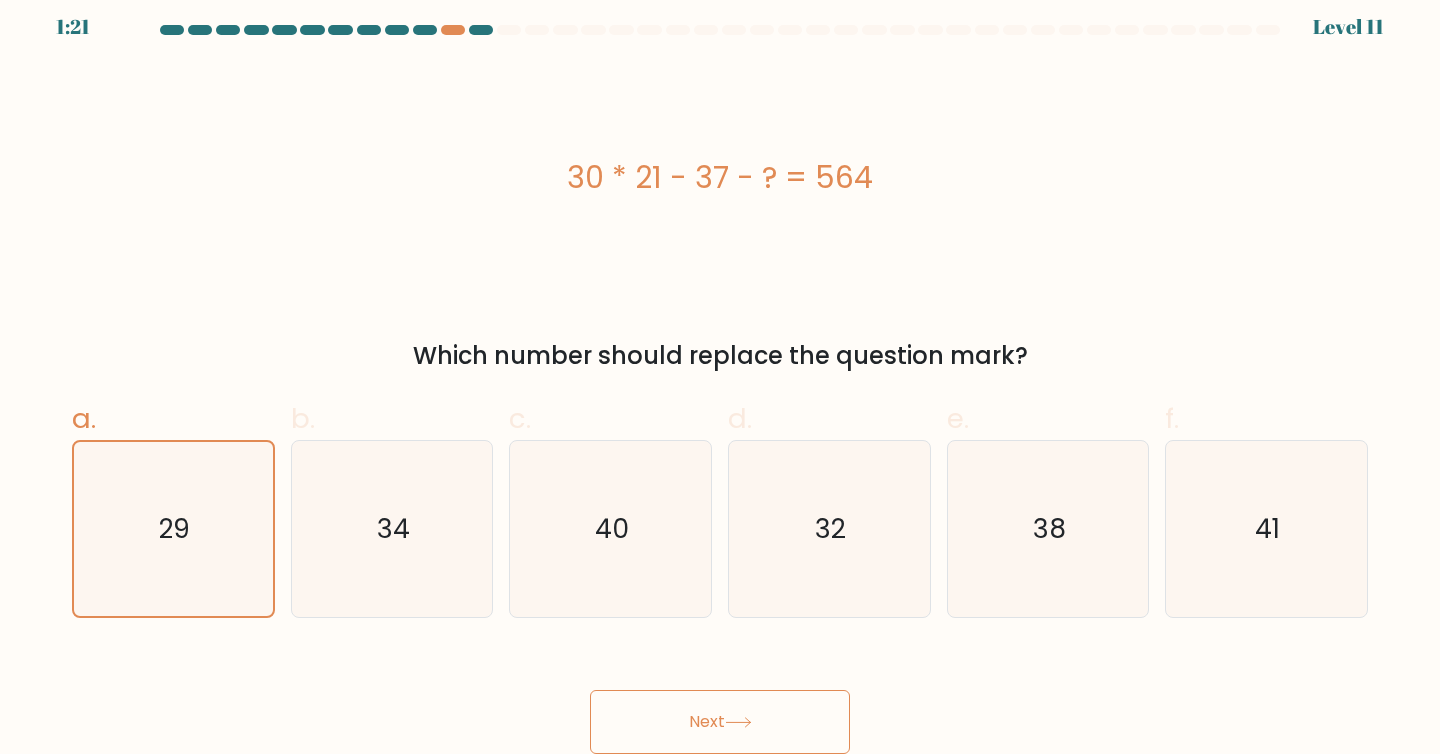 click on "Next" at bounding box center (720, 722) 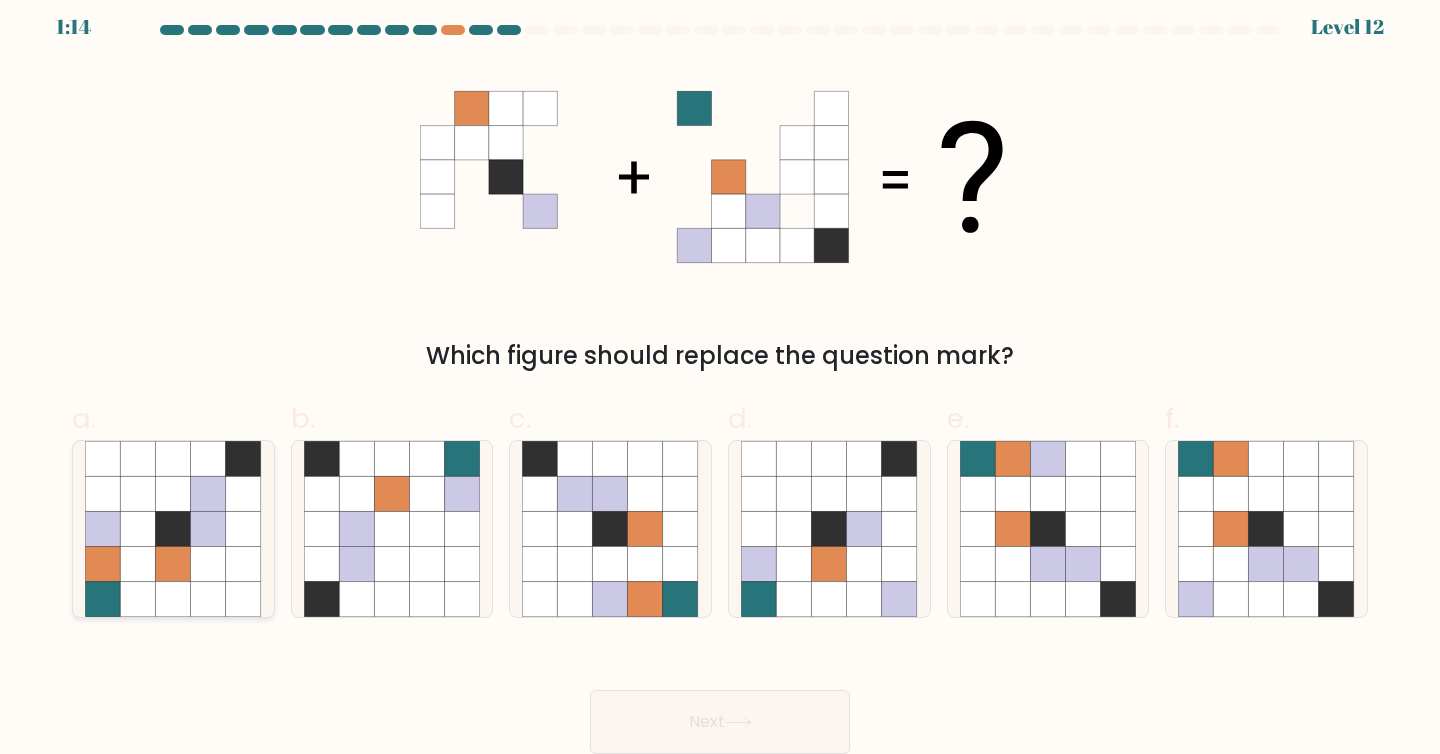 click 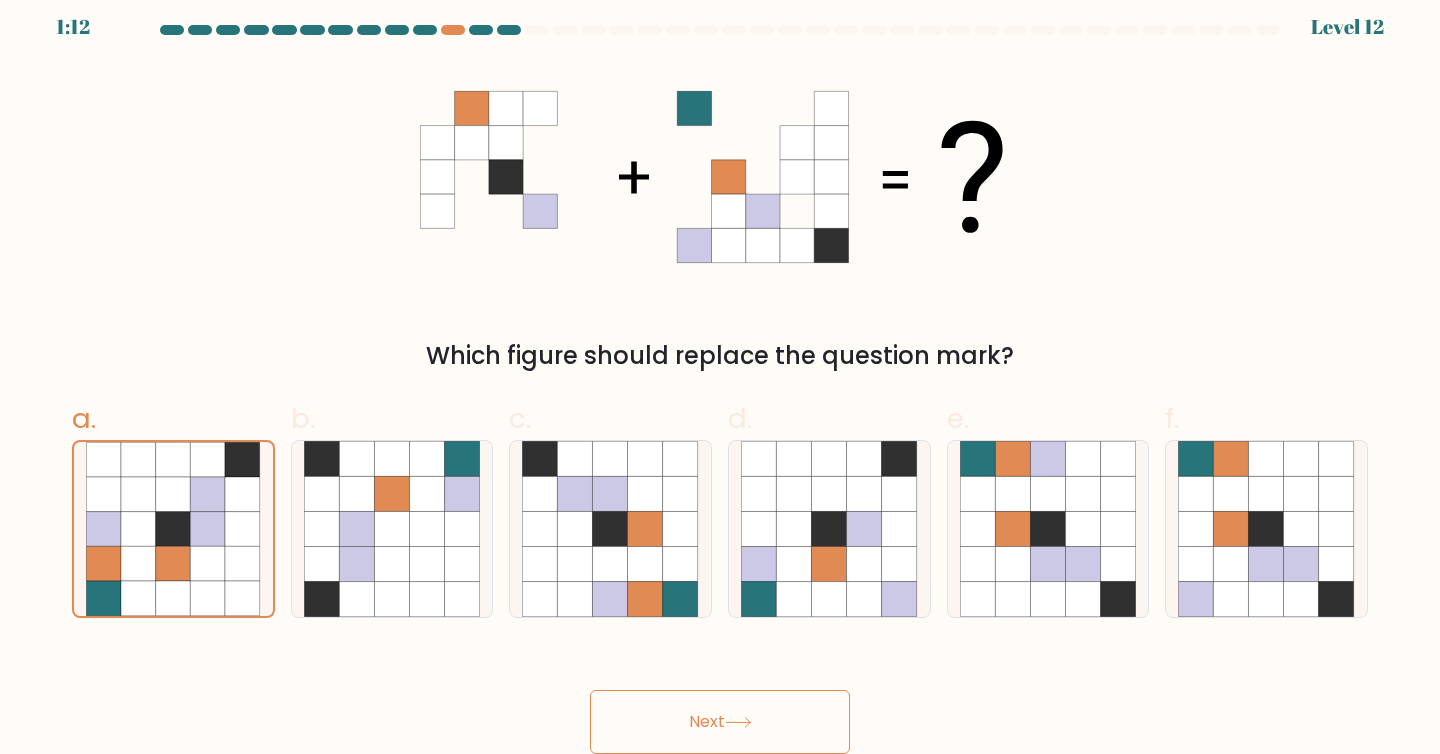 click on "Next" at bounding box center (720, 722) 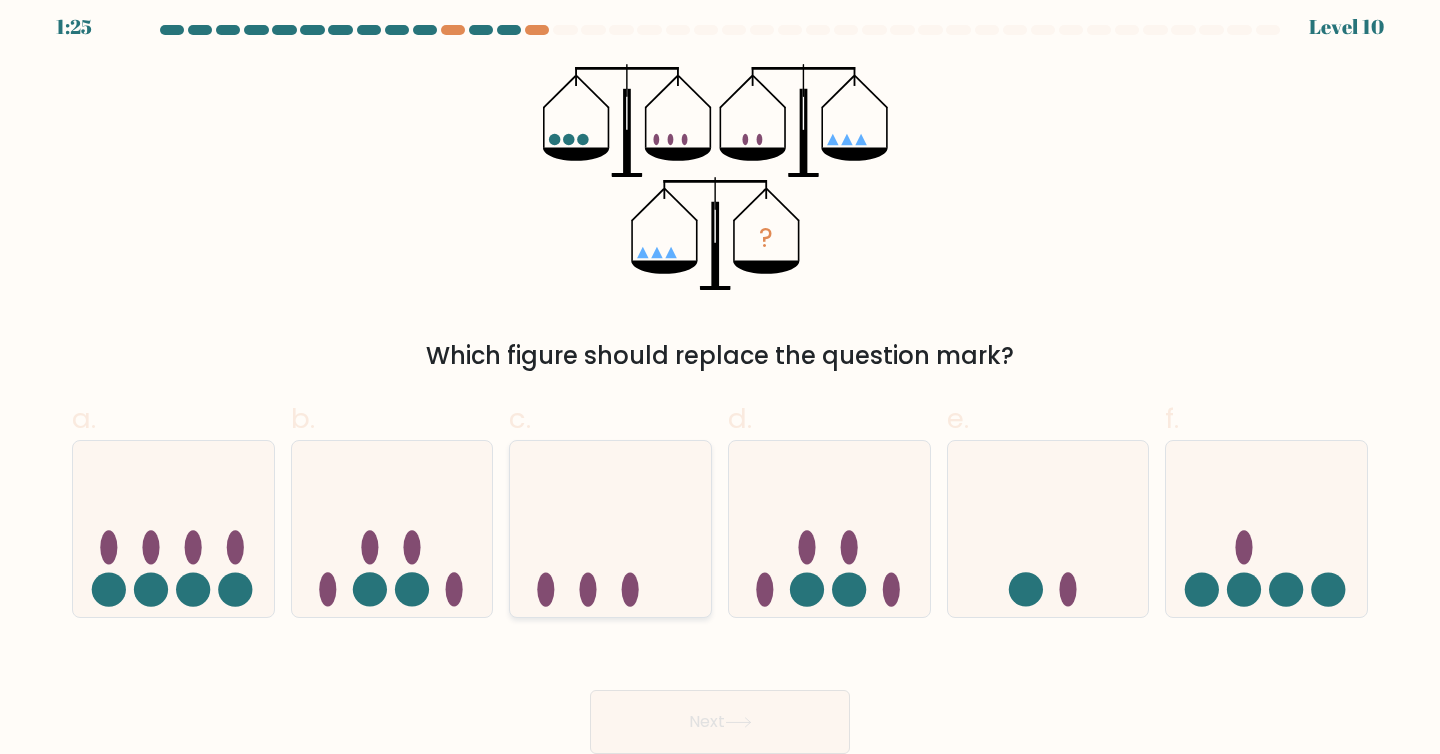 click 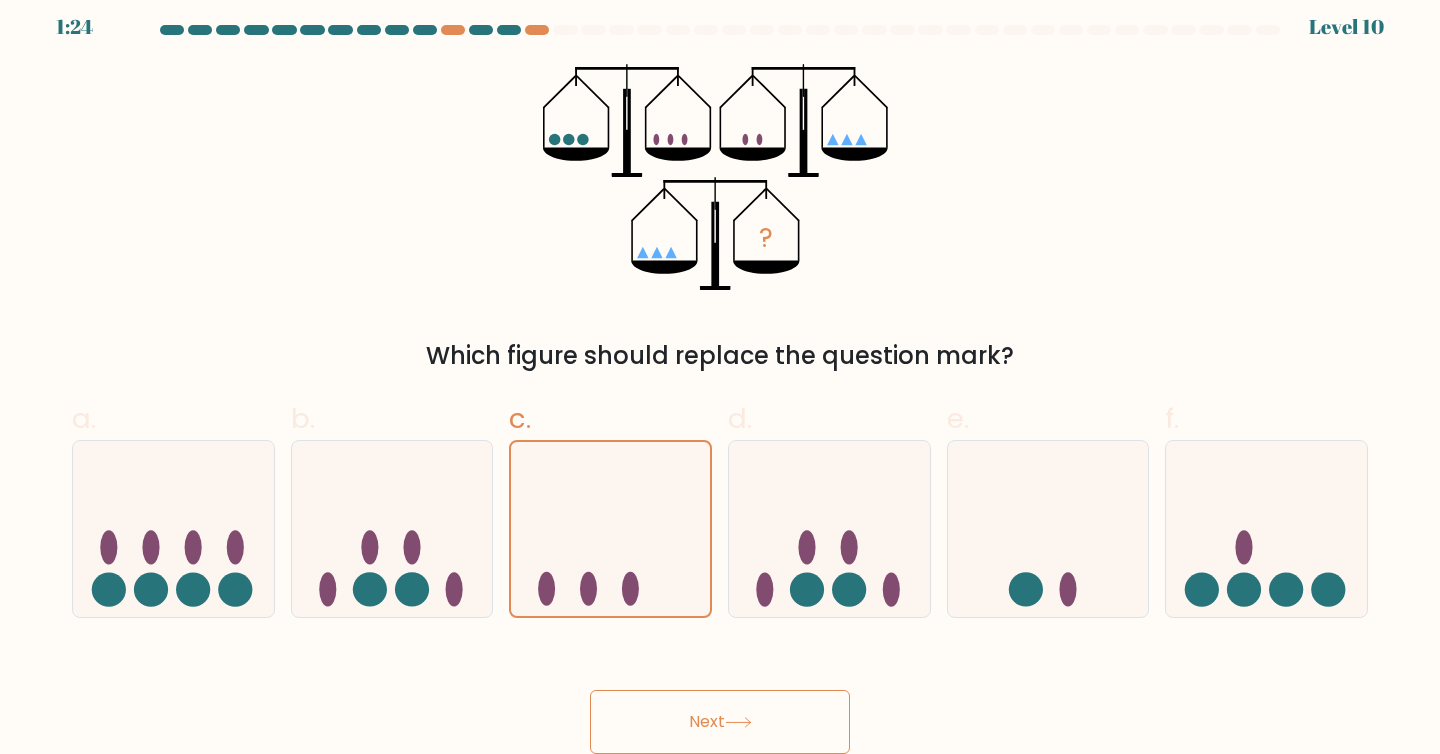 click on "Next" at bounding box center [720, 722] 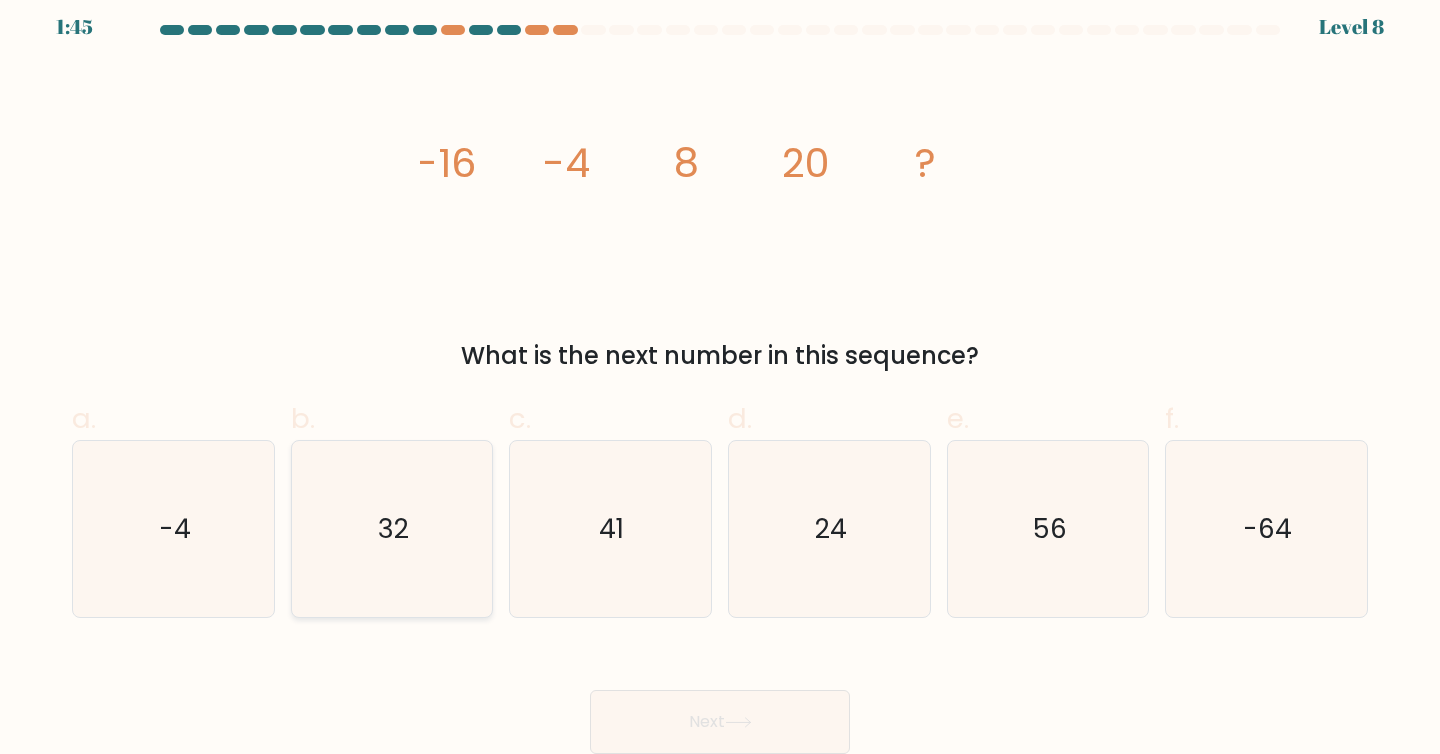 click on "32" 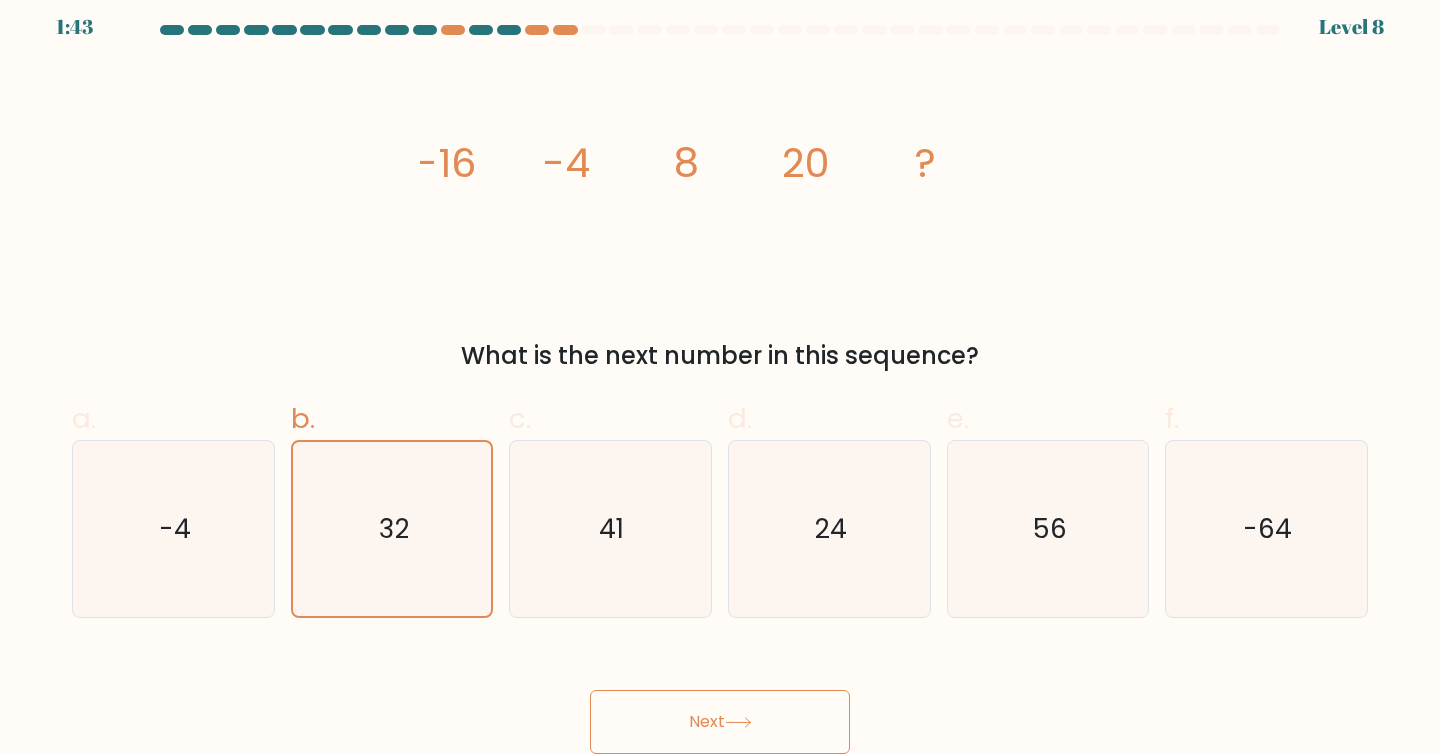 click on "Next" at bounding box center [720, 722] 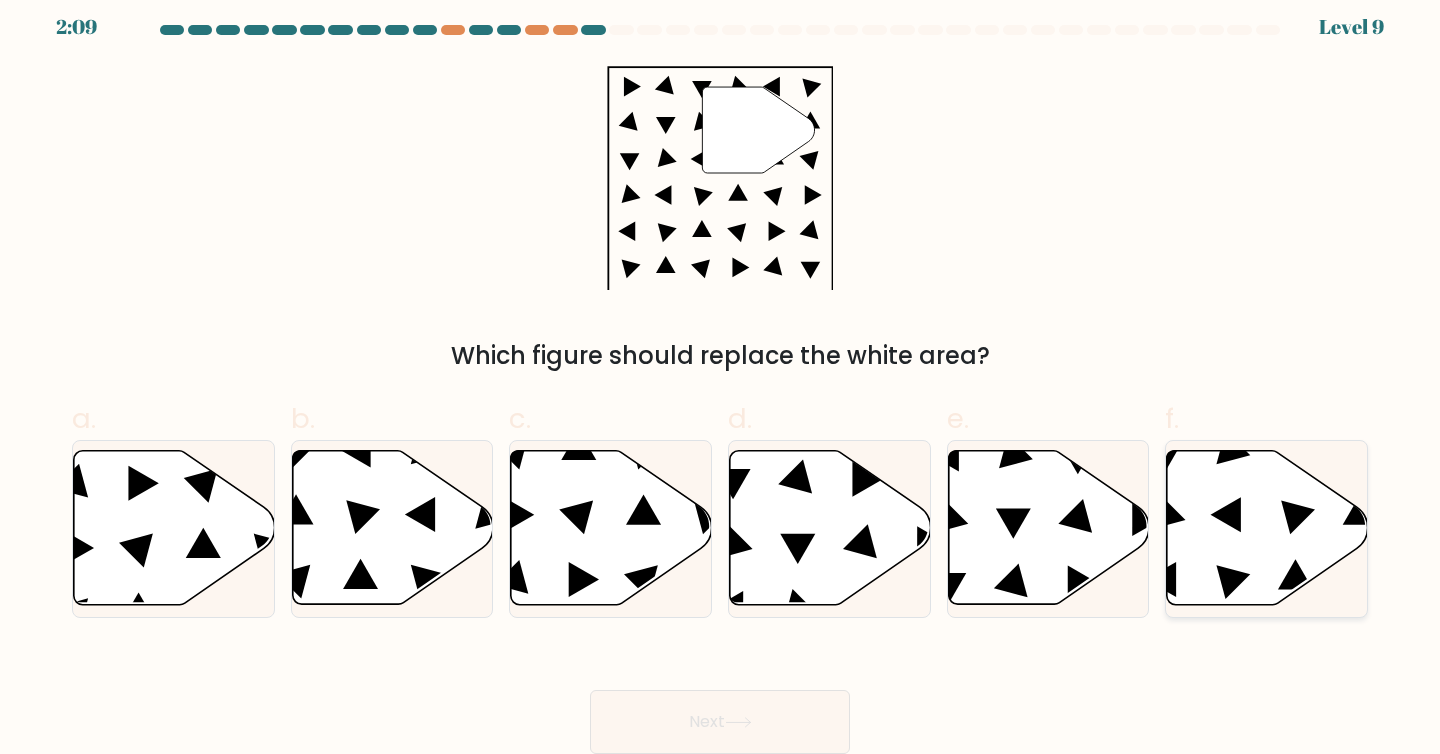 click 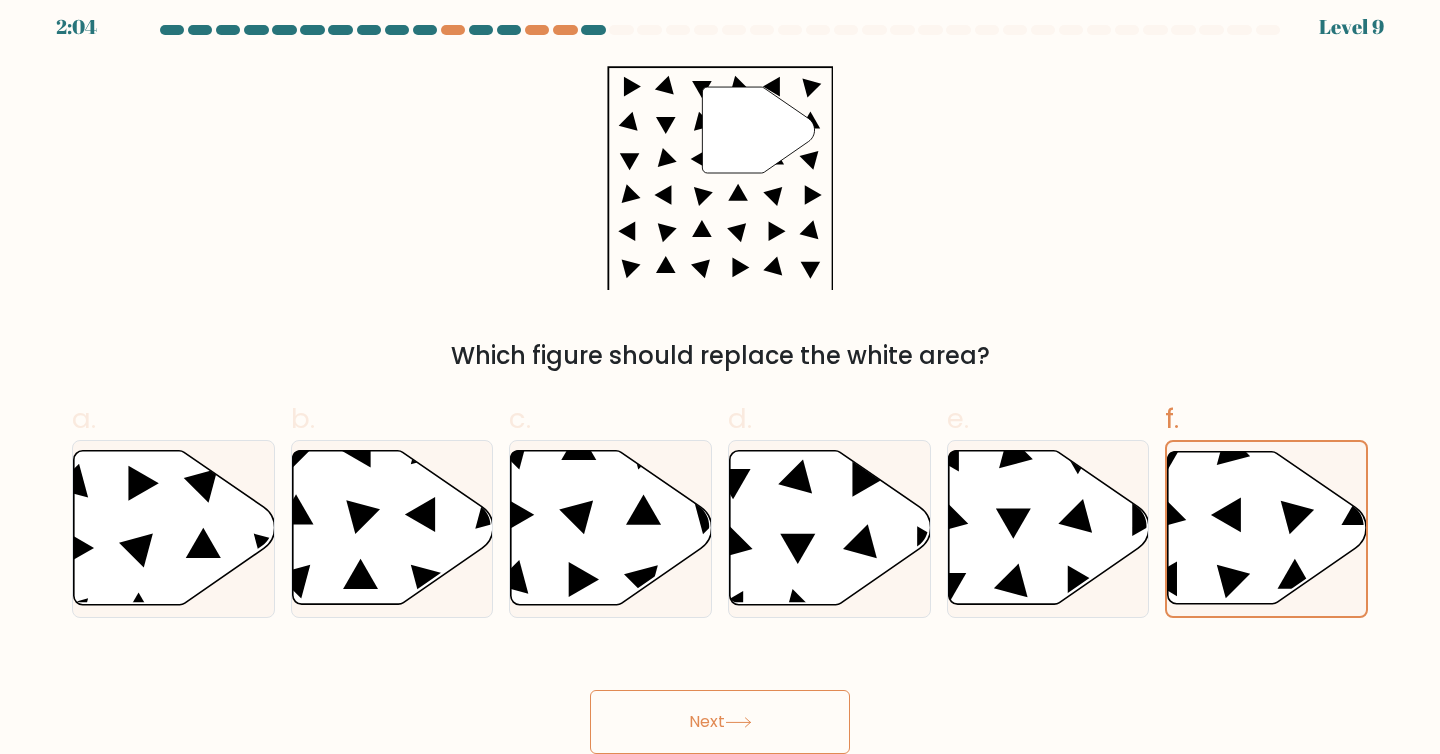 click on "Next" at bounding box center (720, 722) 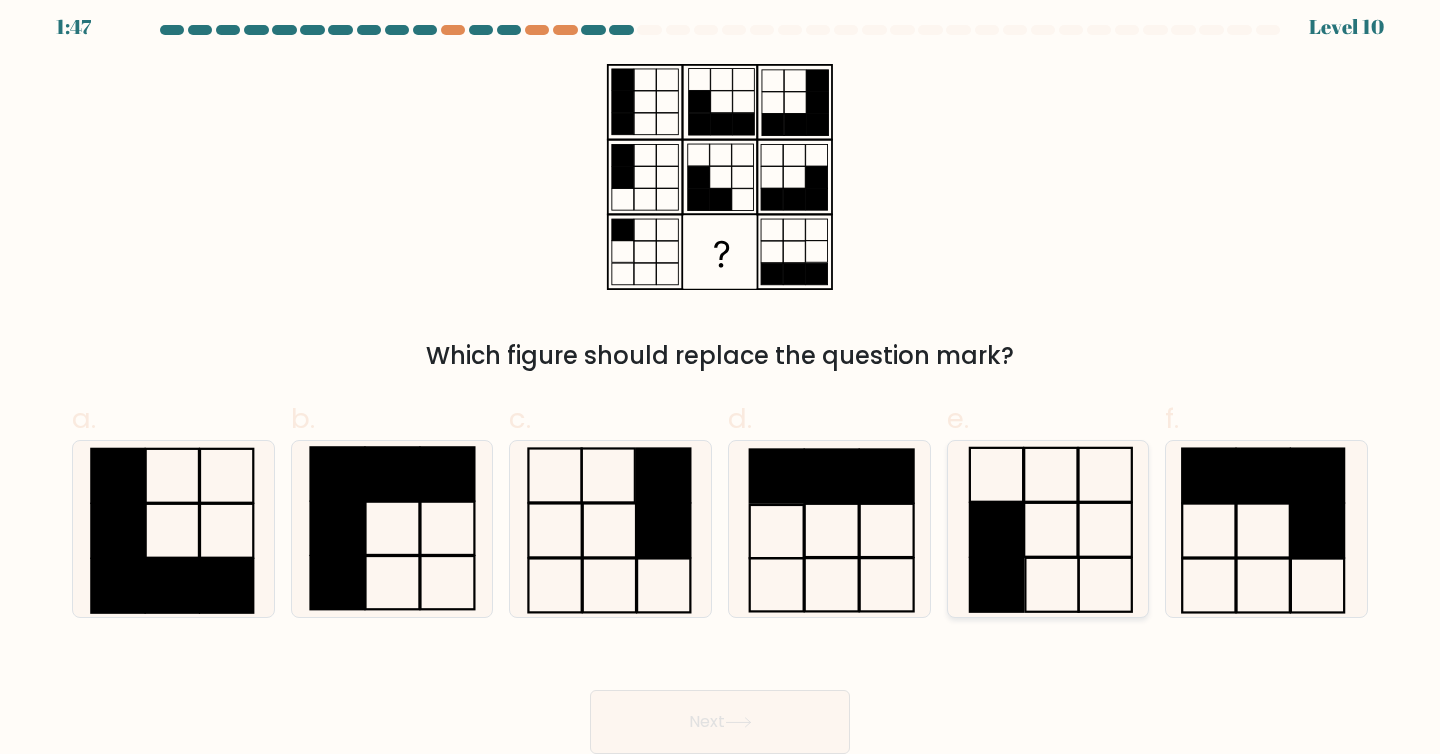 click 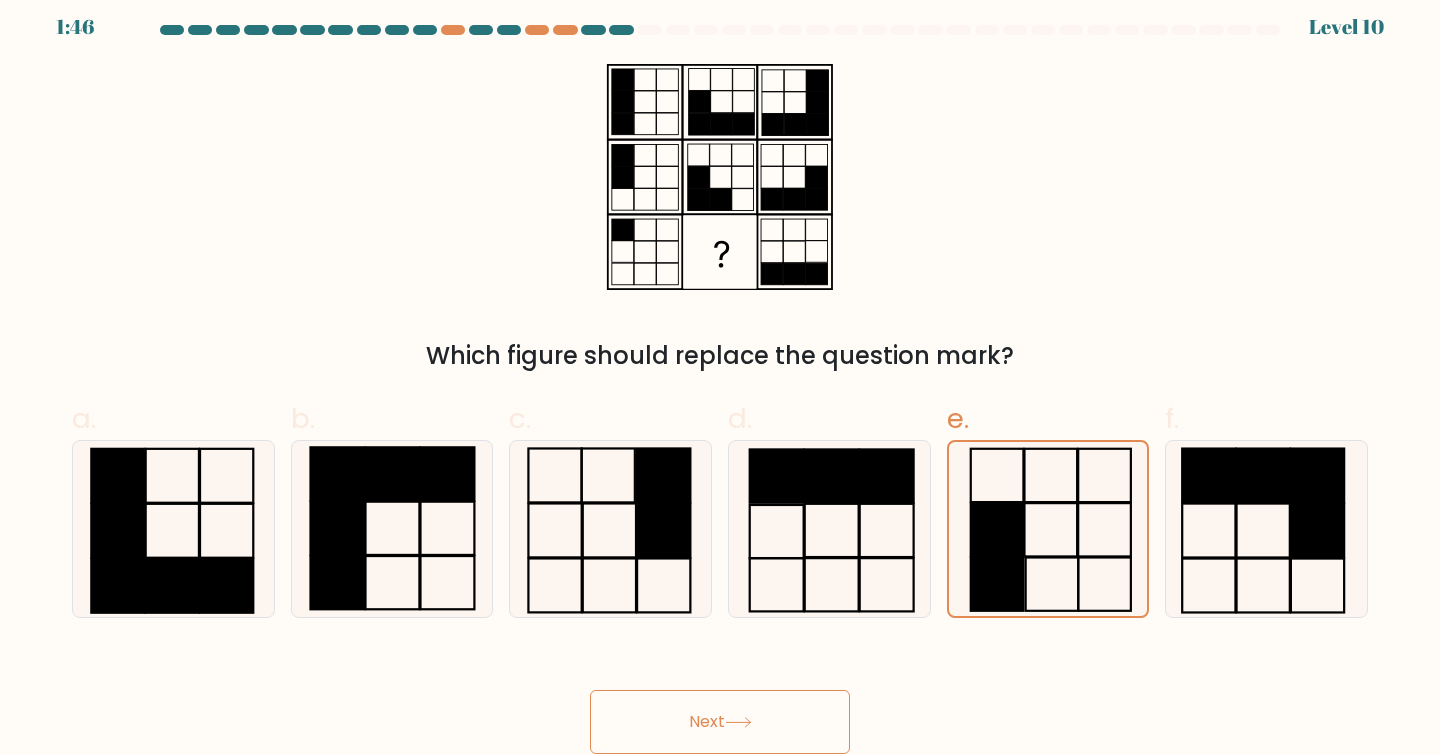 click on "Next" at bounding box center (720, 722) 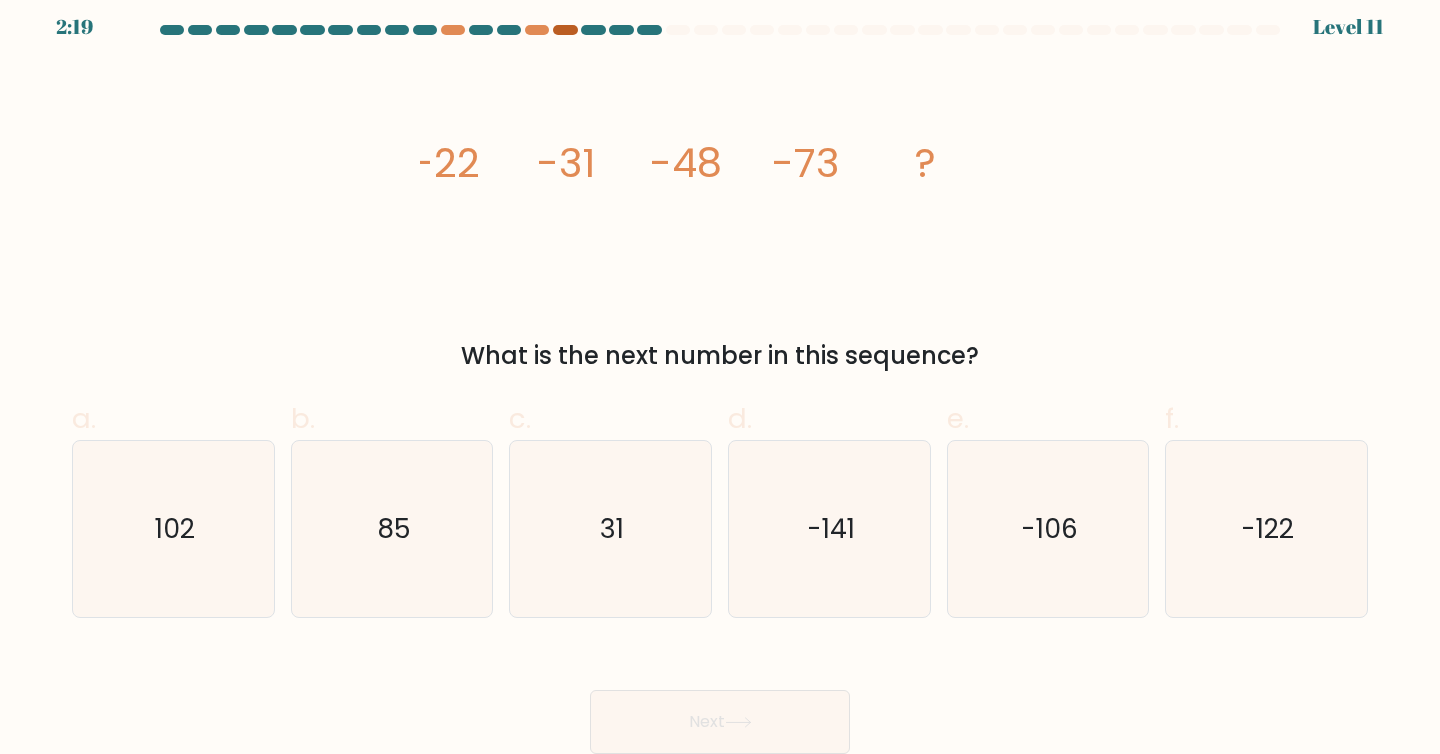 click at bounding box center [565, 30] 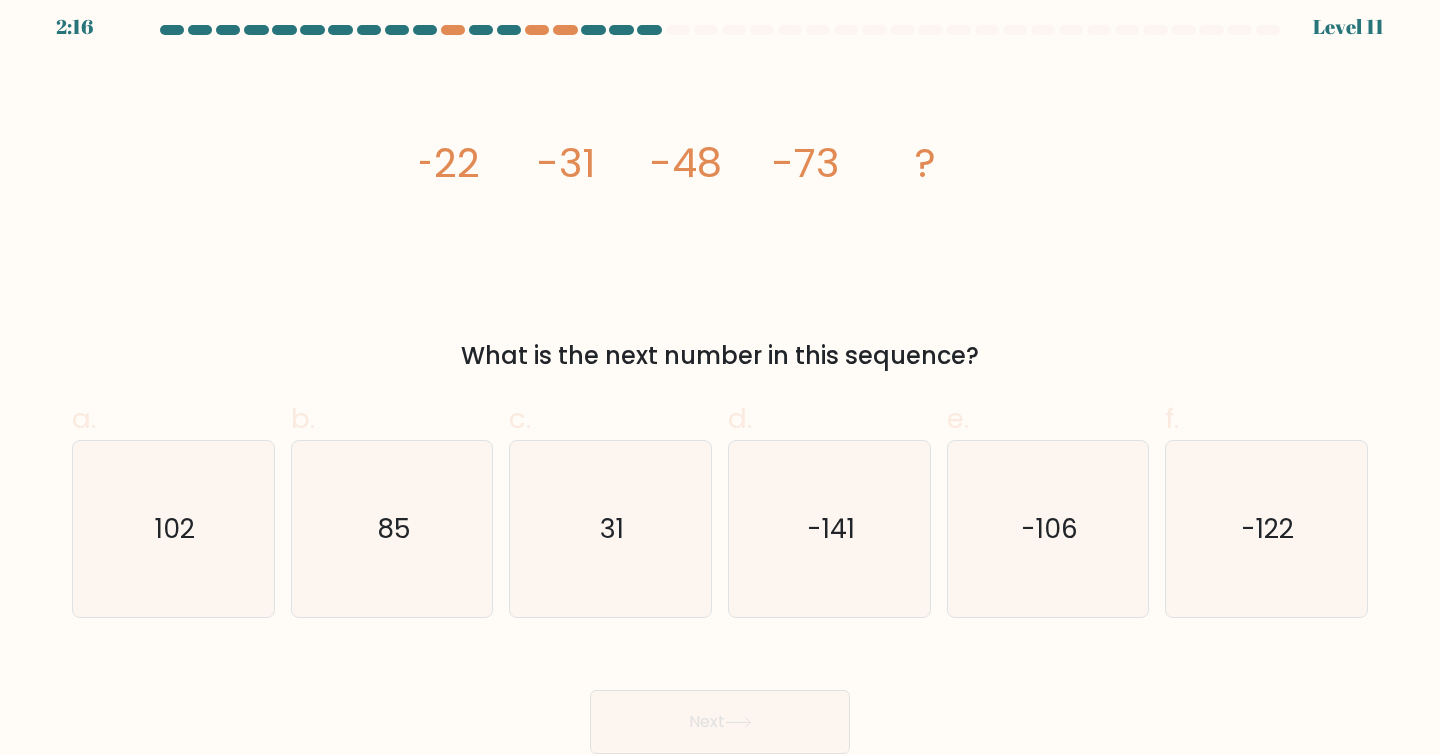 click at bounding box center [481, 30] 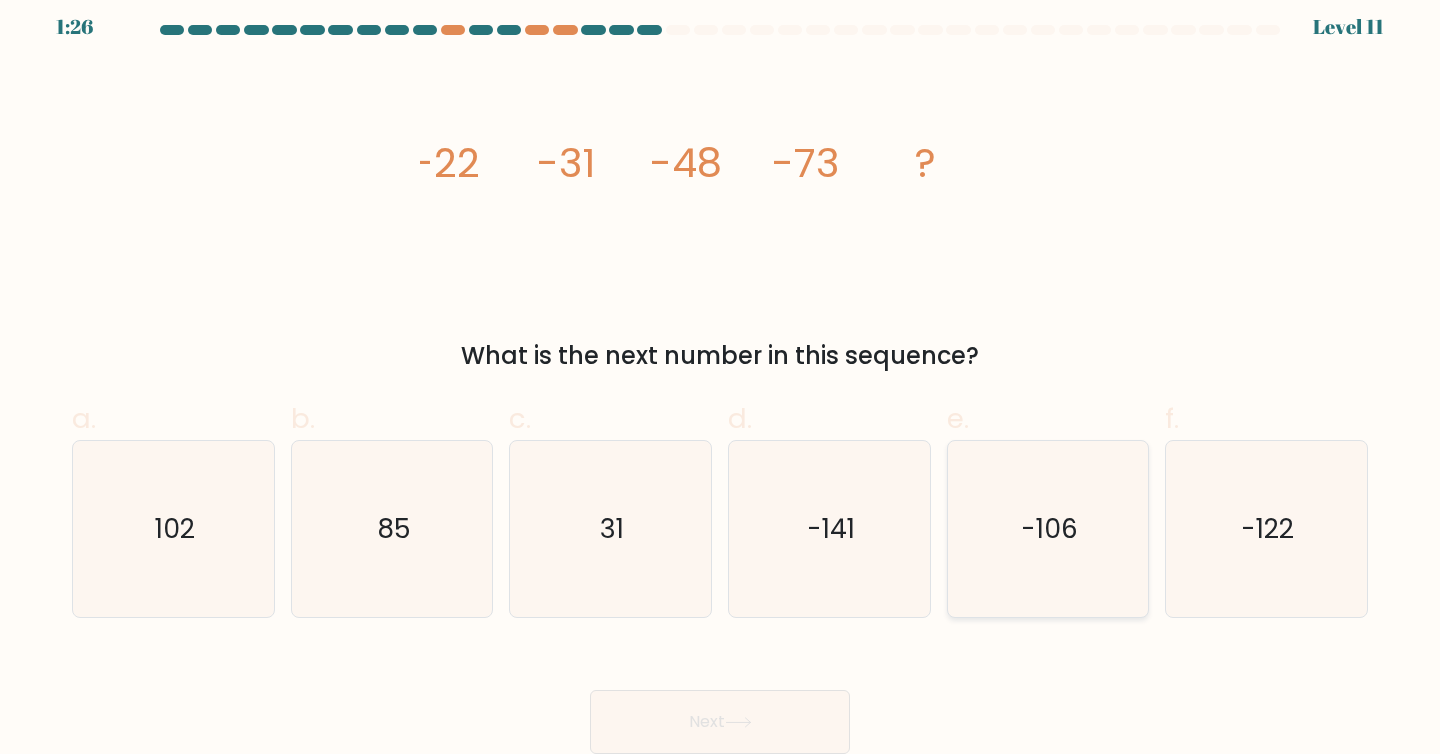 click on "-106" 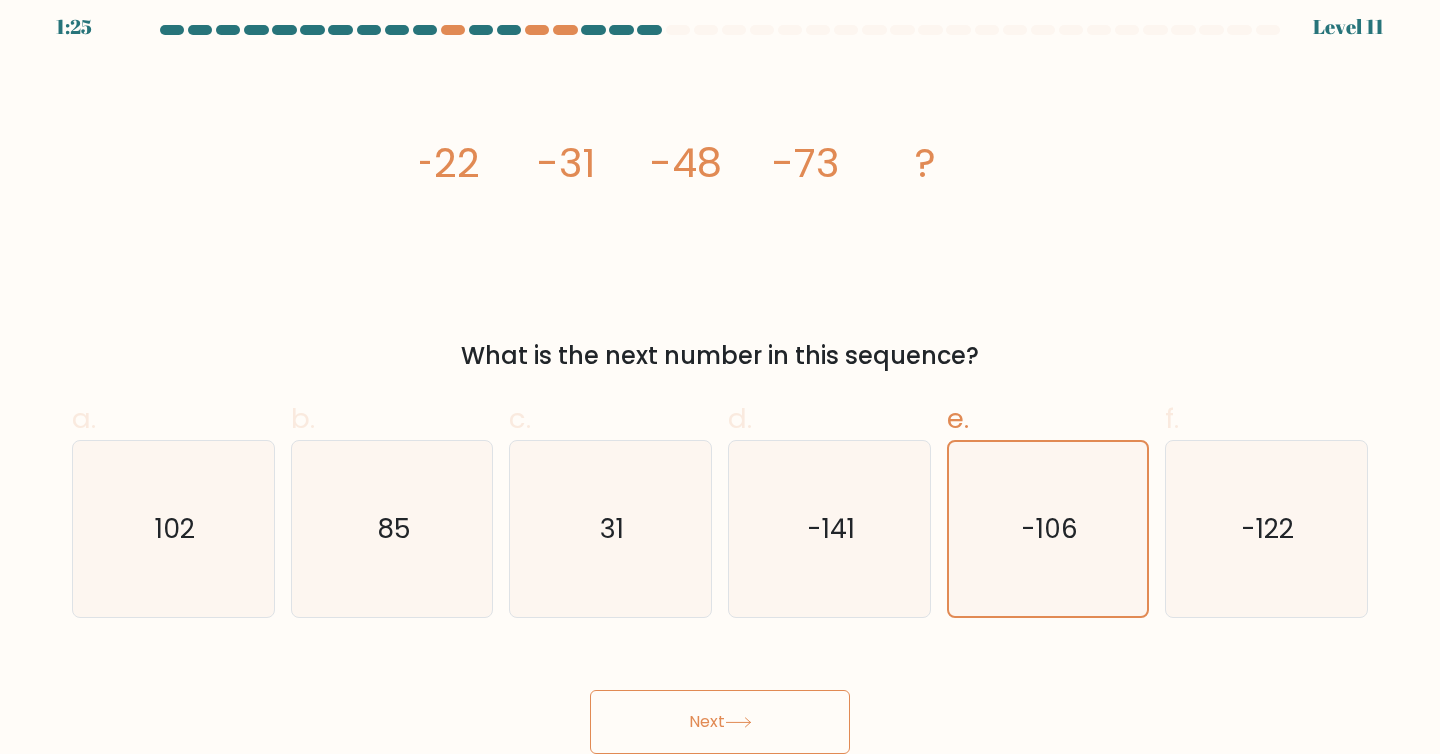 click 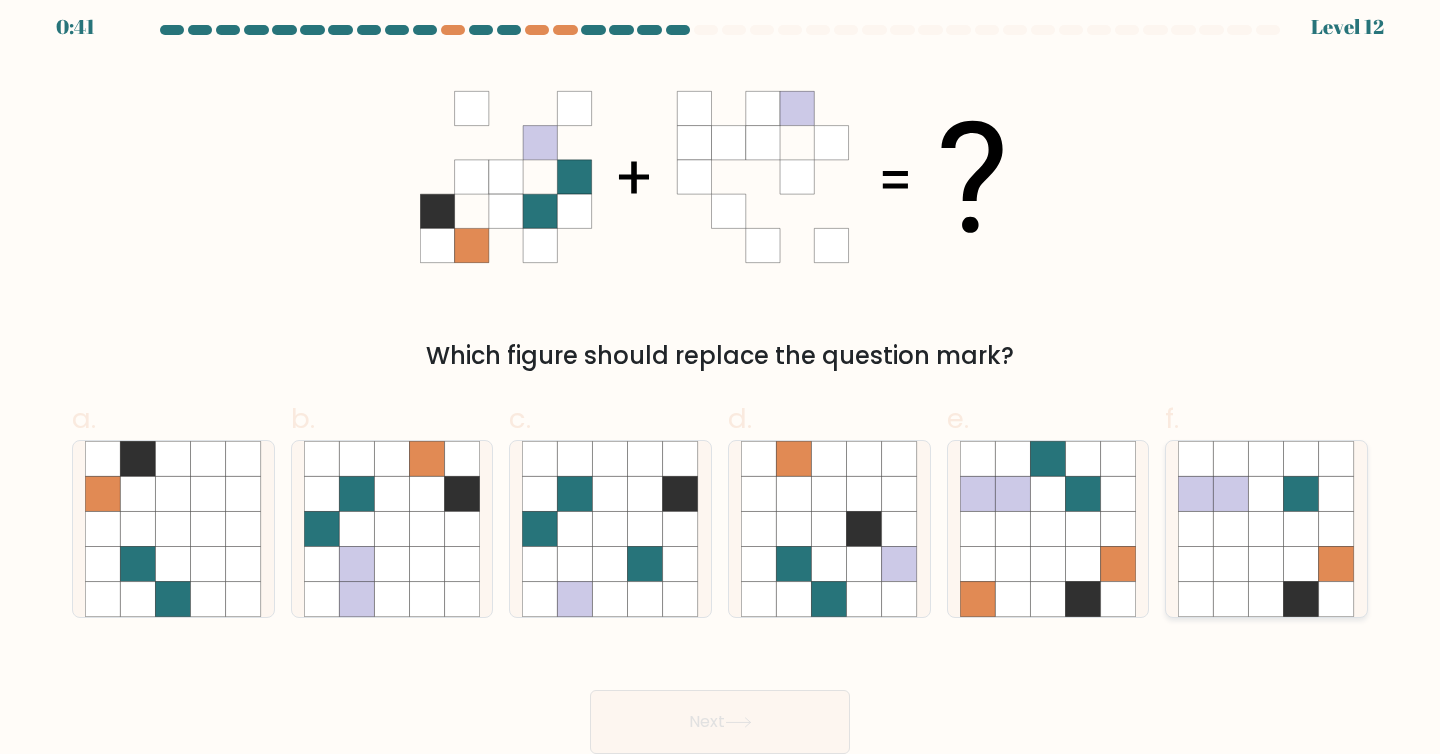 click 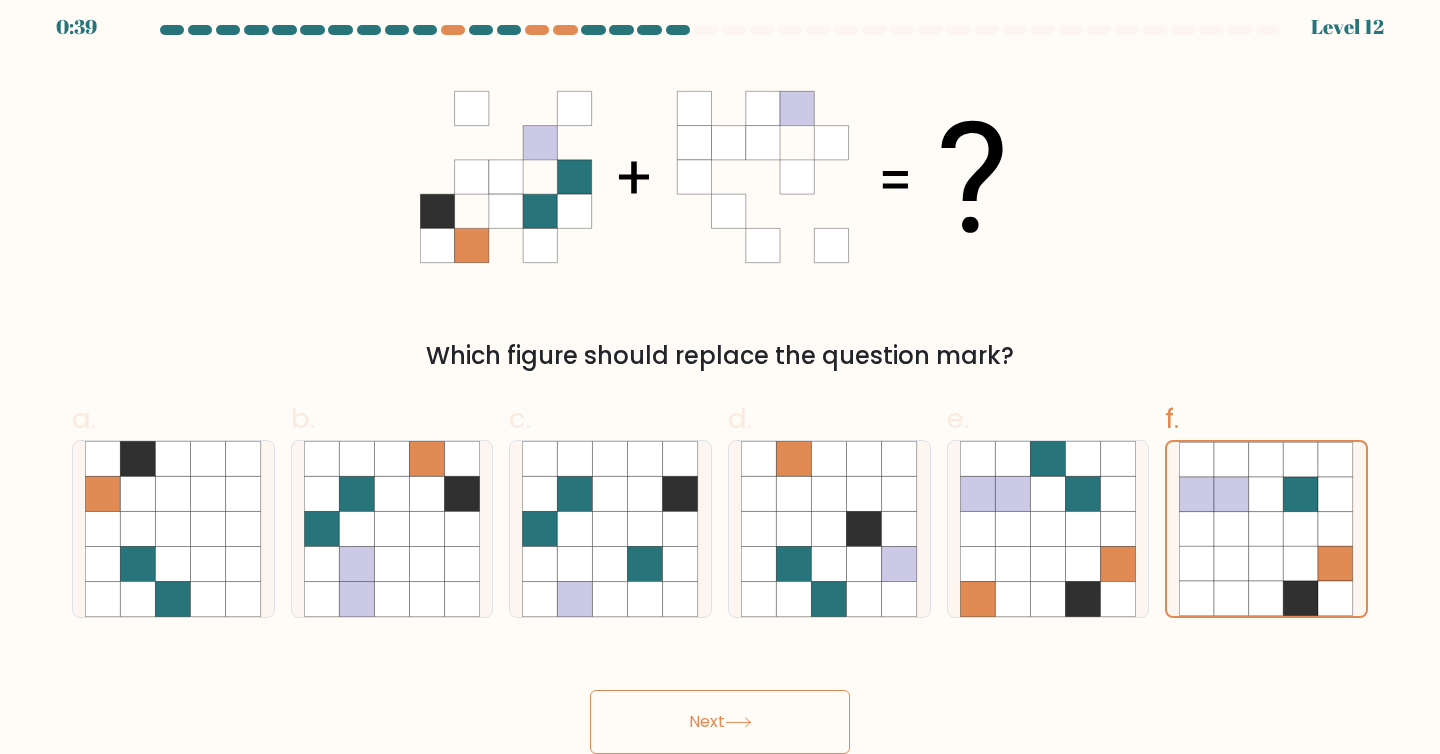 click on "Next" at bounding box center [720, 722] 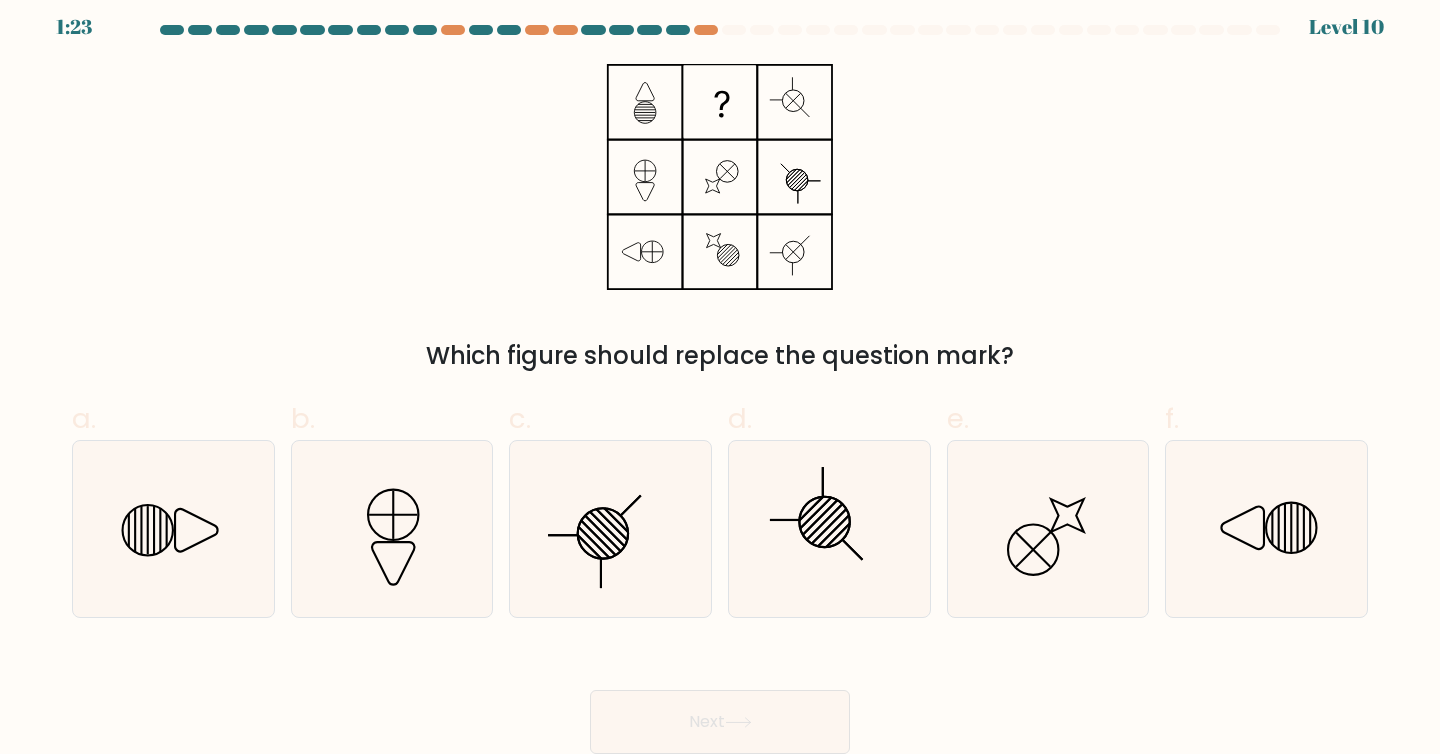 drag, startPoint x: 672, startPoint y: 728, endPoint x: 836, endPoint y: 329, distance: 431.38962 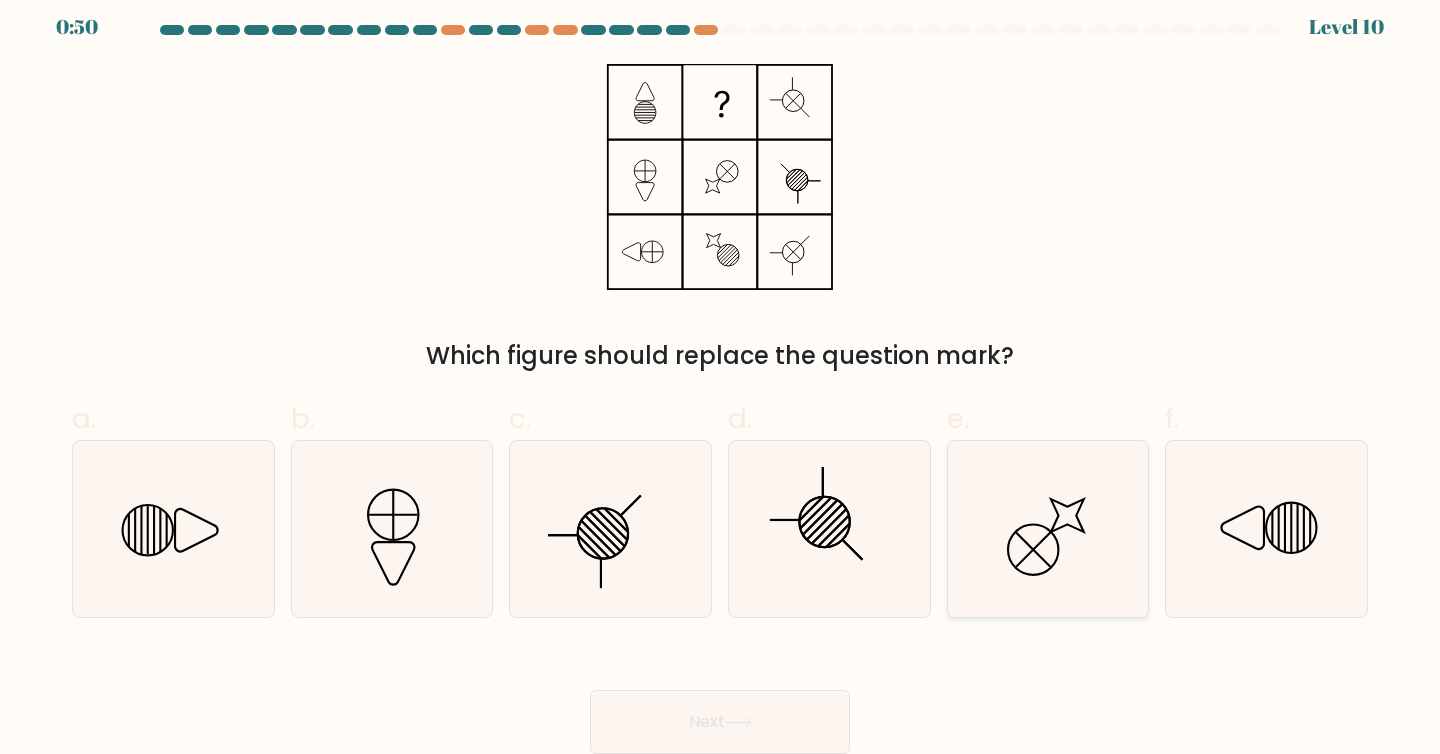 click 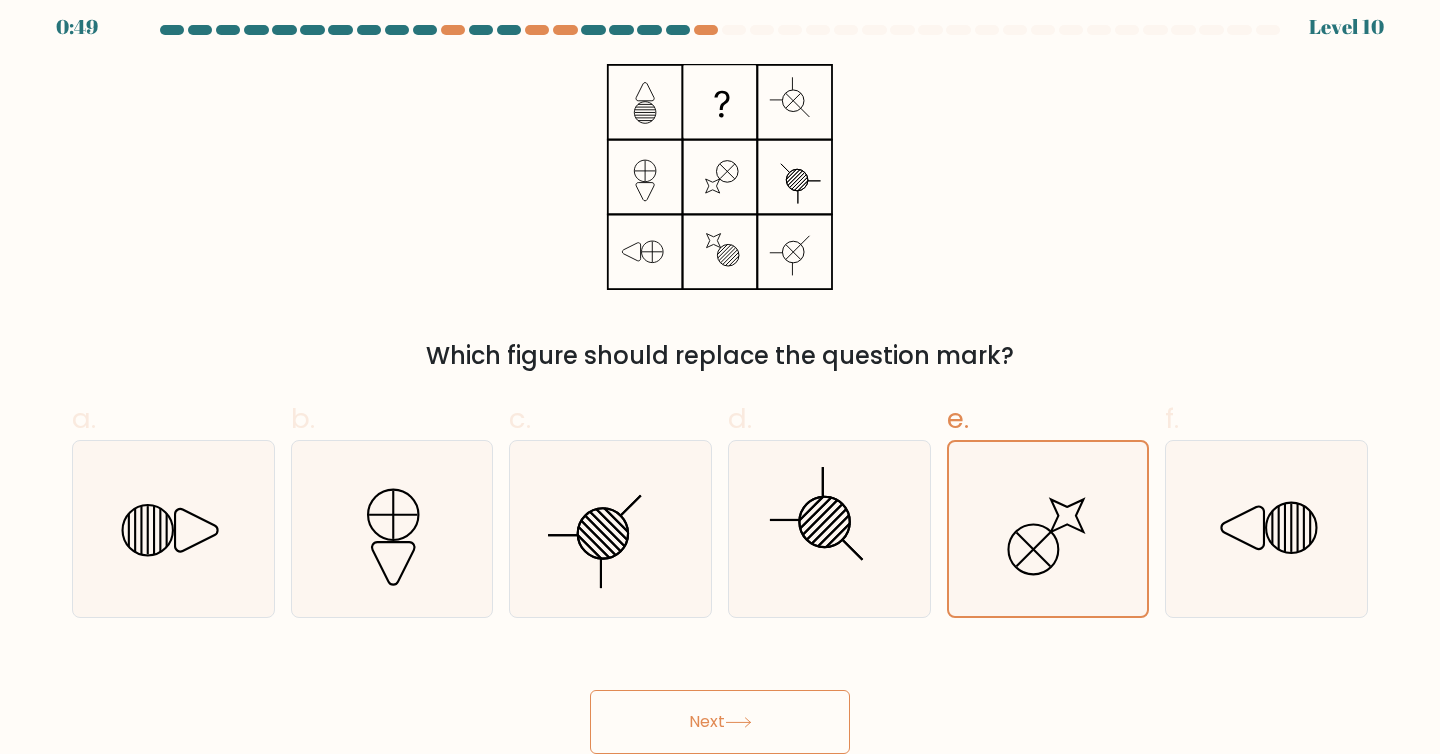 click on "Next" at bounding box center [720, 722] 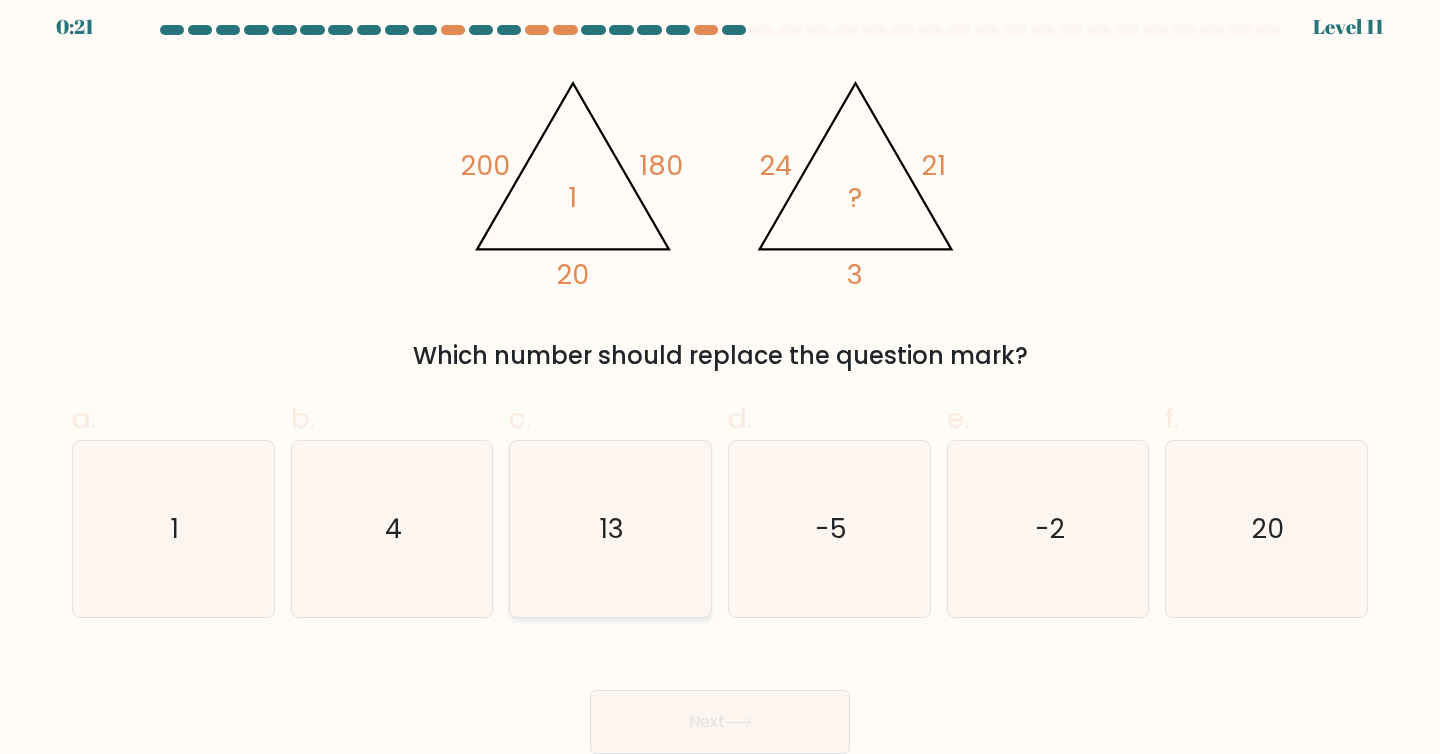 click on "13" 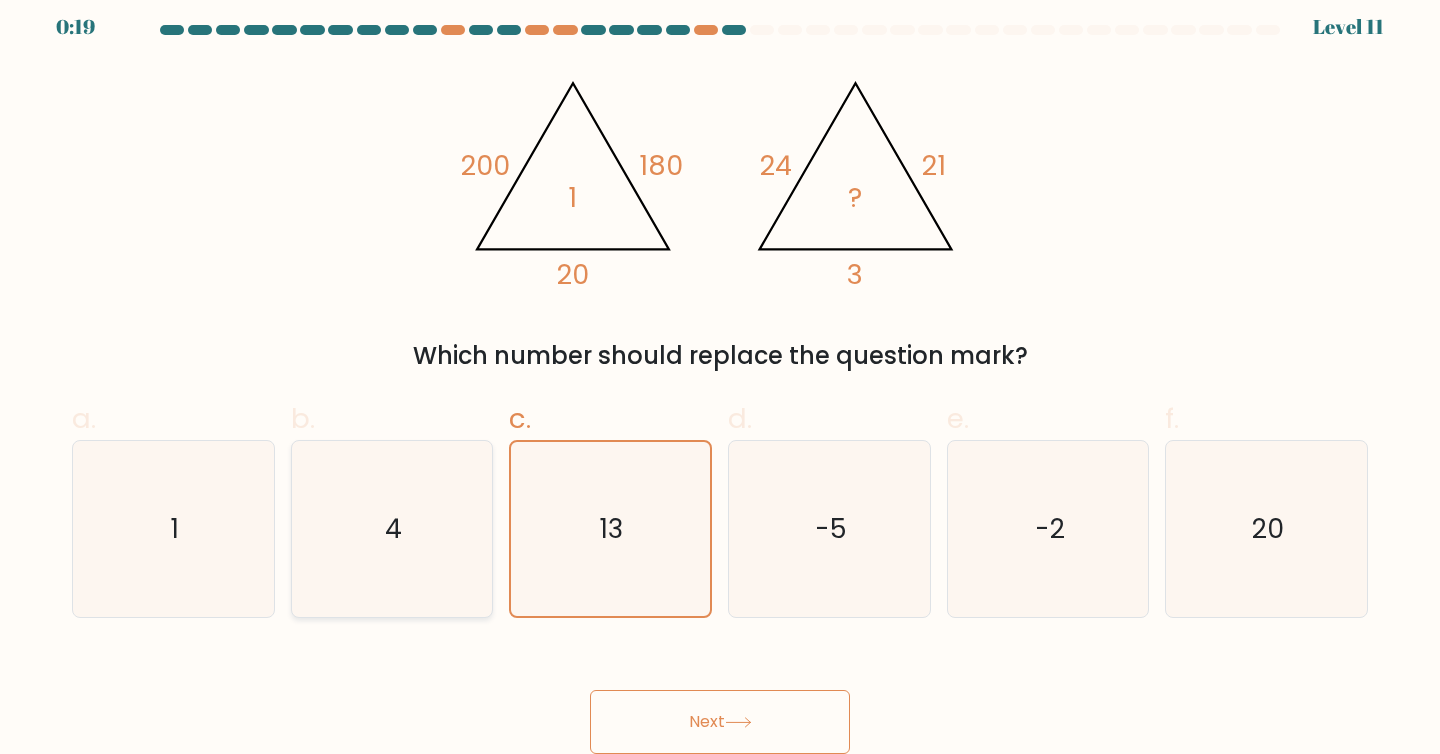 click on "4" 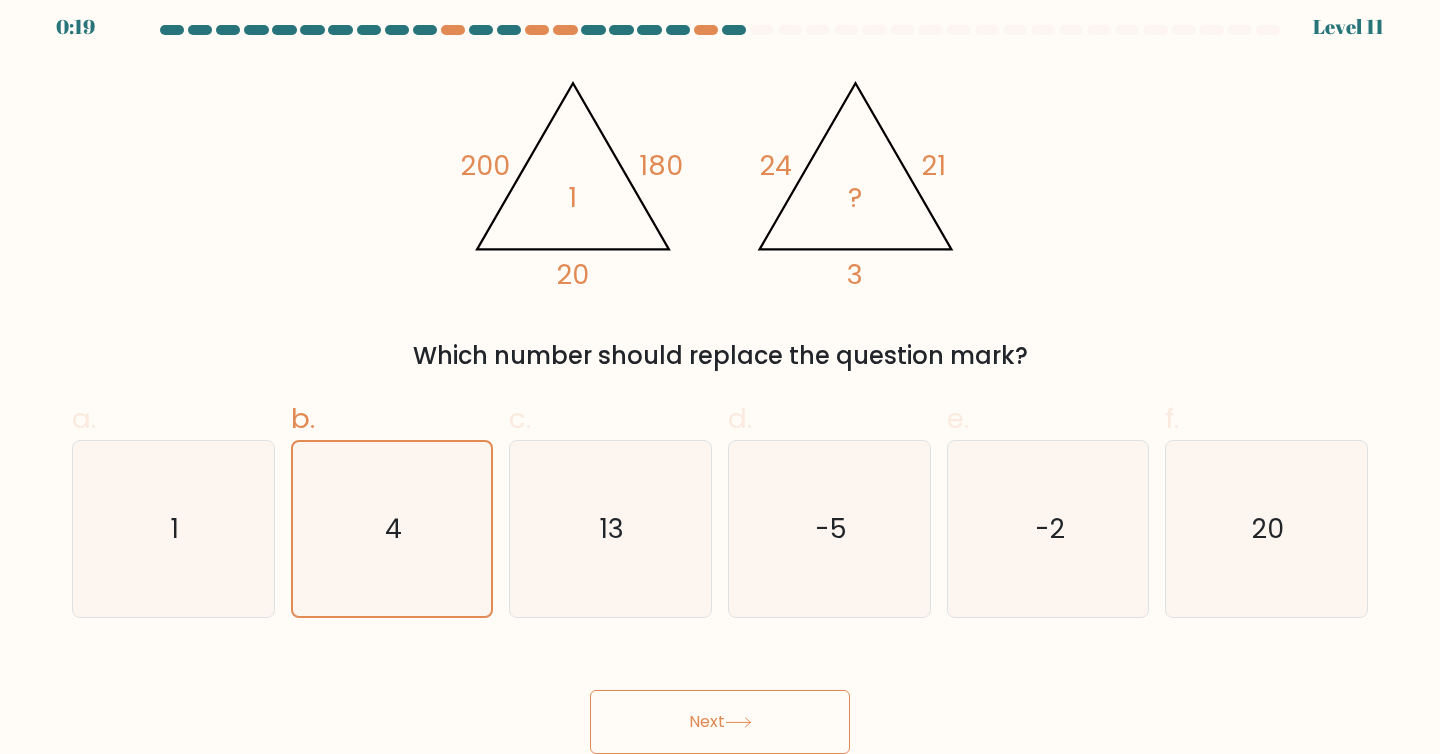 click on "Next" at bounding box center [720, 722] 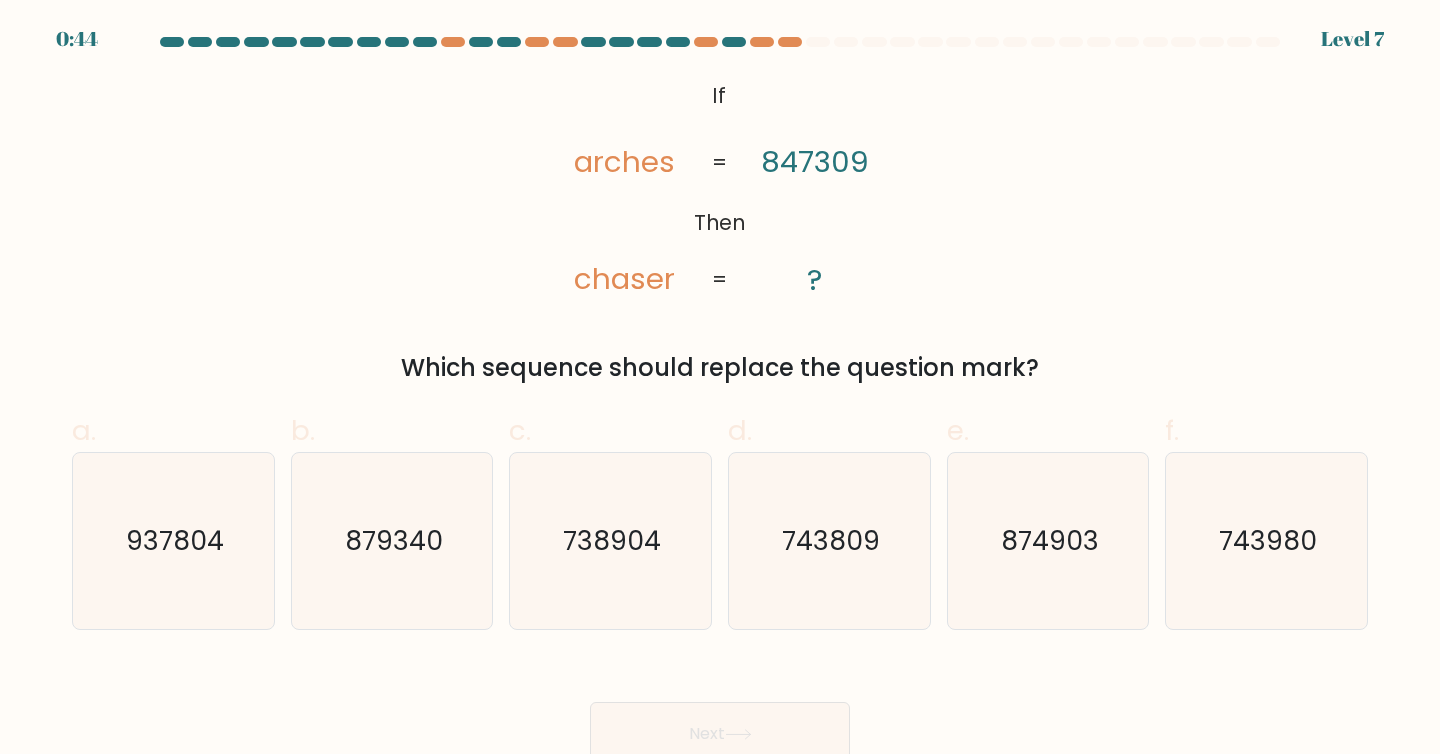 scroll, scrollTop: 0, scrollLeft: 0, axis: both 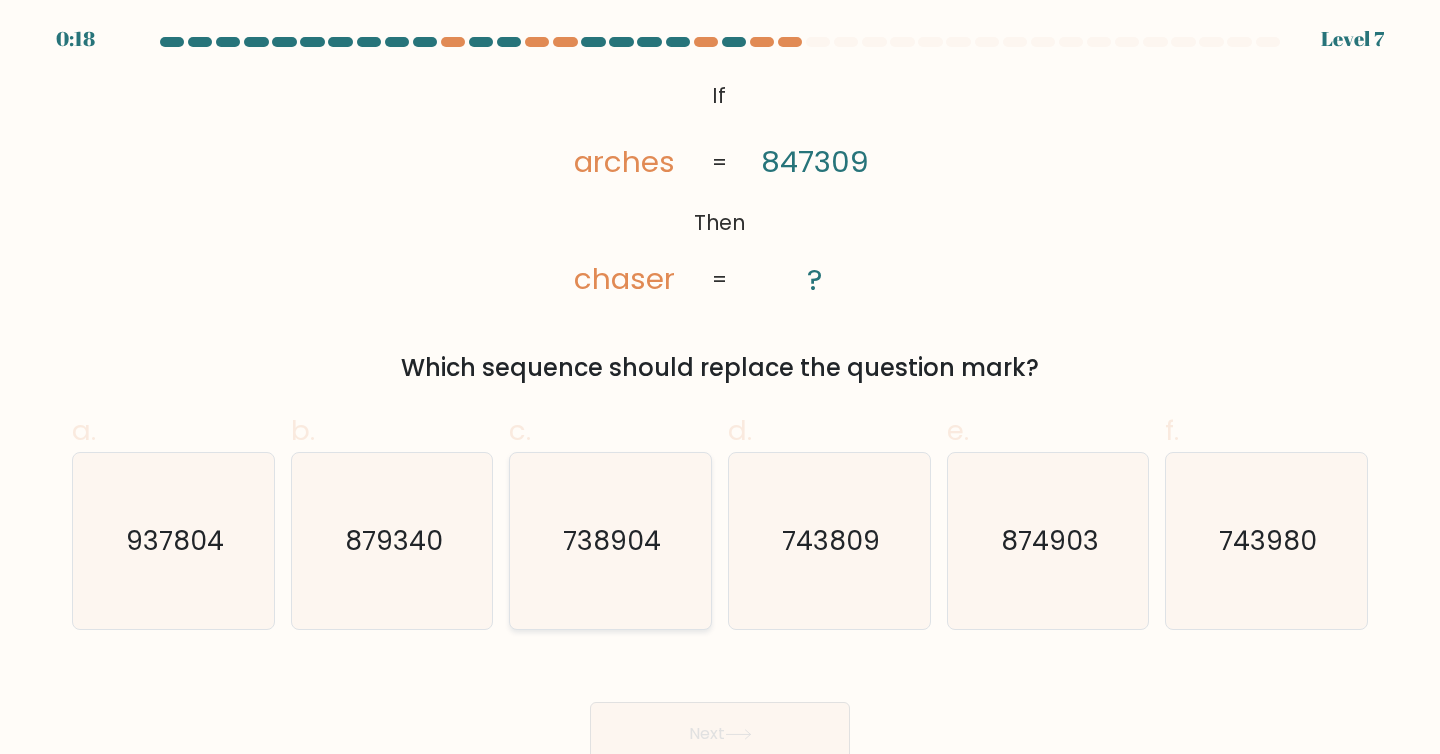 click on "738904" 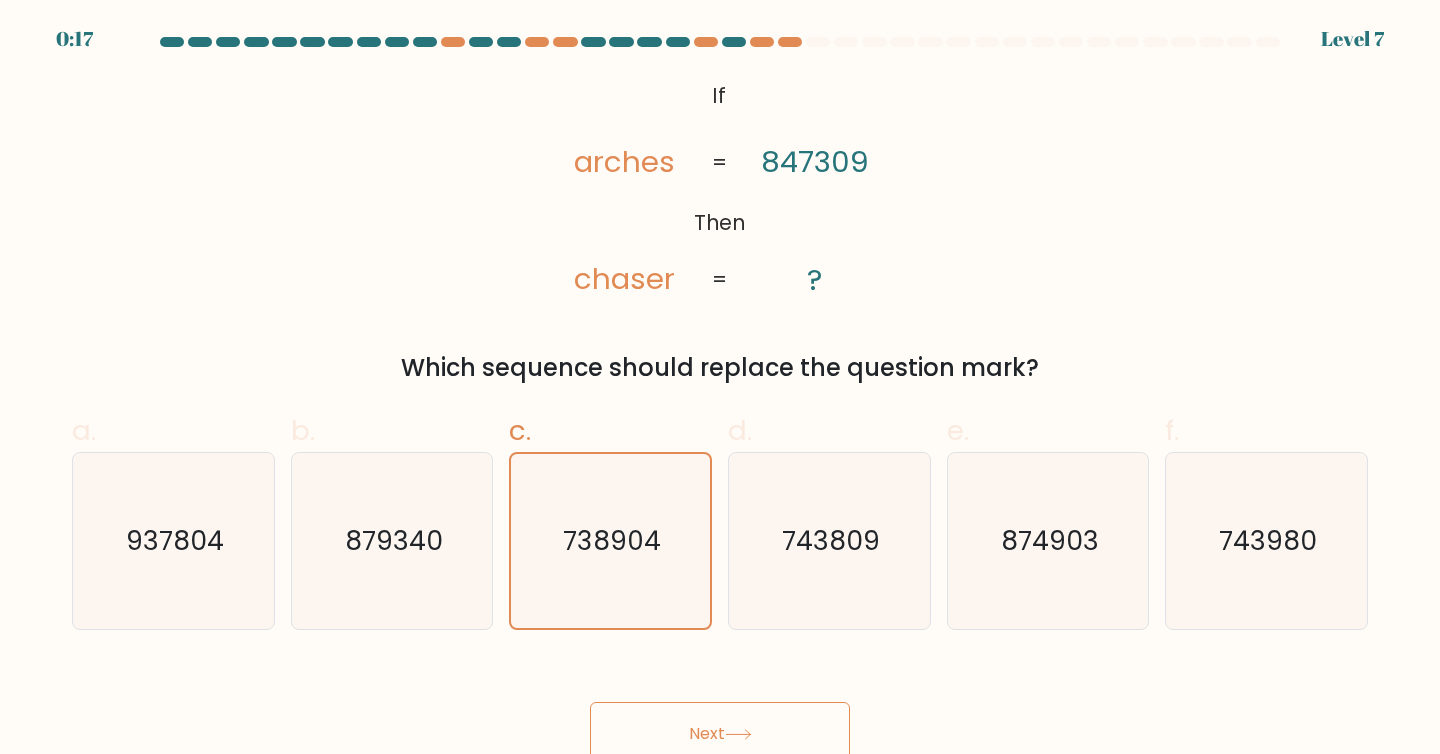 click on "Next" at bounding box center (720, 734) 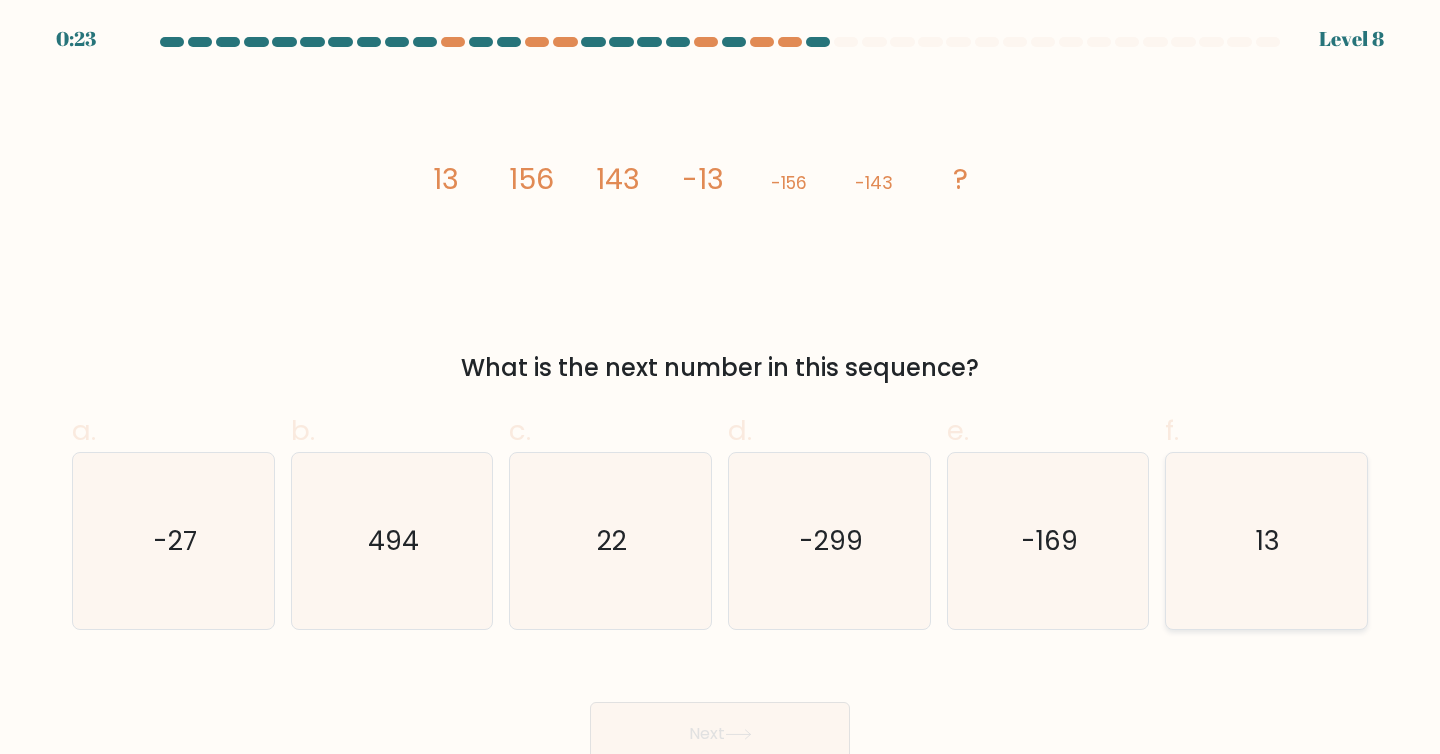 click on "13" 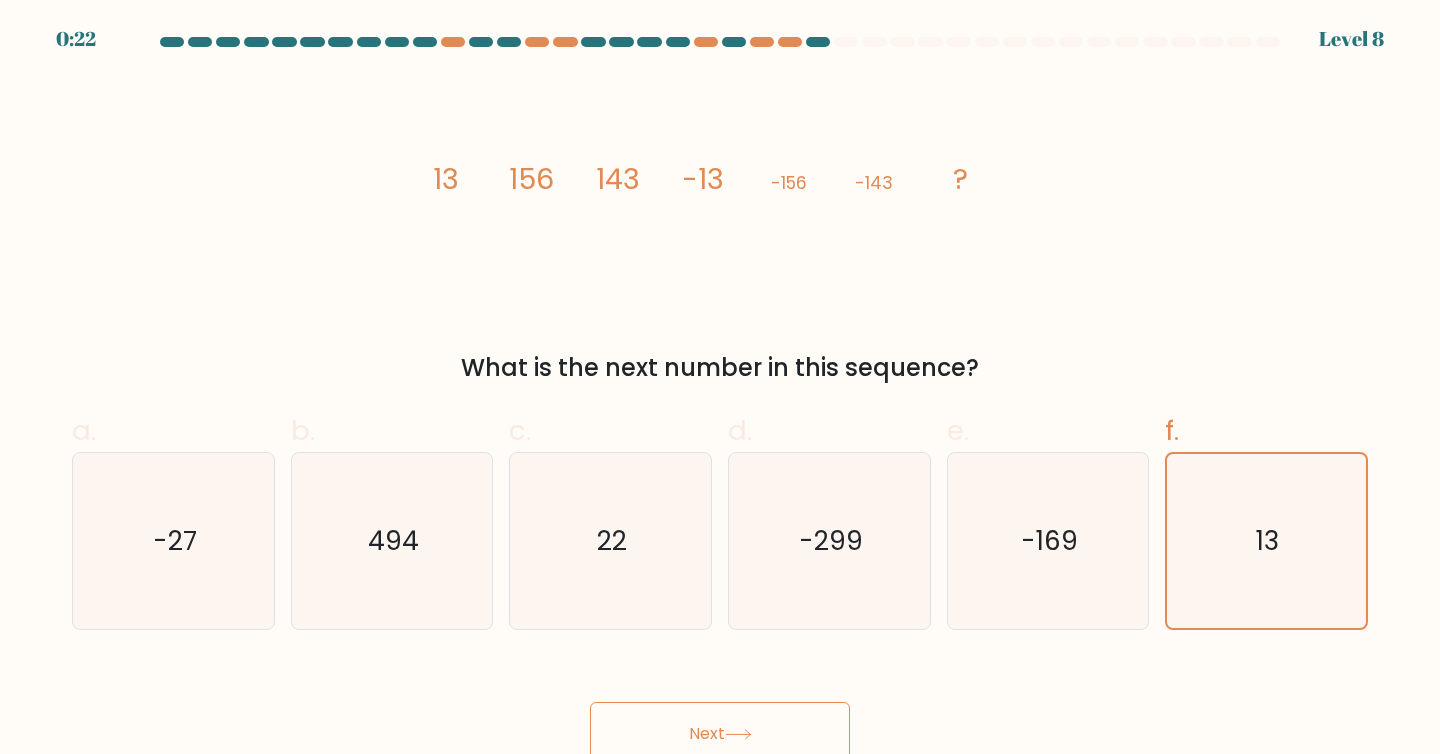 click on "Next" at bounding box center [720, 734] 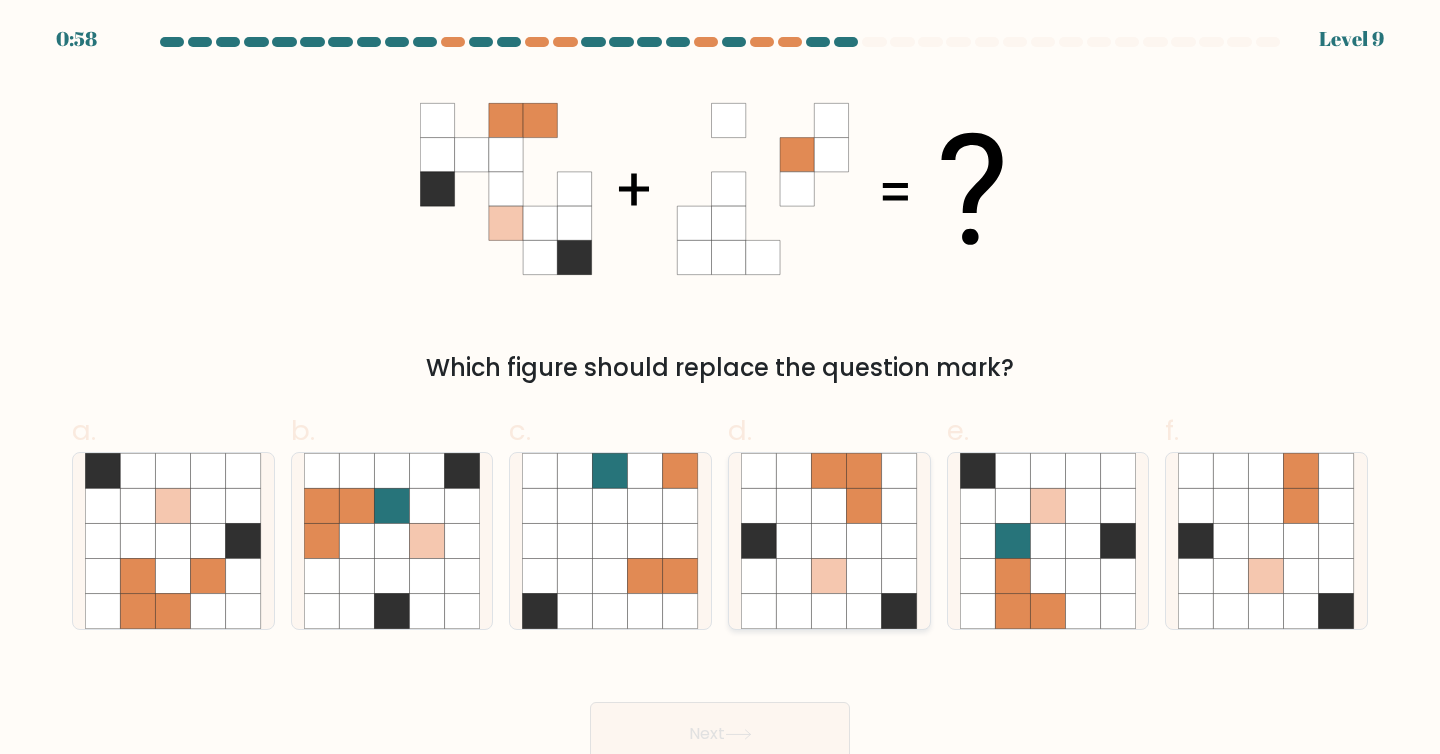 click 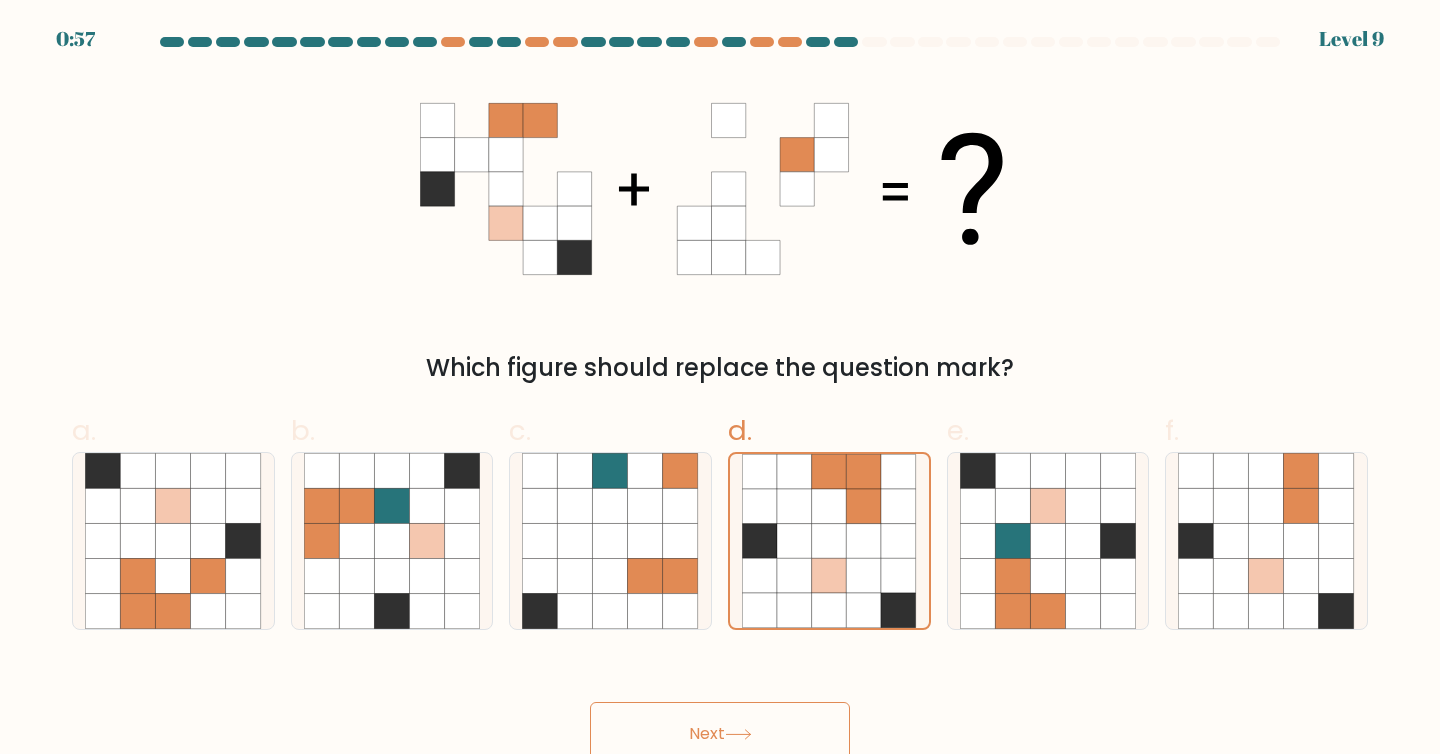 click on "Next" at bounding box center [720, 734] 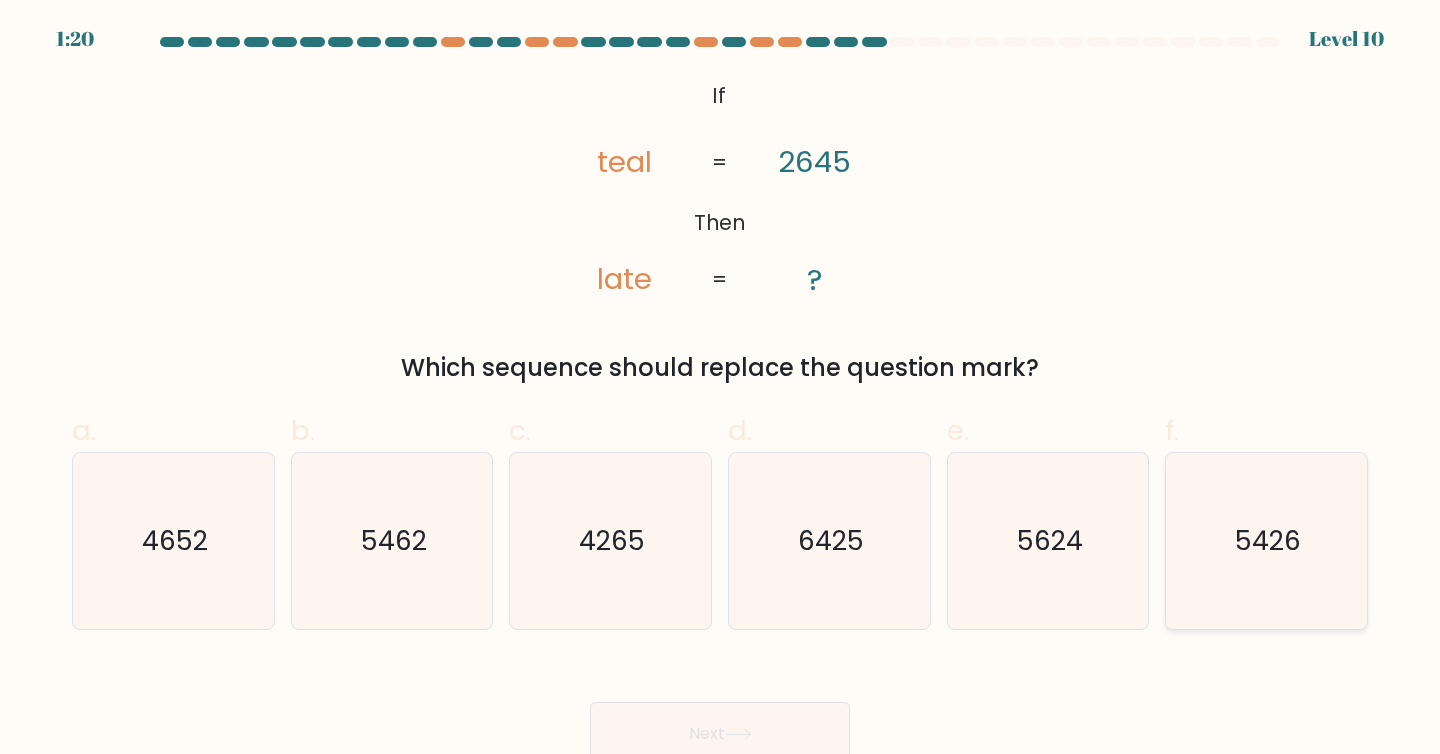 click on "5426" 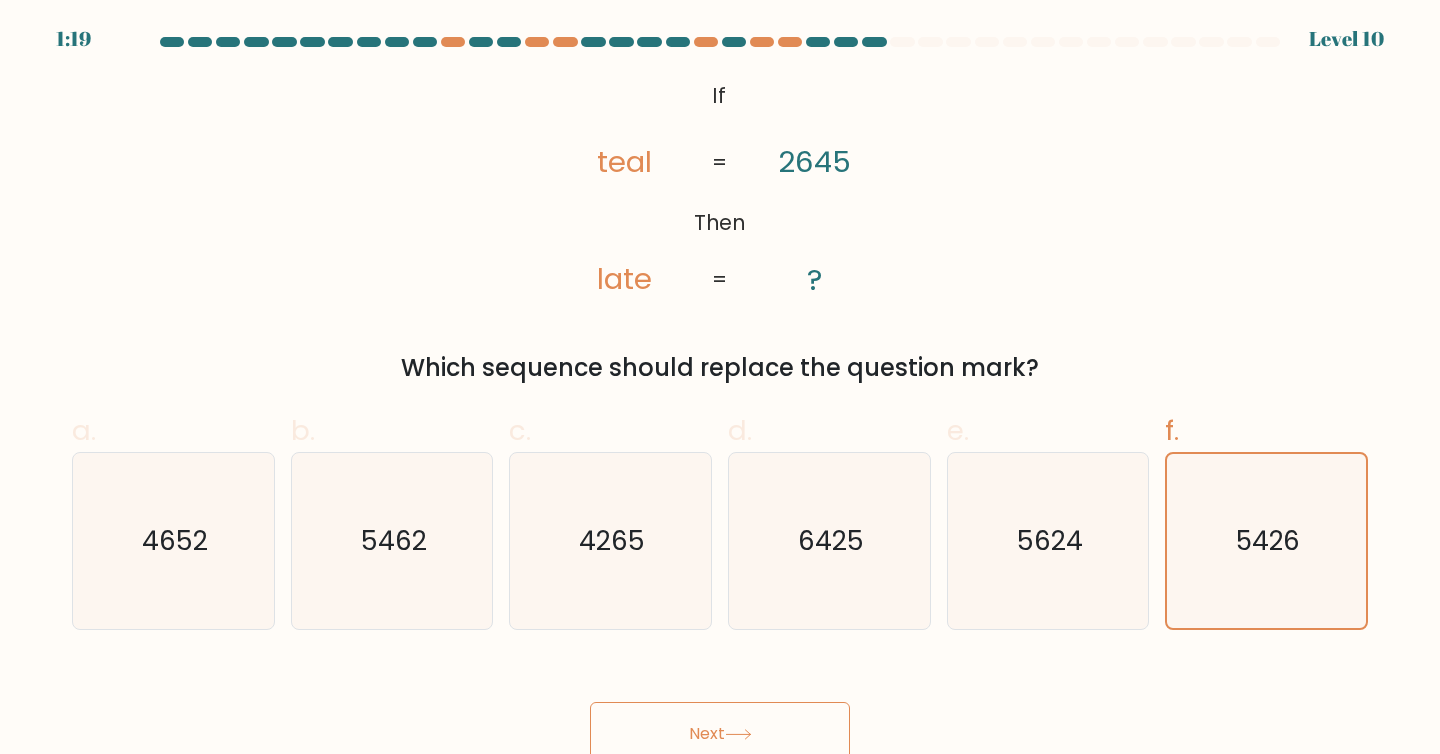click on "Next" at bounding box center (720, 734) 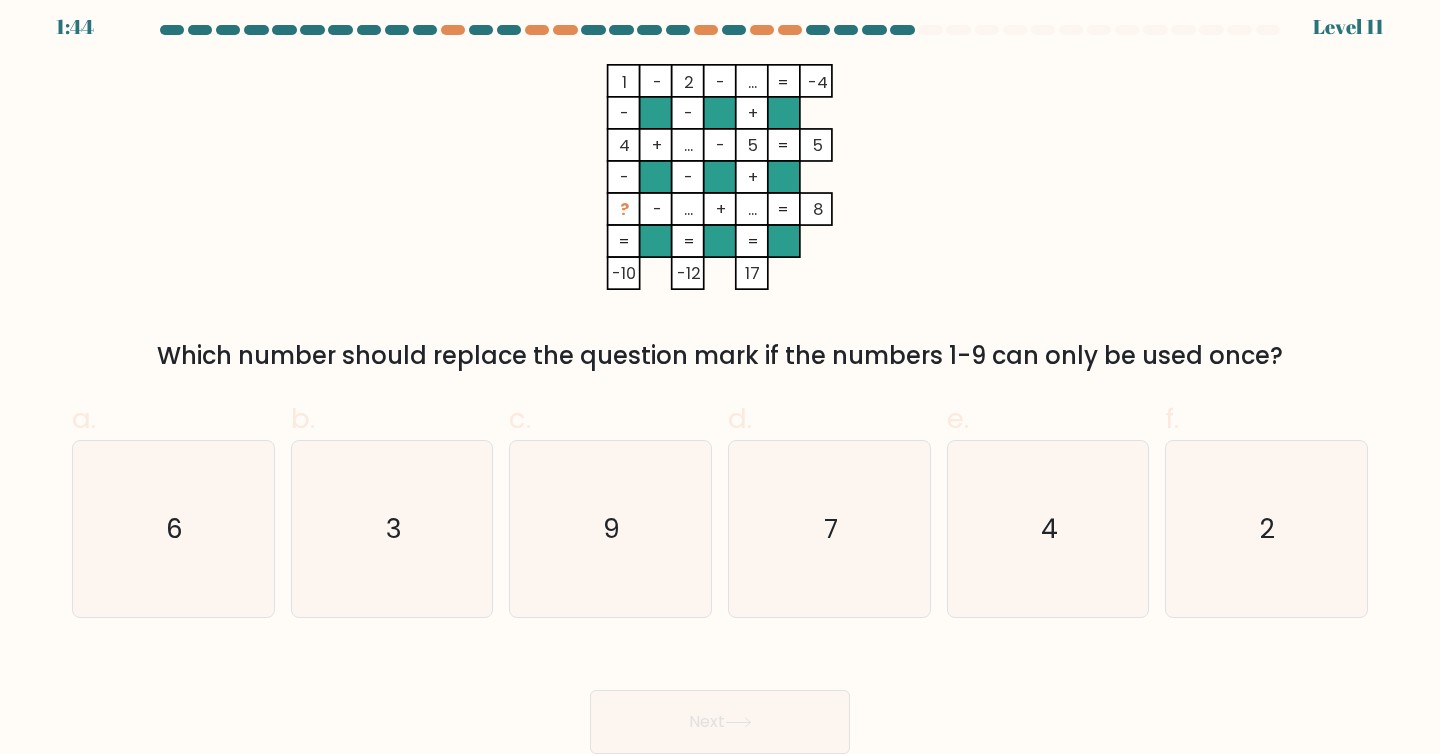 scroll, scrollTop: 0, scrollLeft: 0, axis: both 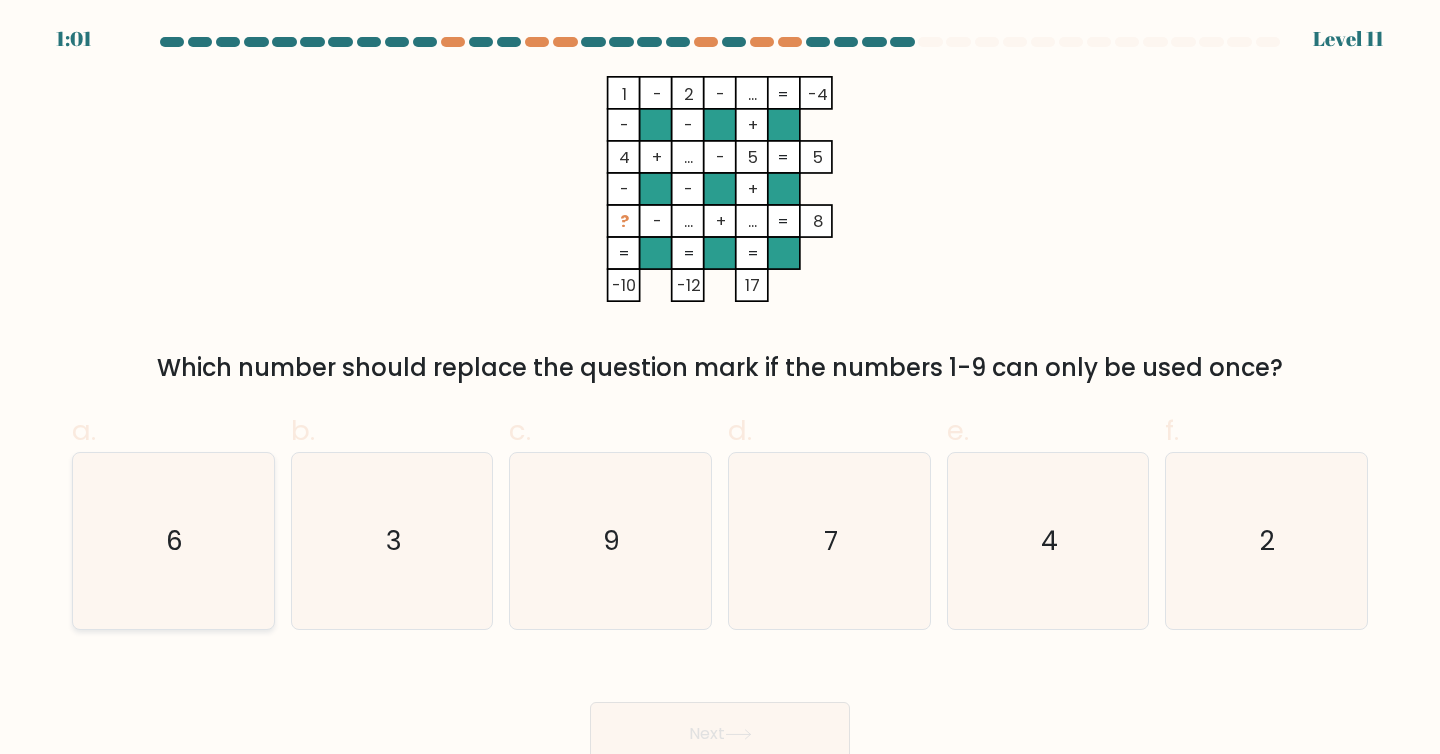 click on "6" 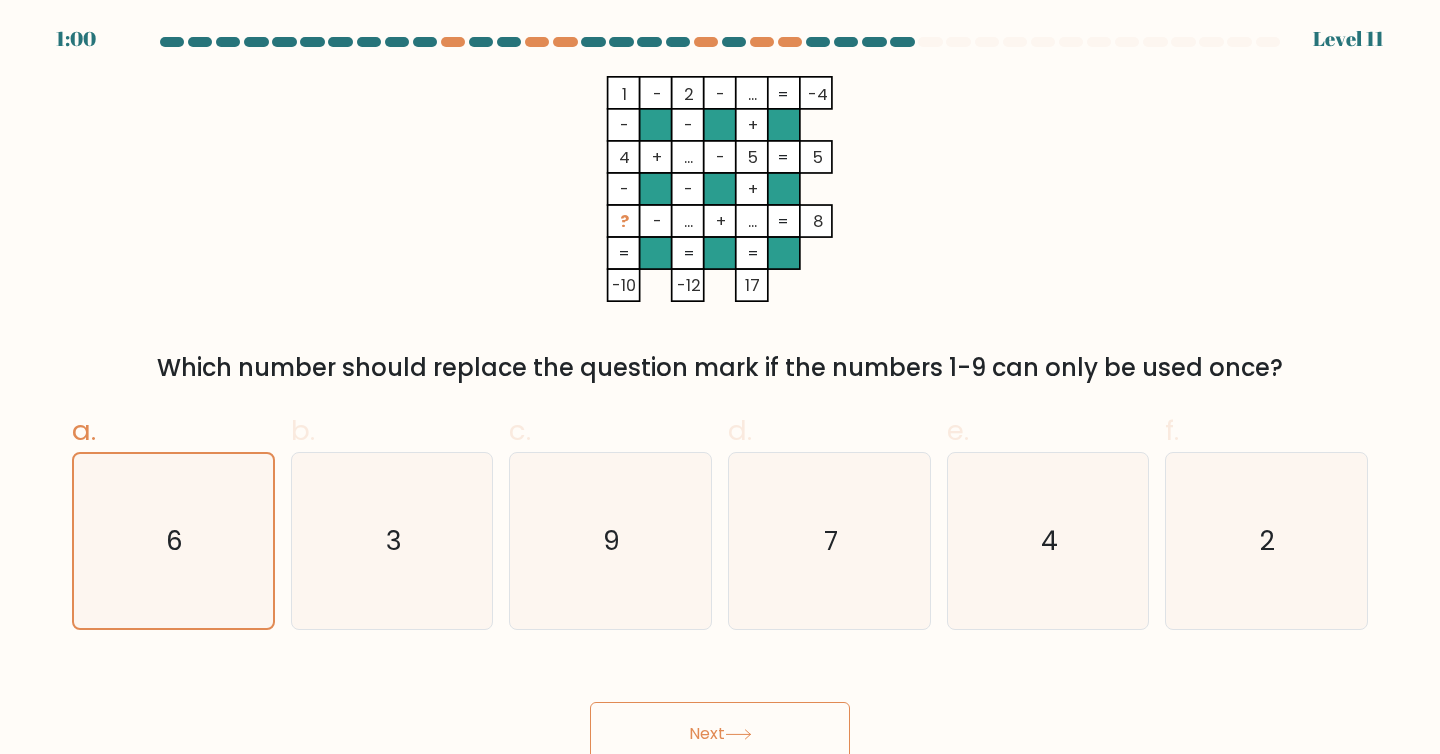 click on "Next" at bounding box center [720, 734] 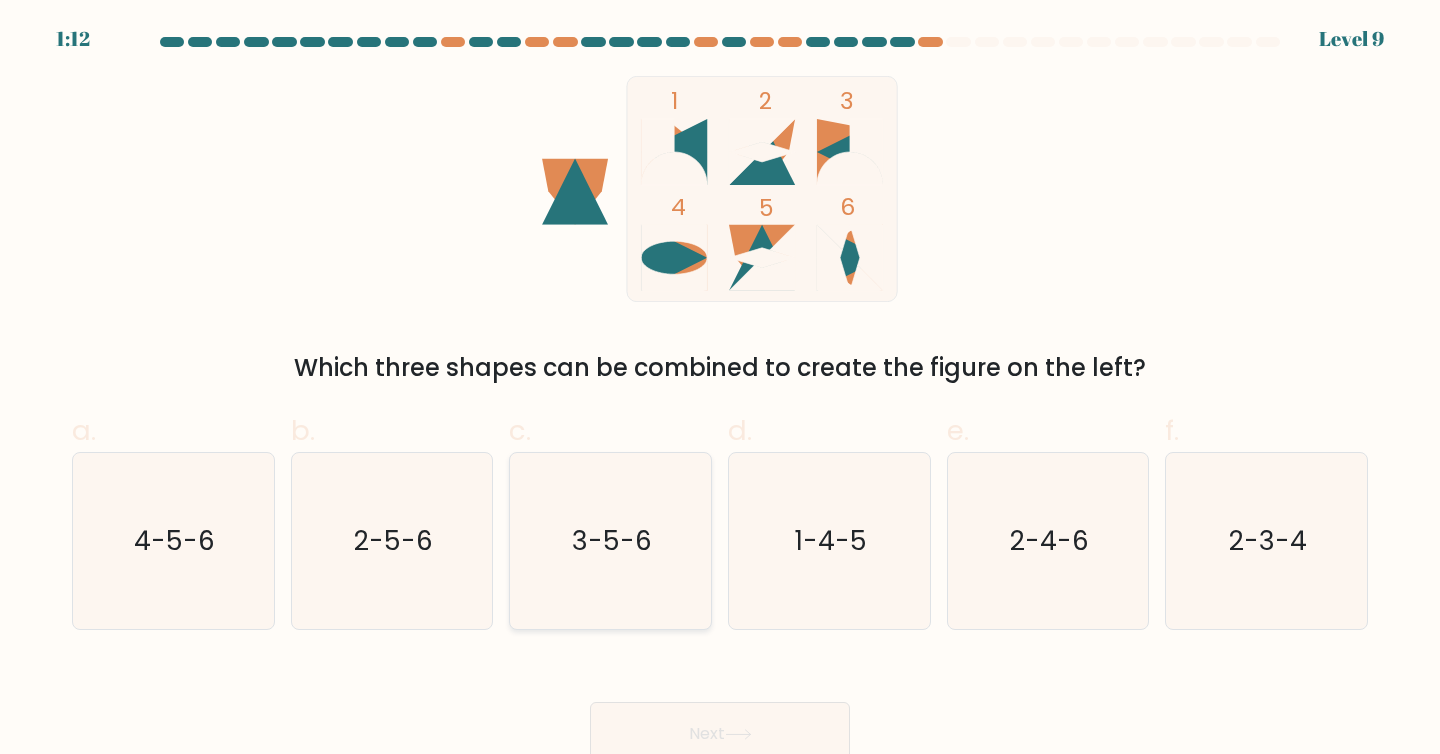 click on "3-5-6" 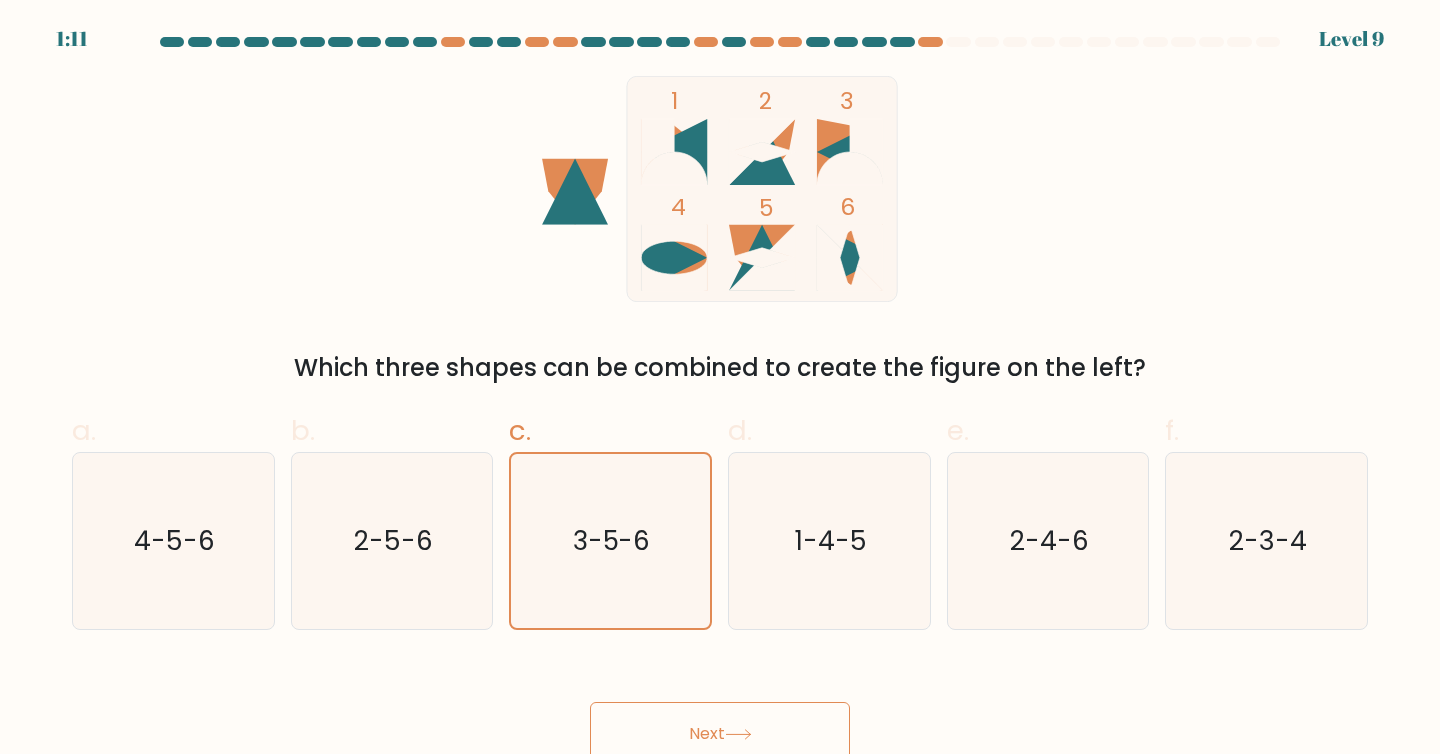 click 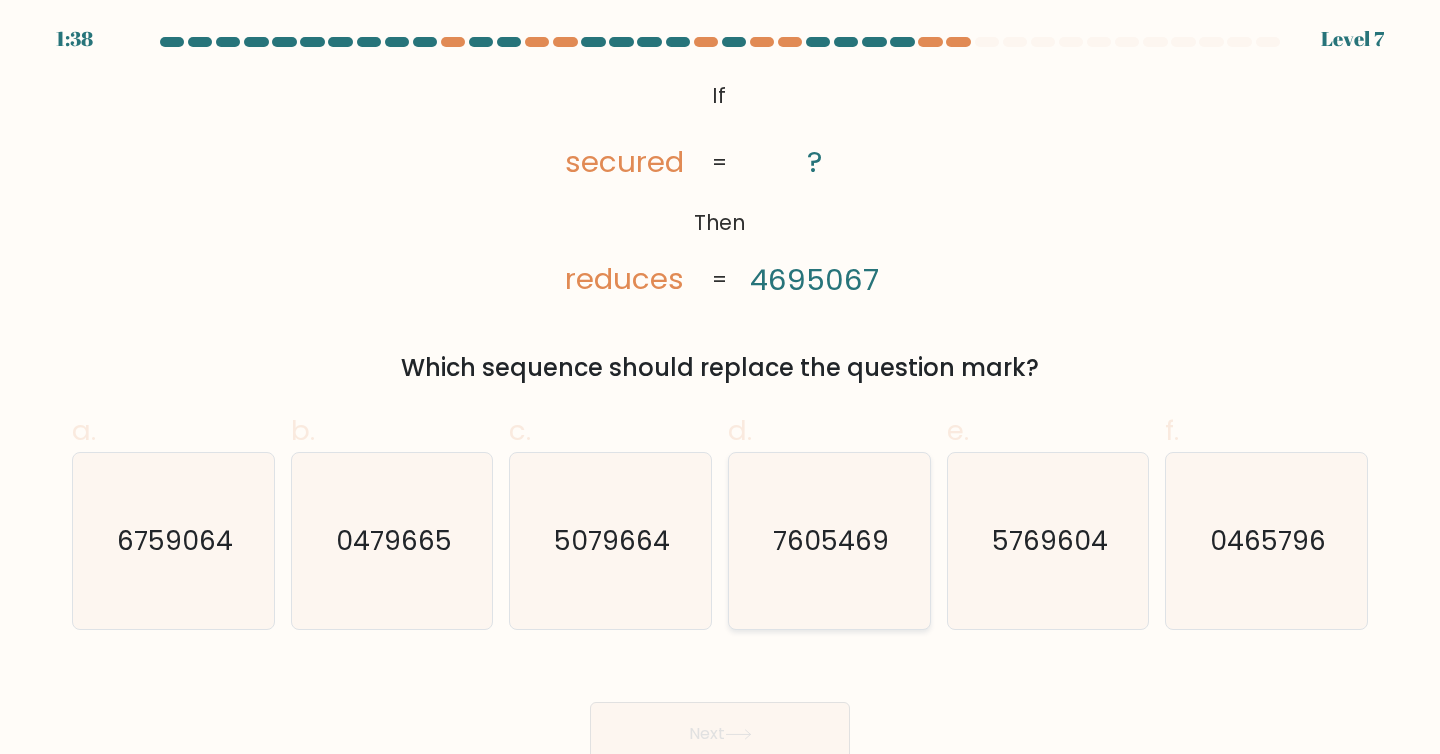 click on "7605469" 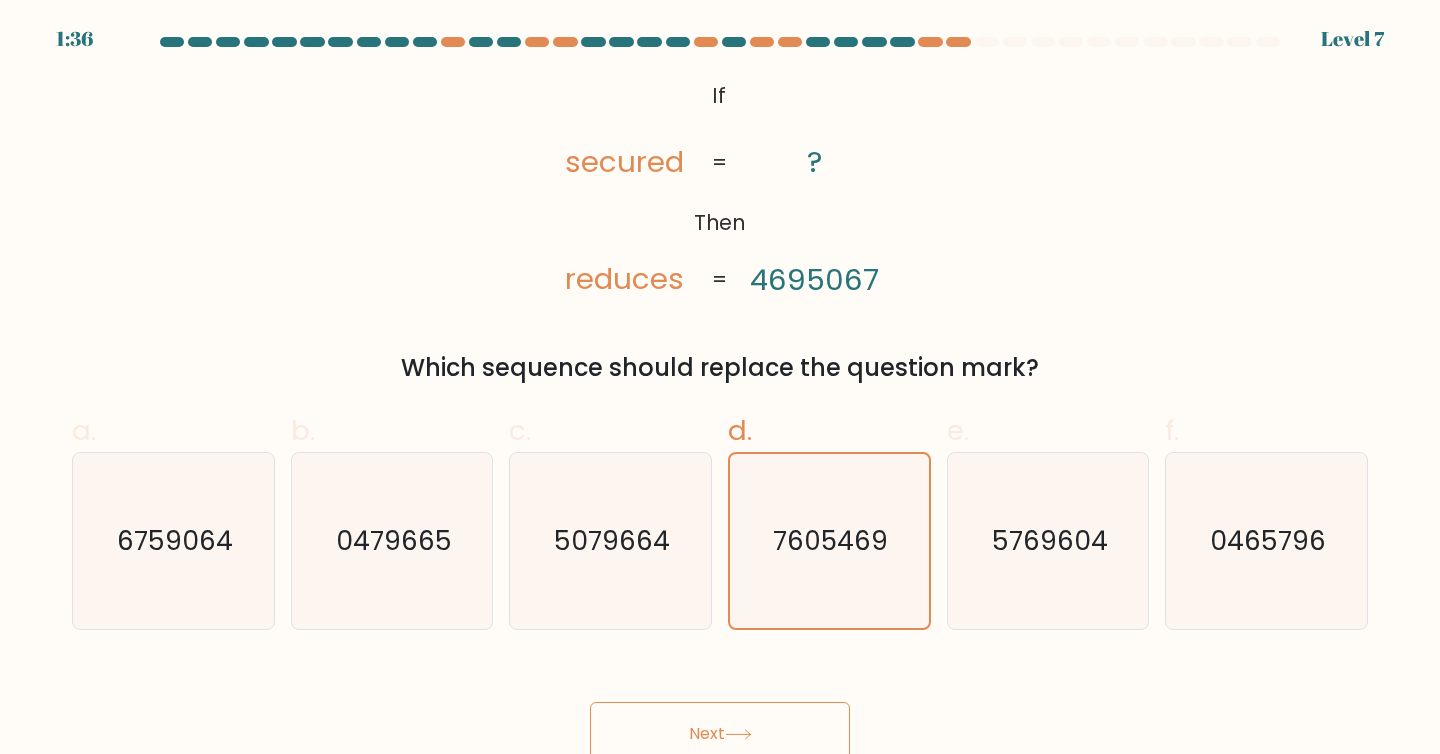click on "Next" at bounding box center (720, 734) 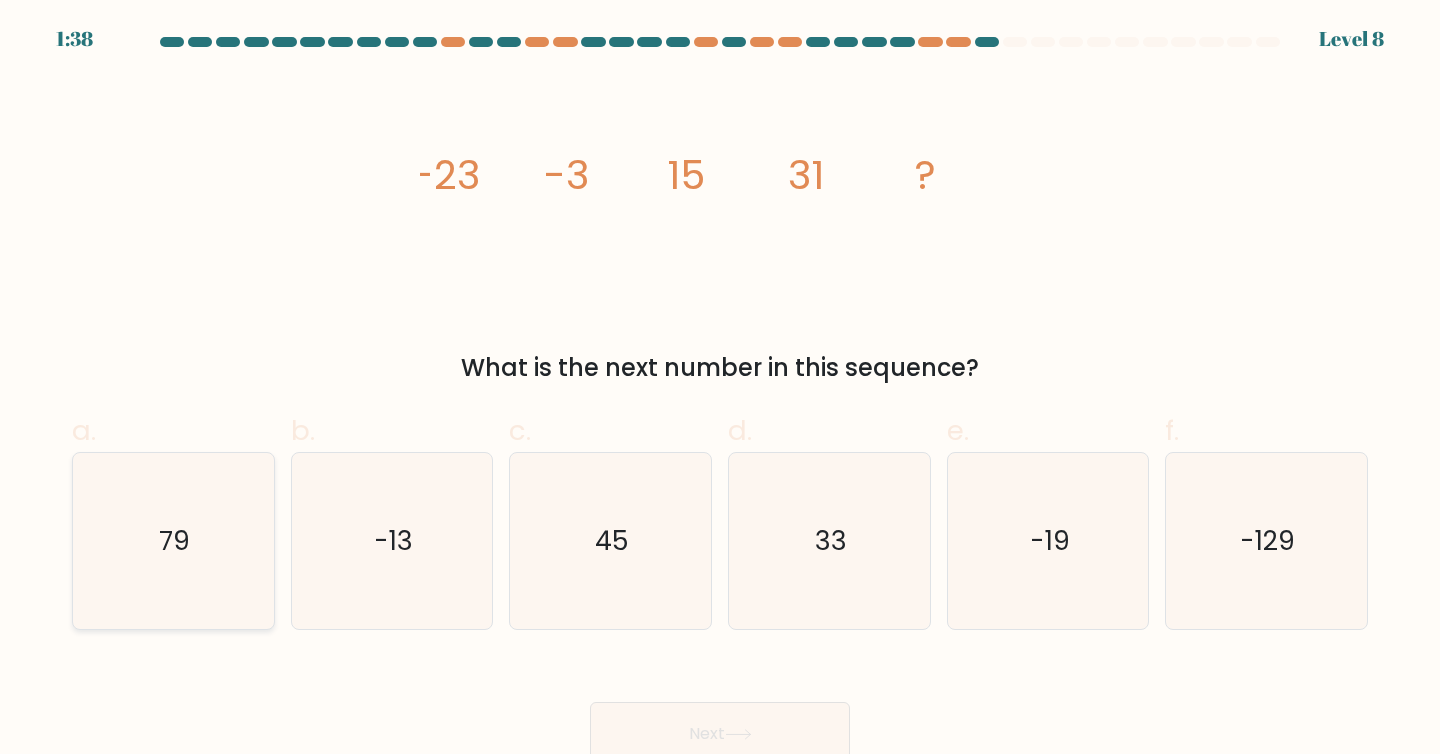 click on "79" 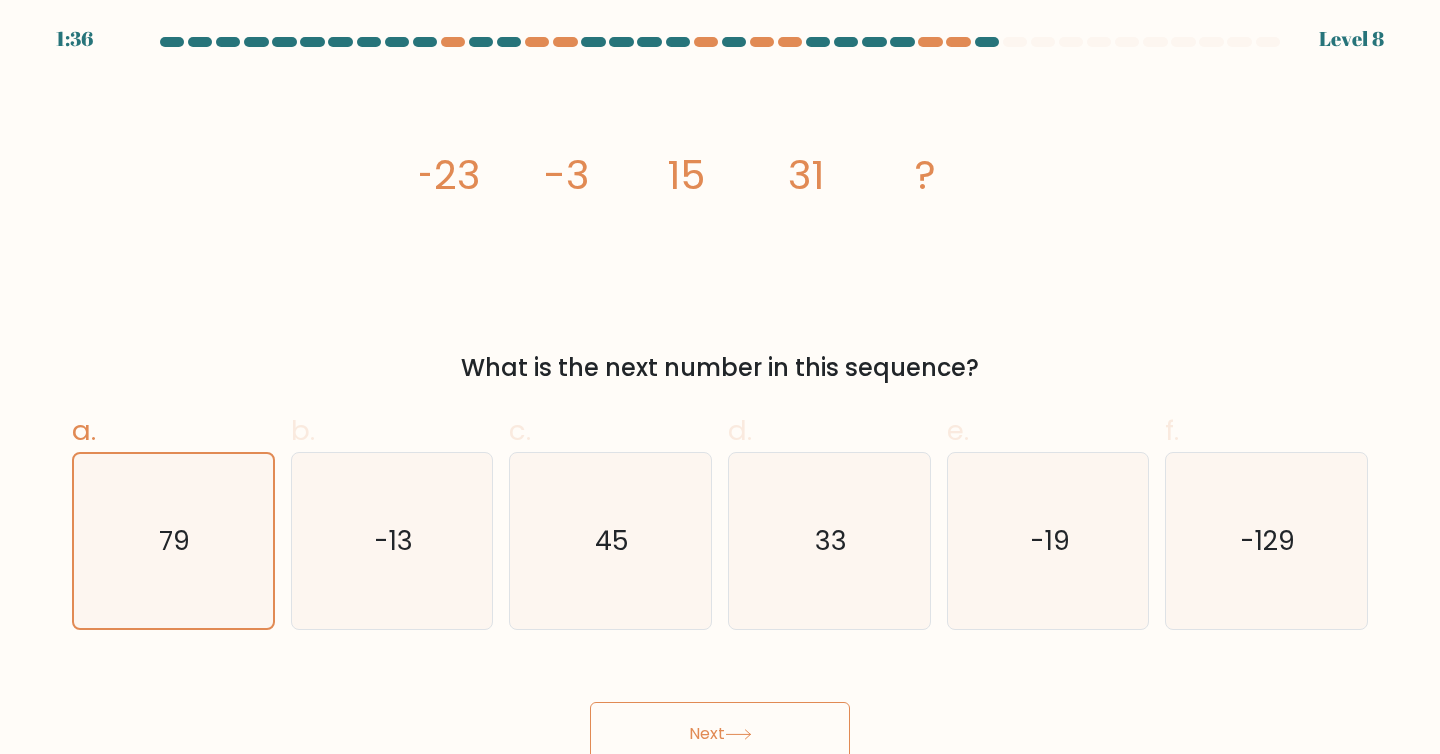 click on "Next" at bounding box center (720, 734) 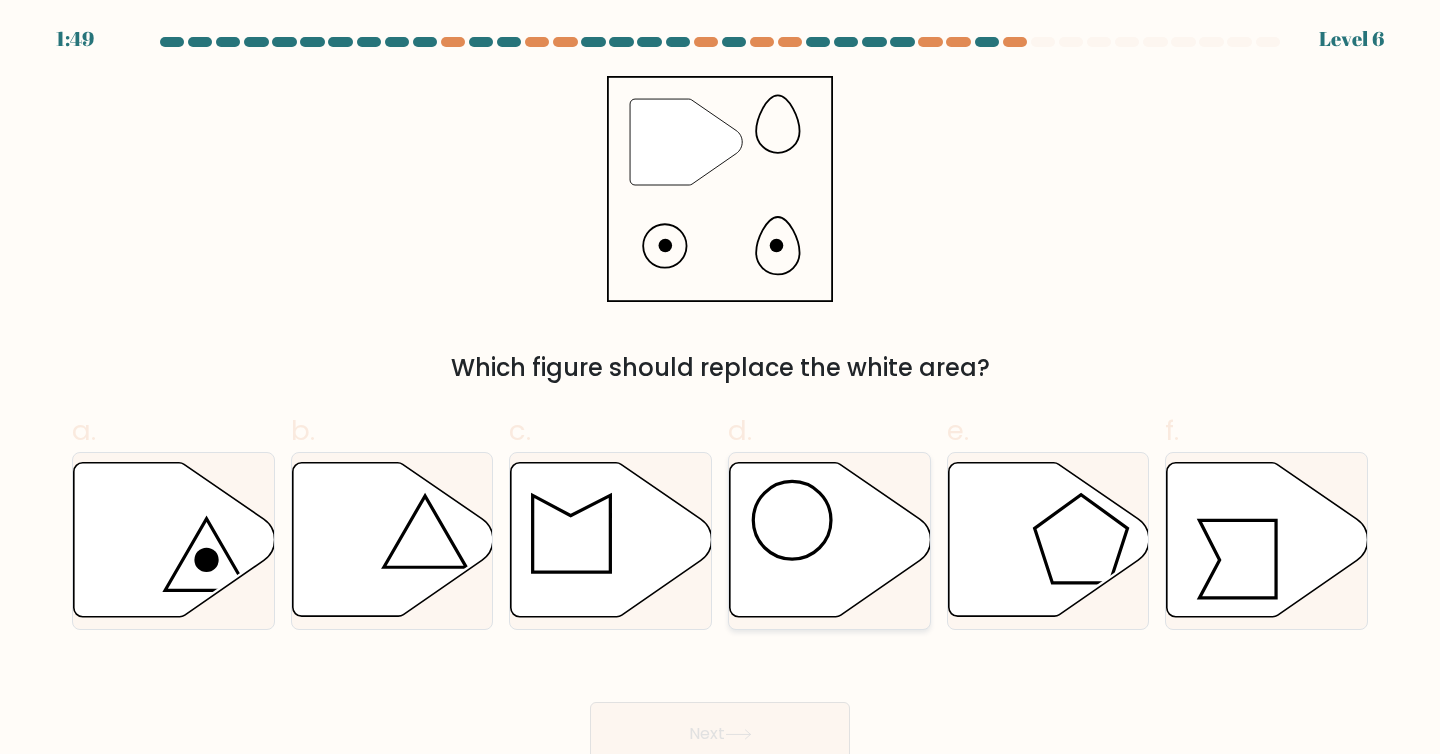 click 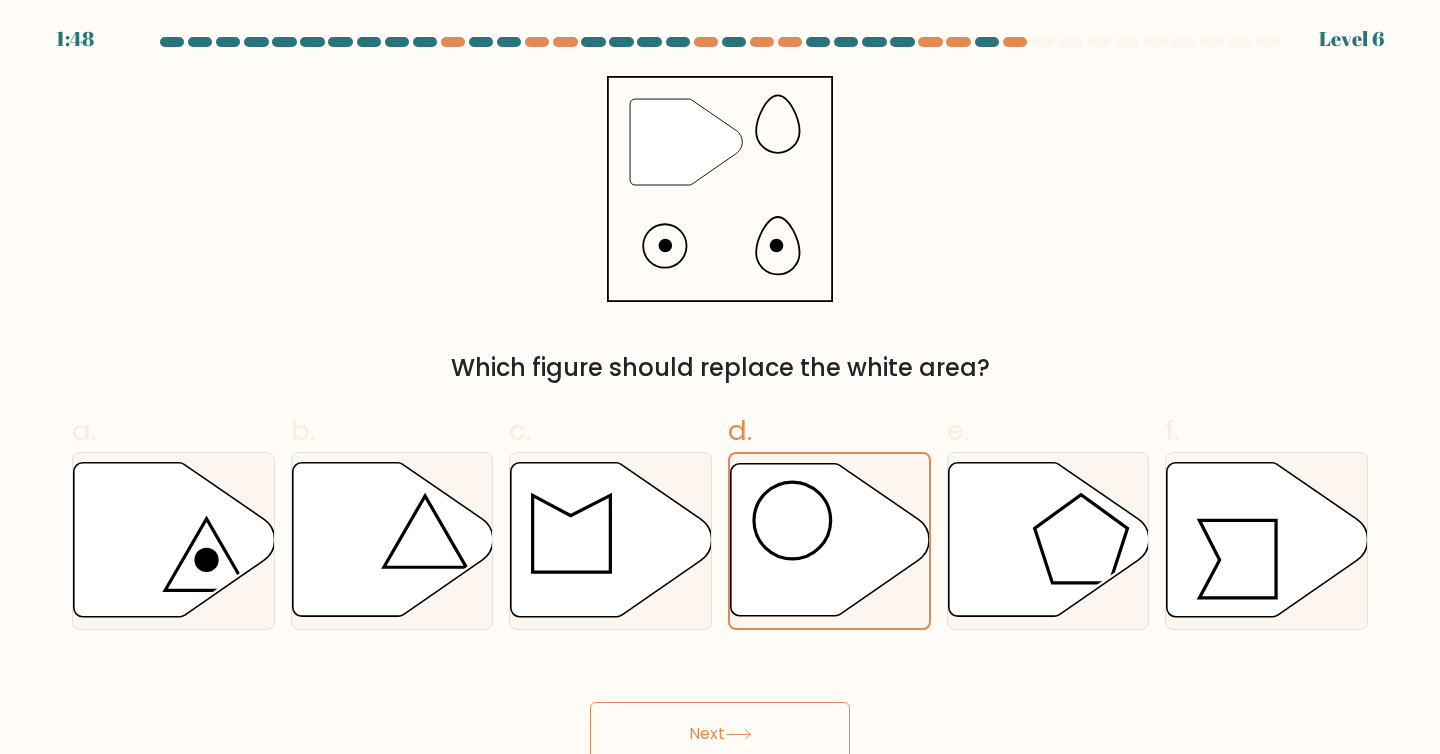 click on "Next" at bounding box center [720, 734] 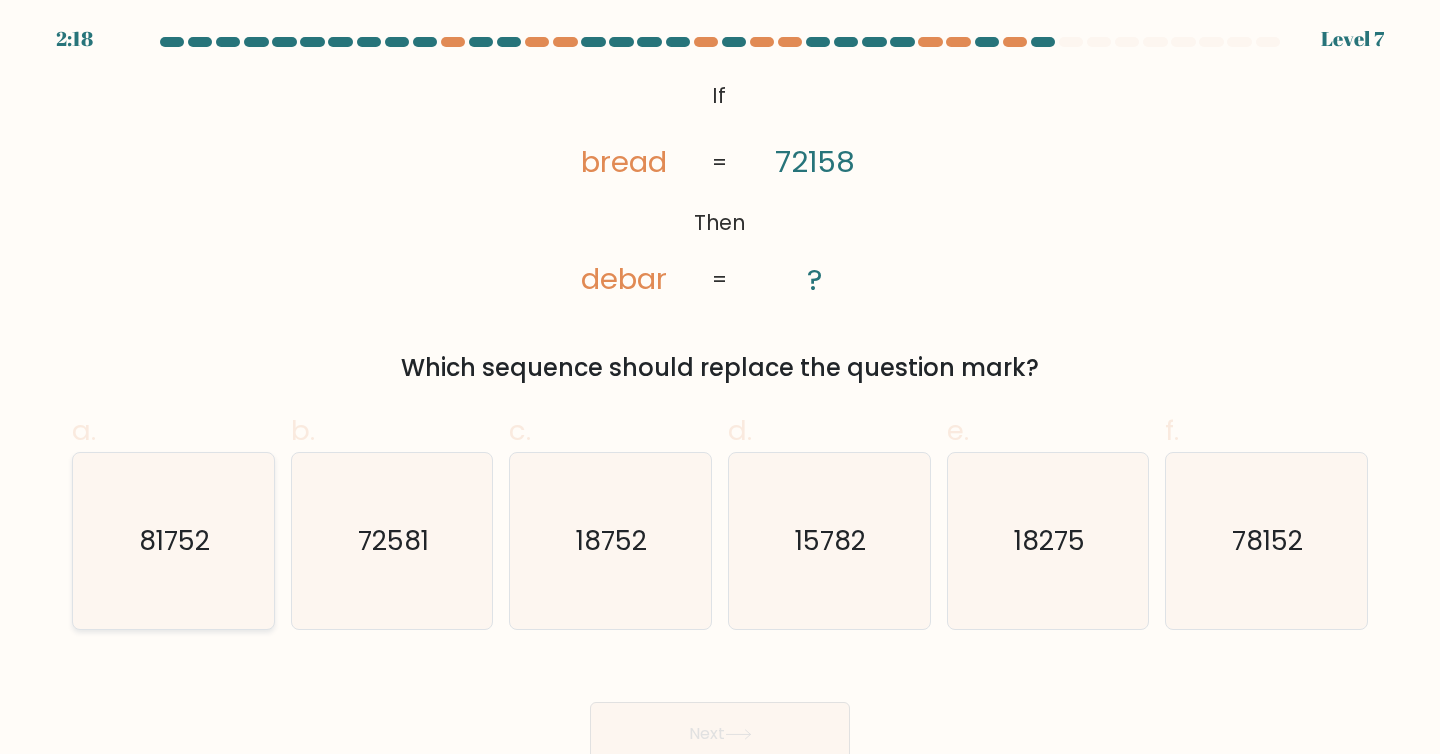 click on "81752" 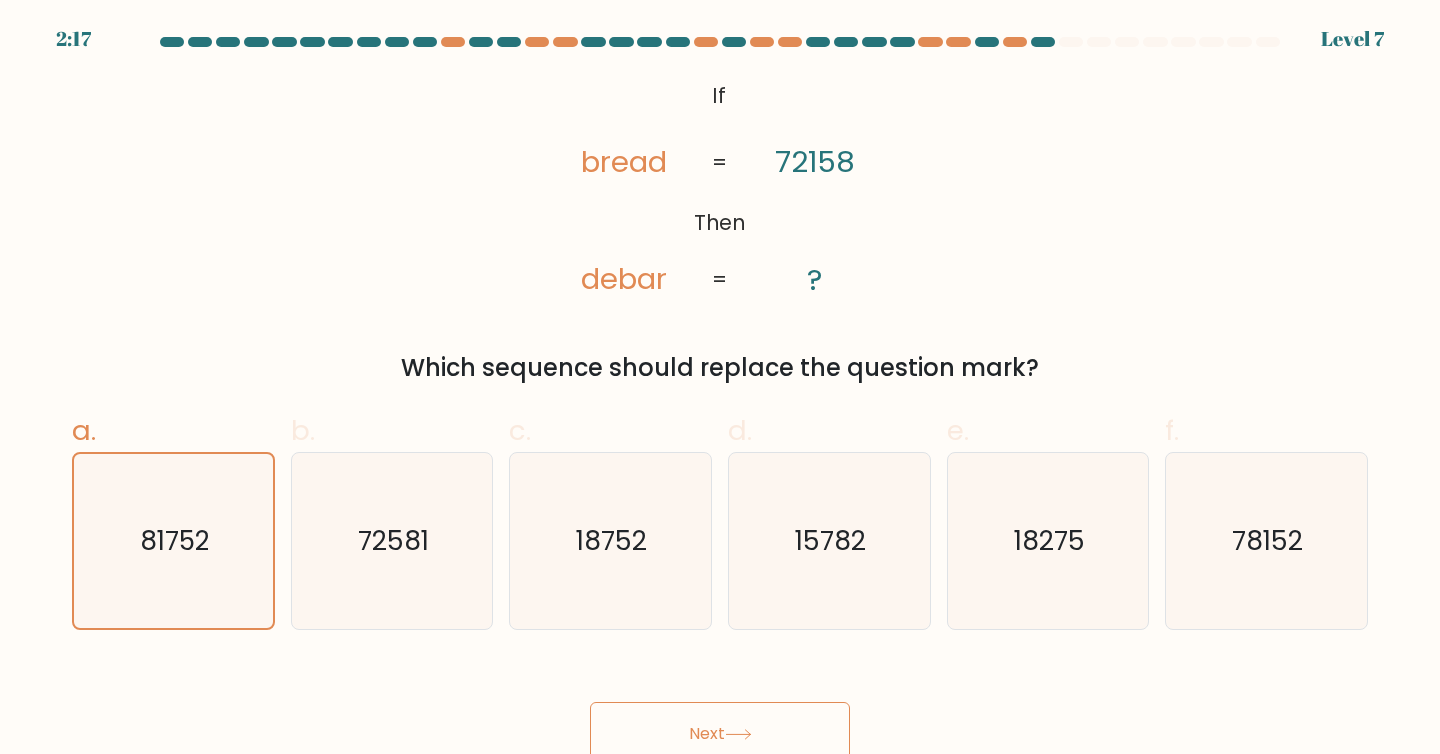 click on "Next" at bounding box center [720, 734] 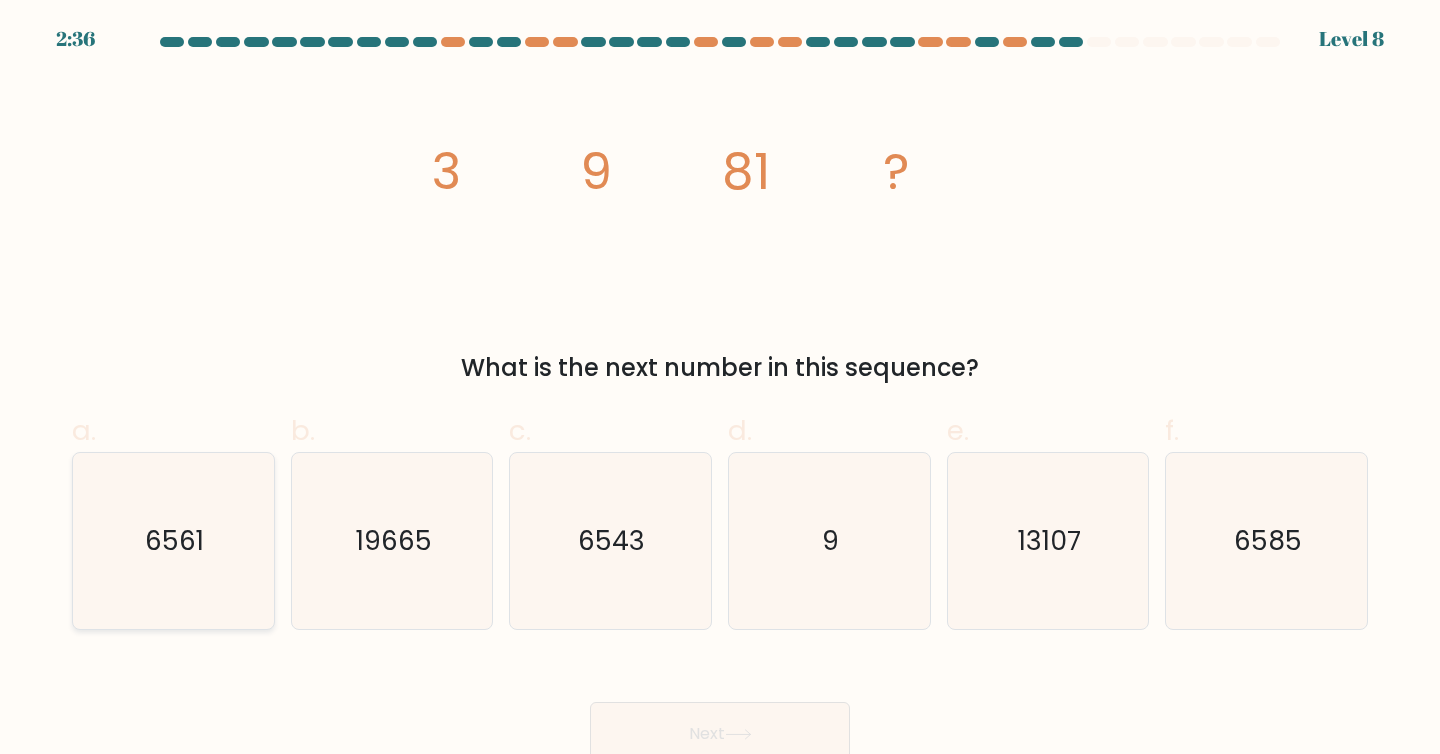 click on "6561" 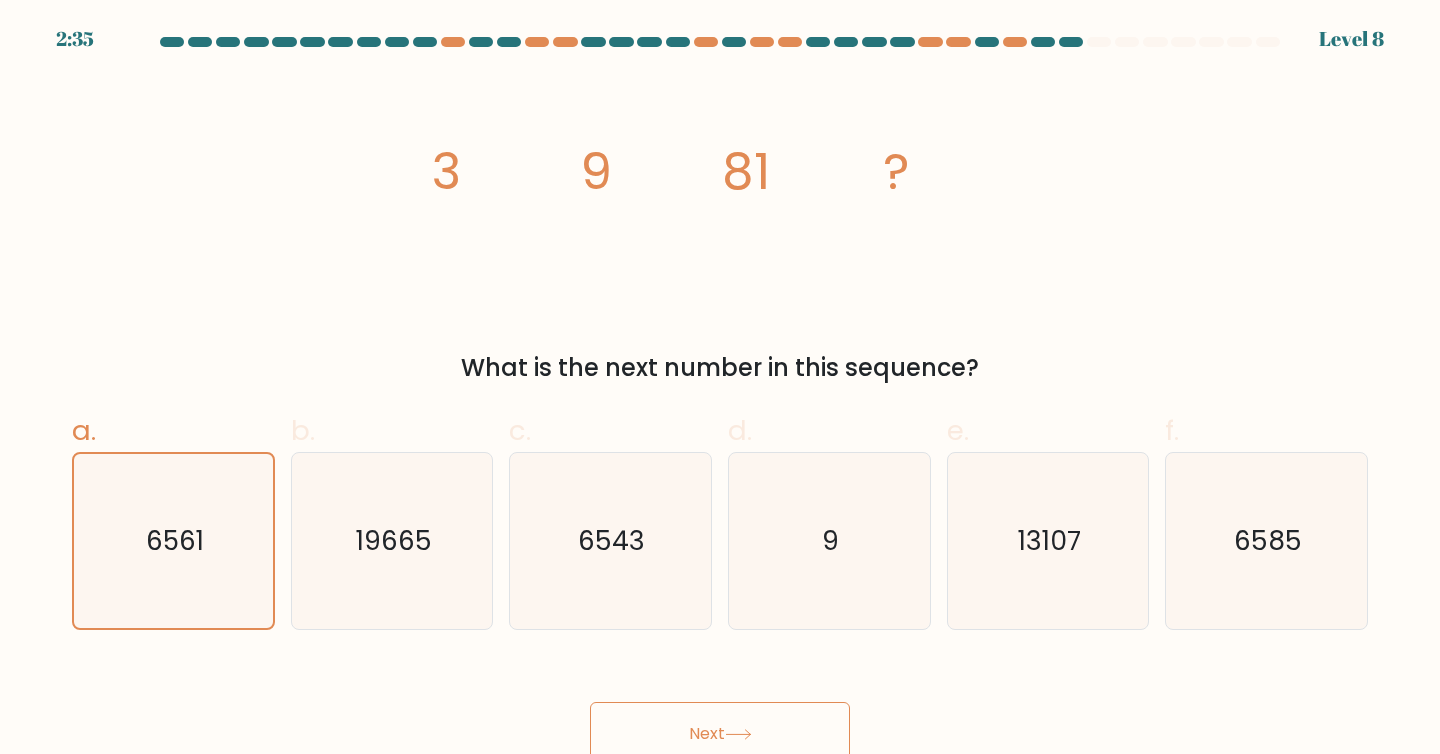 click on "Next" at bounding box center [720, 734] 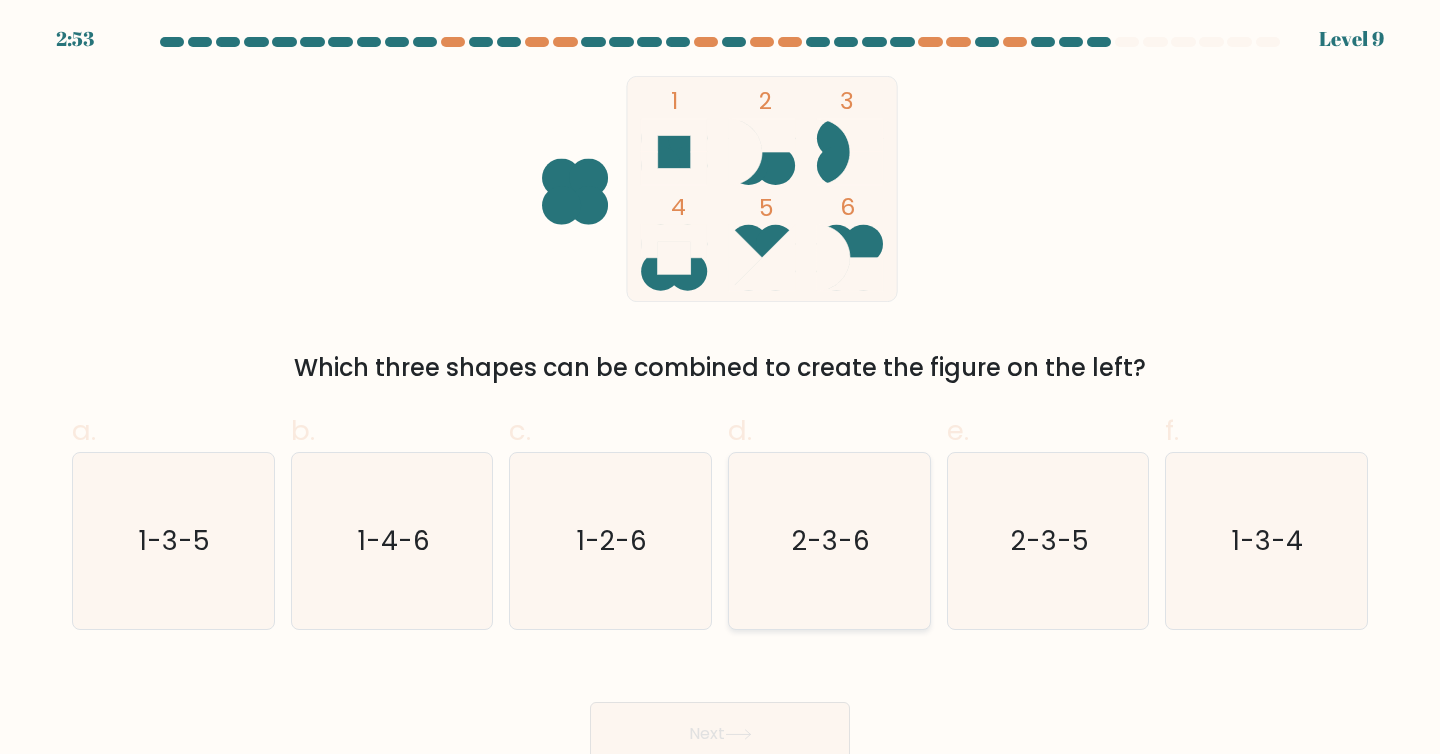 click on "2-3-6" 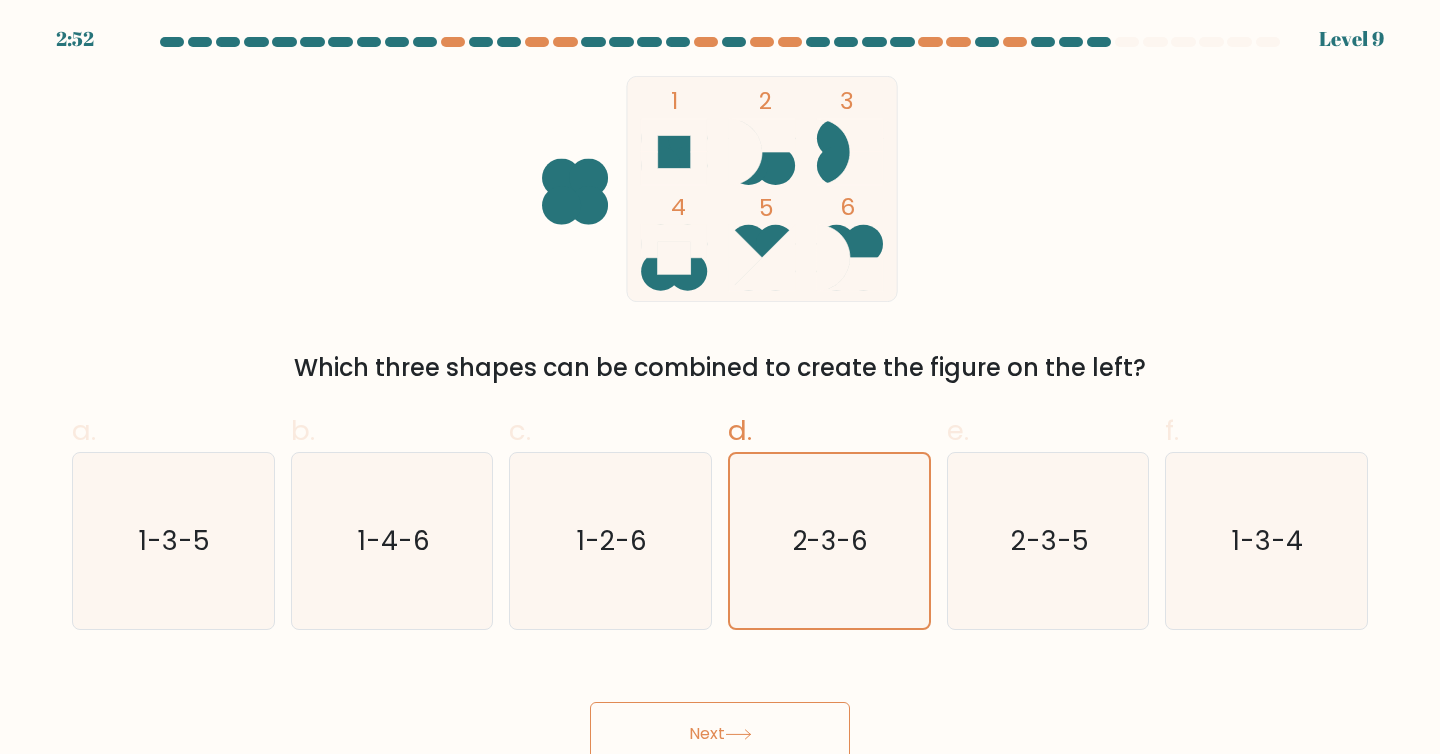 click on "Next" at bounding box center (720, 734) 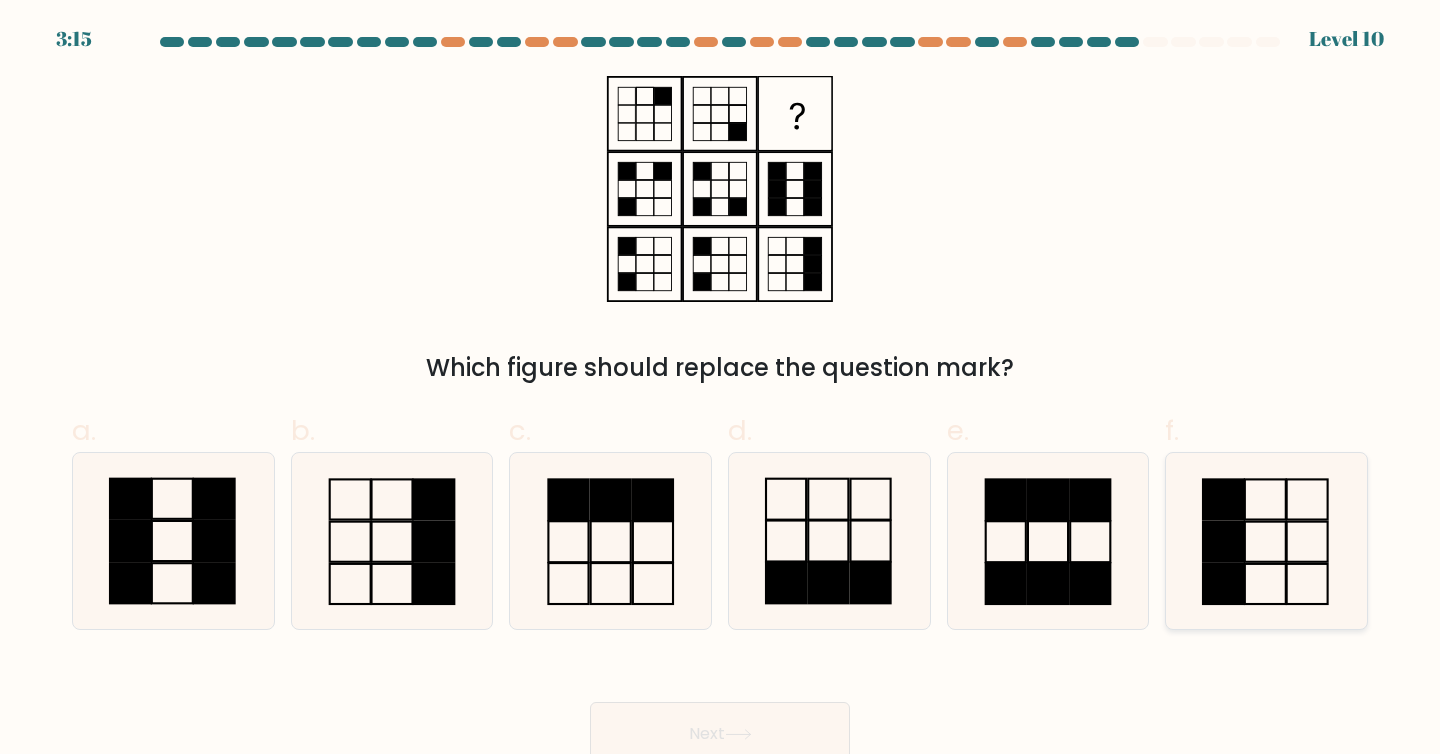 click 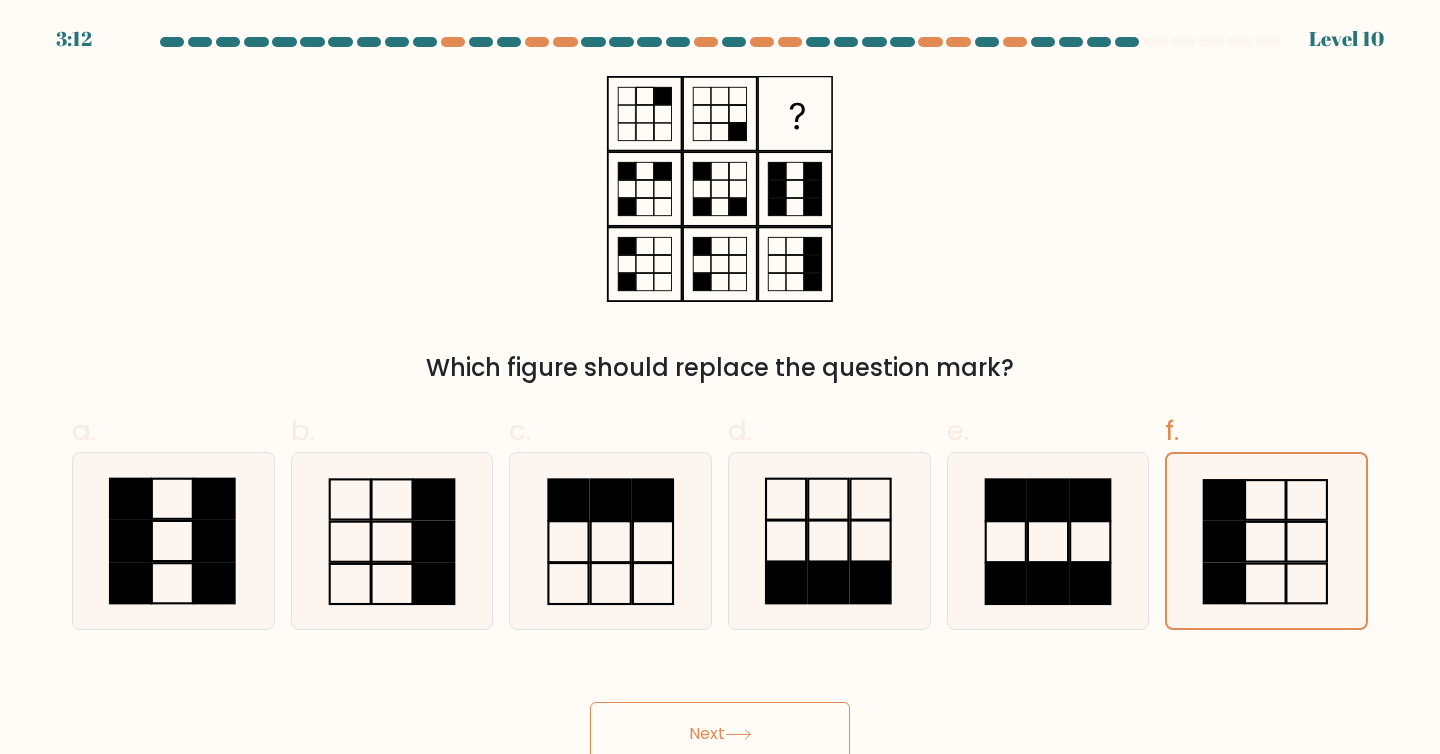 click on "Next" at bounding box center (720, 734) 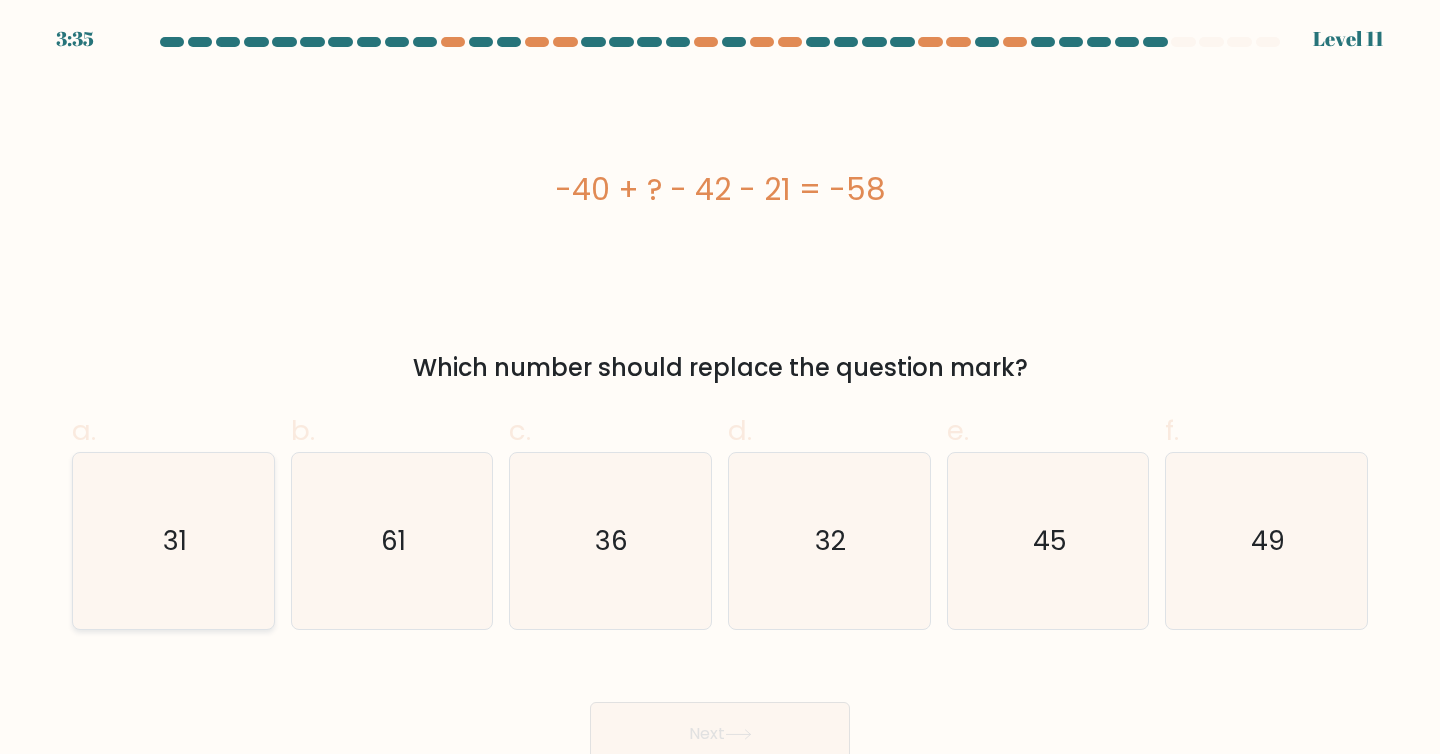 click on "31" 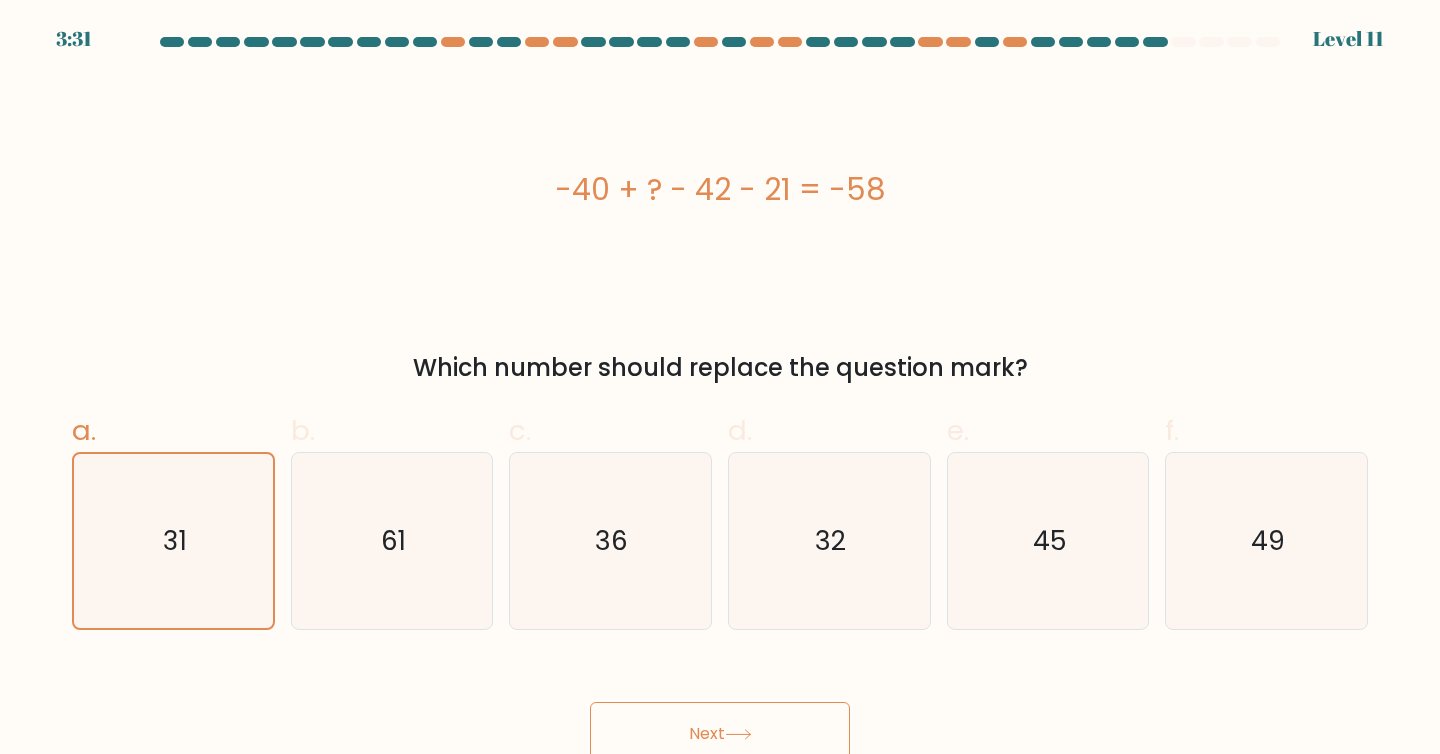 click on "Next" at bounding box center [720, 734] 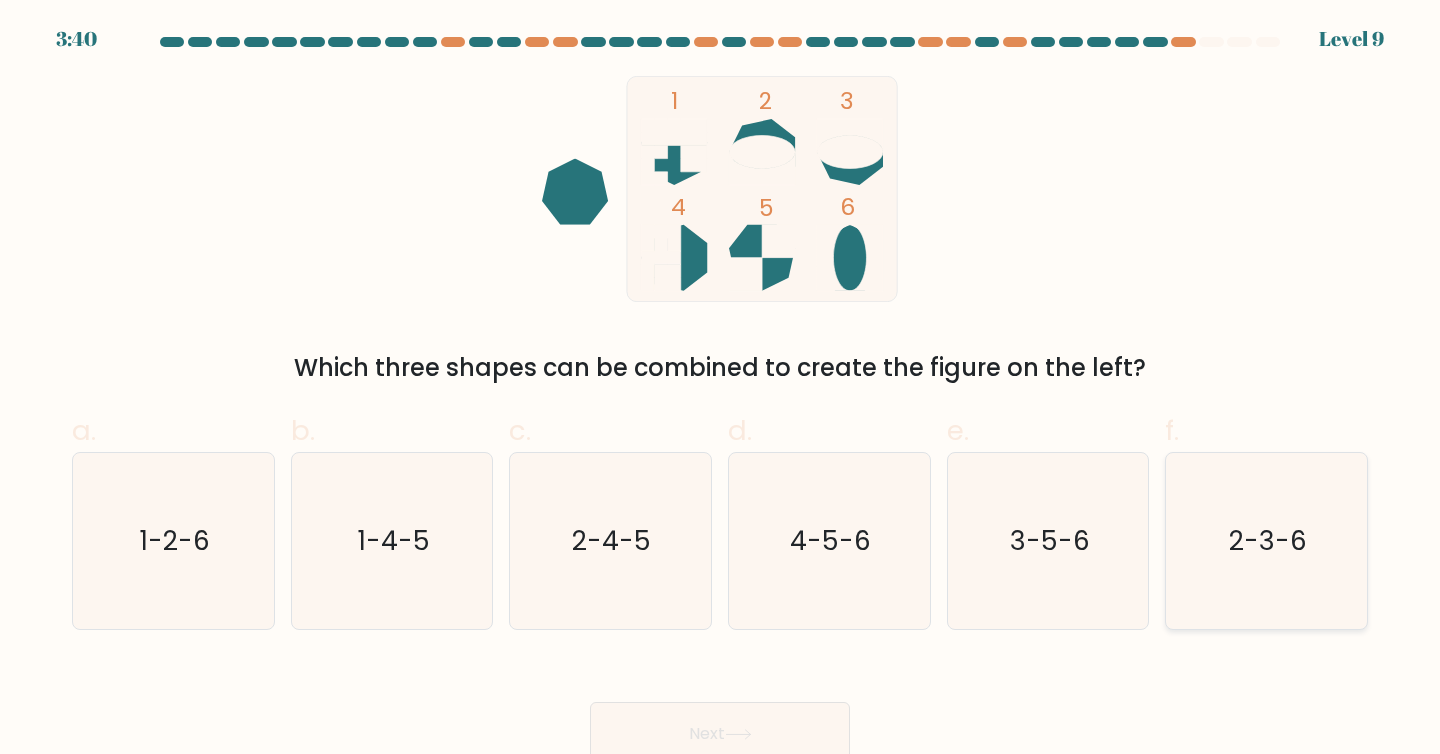 click on "2-3-6" 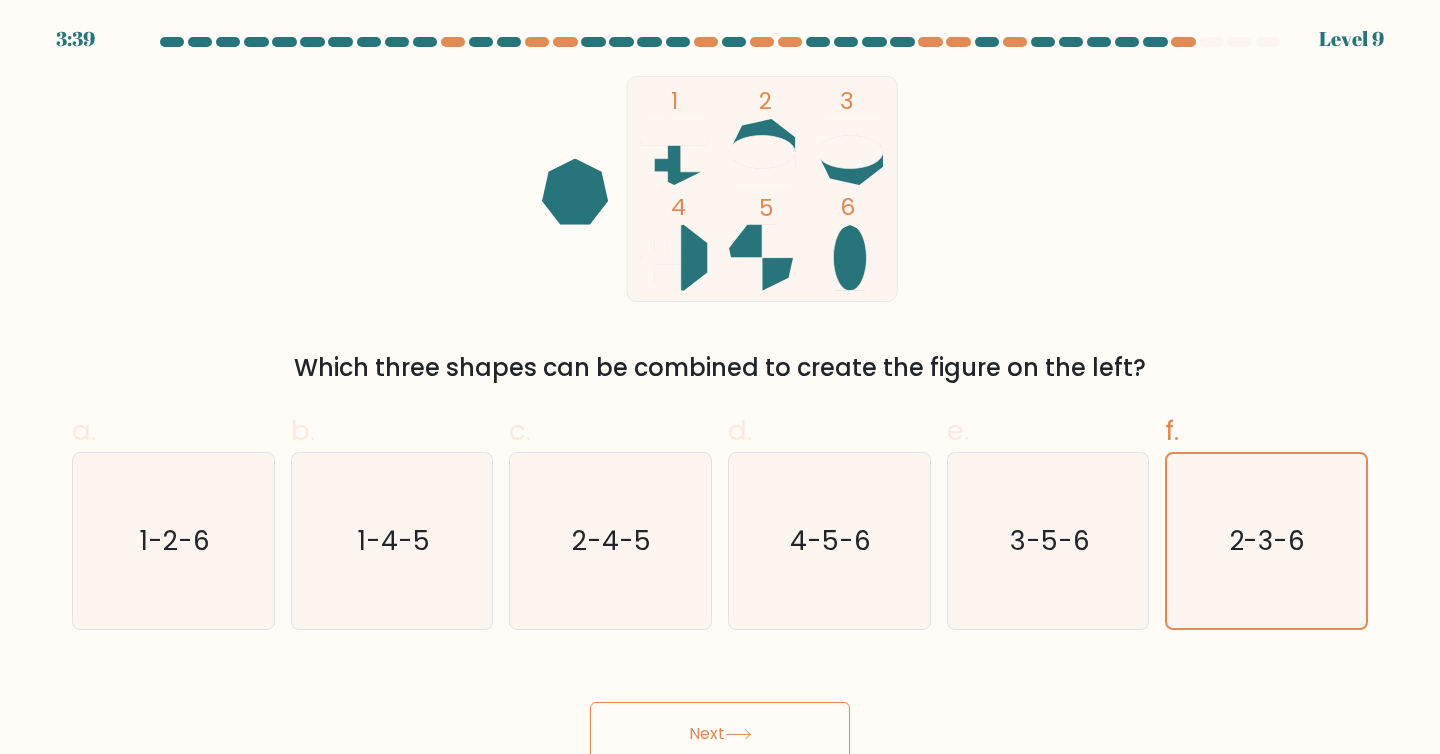 click on "Next" at bounding box center (720, 734) 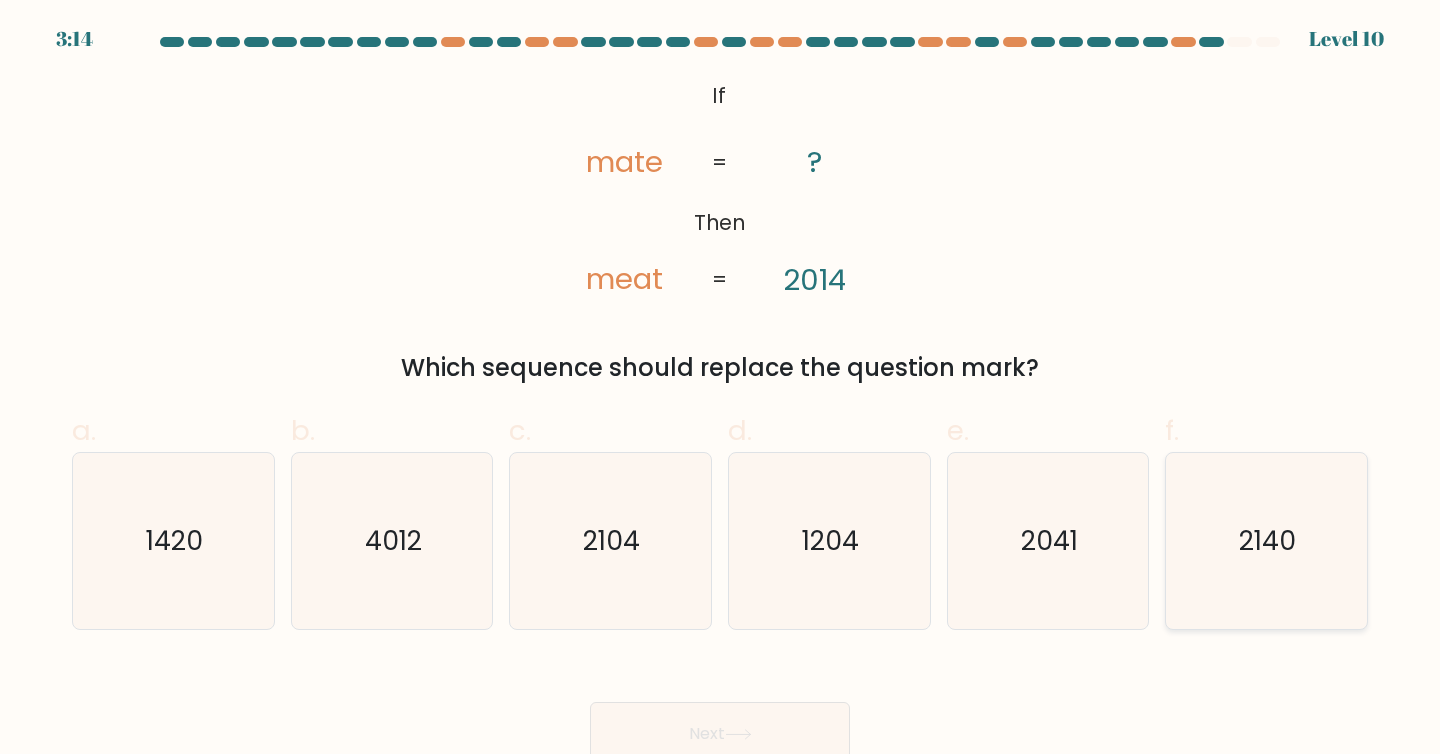 click on "2140" 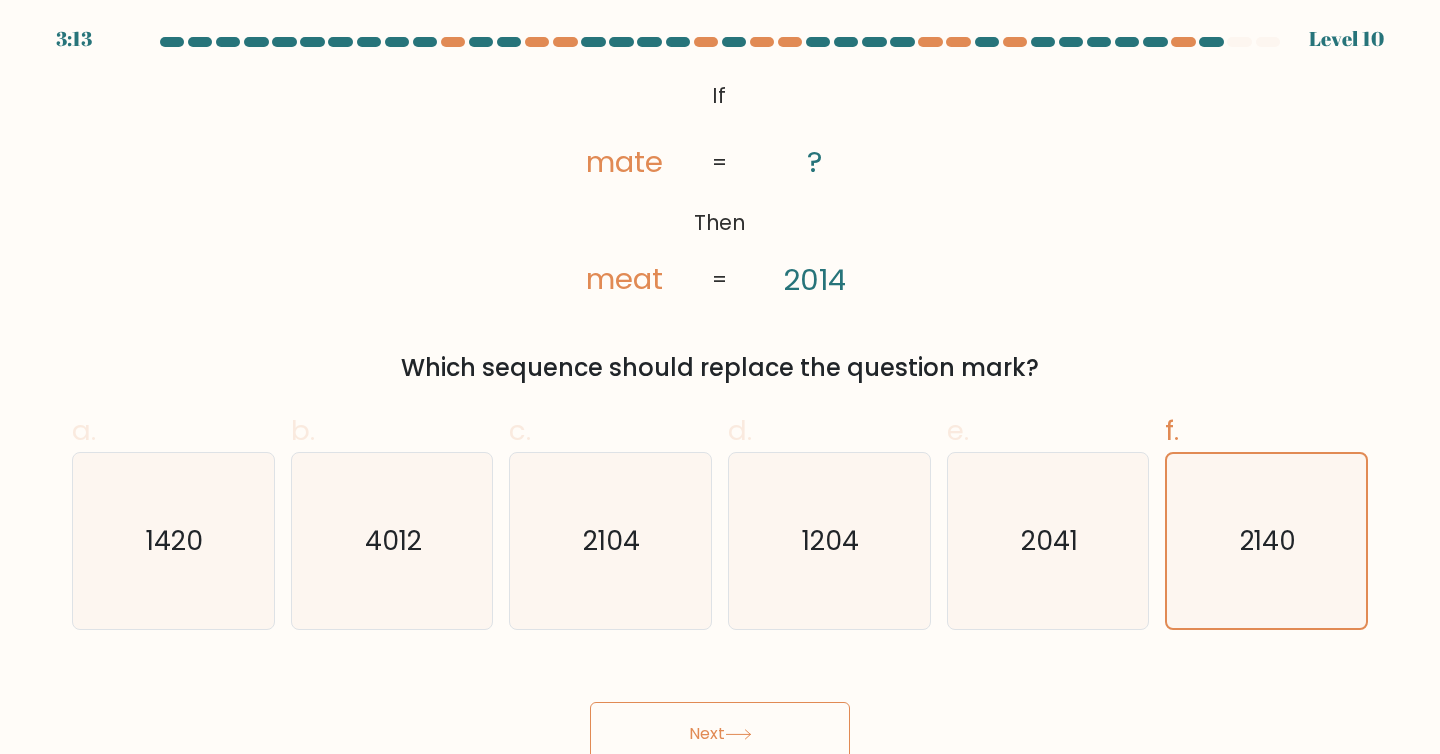 click on "Next" at bounding box center [720, 734] 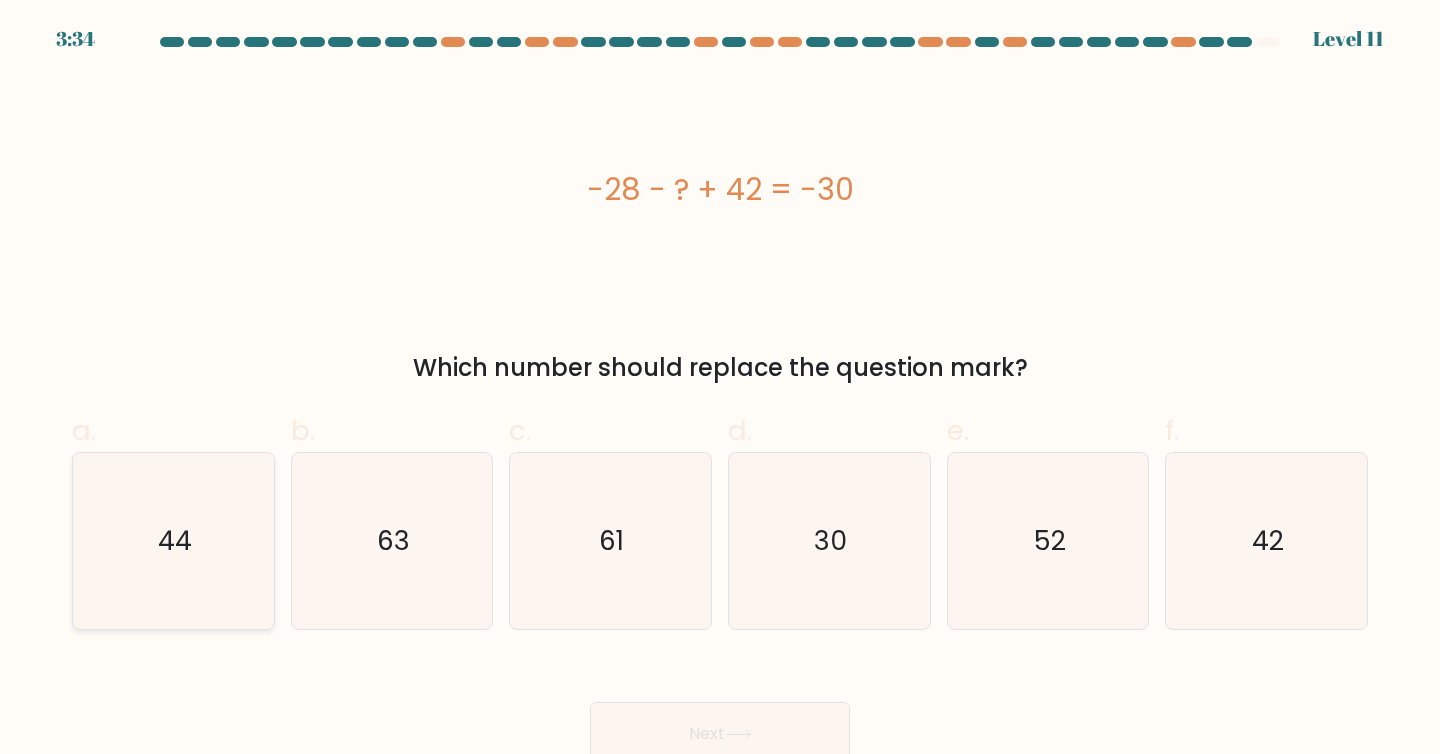 click on "44" 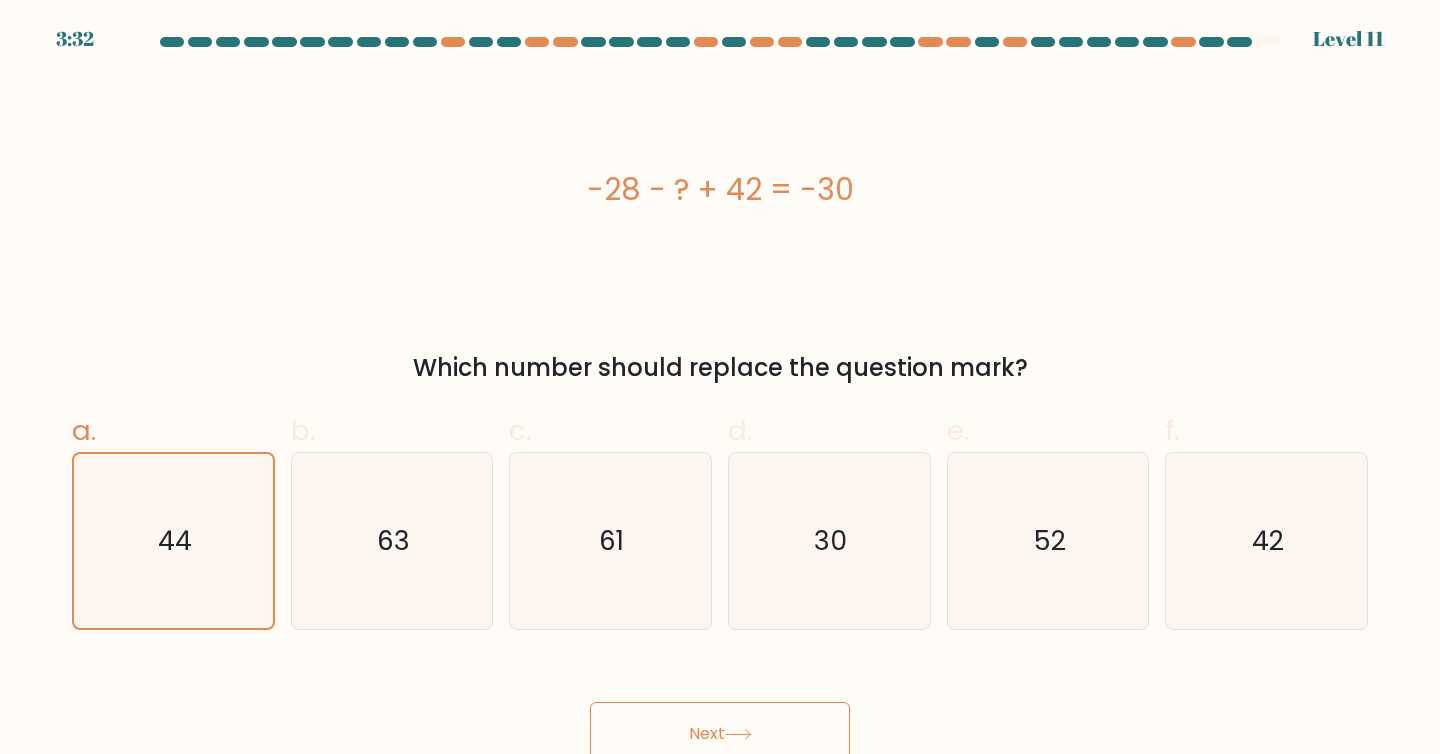 click on "Next" at bounding box center (720, 734) 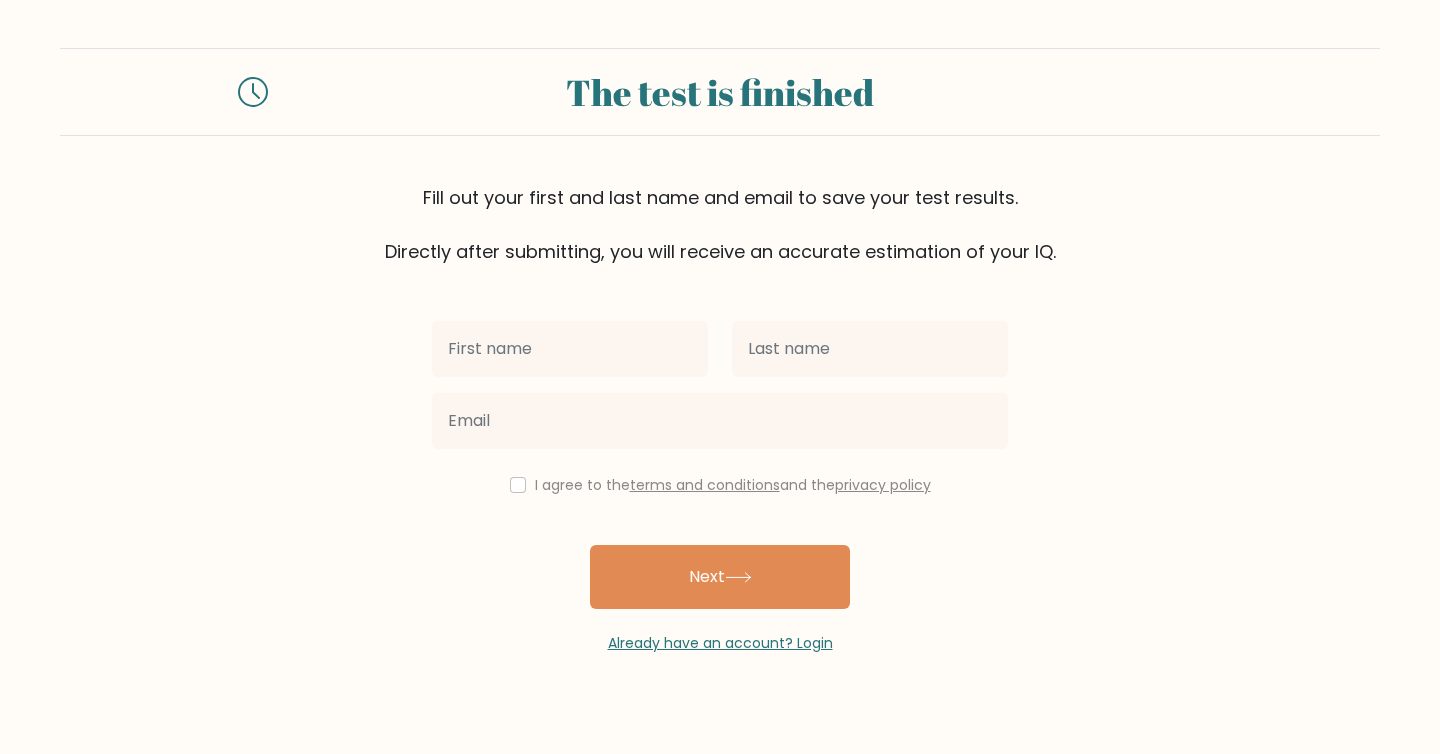 scroll, scrollTop: 0, scrollLeft: 0, axis: both 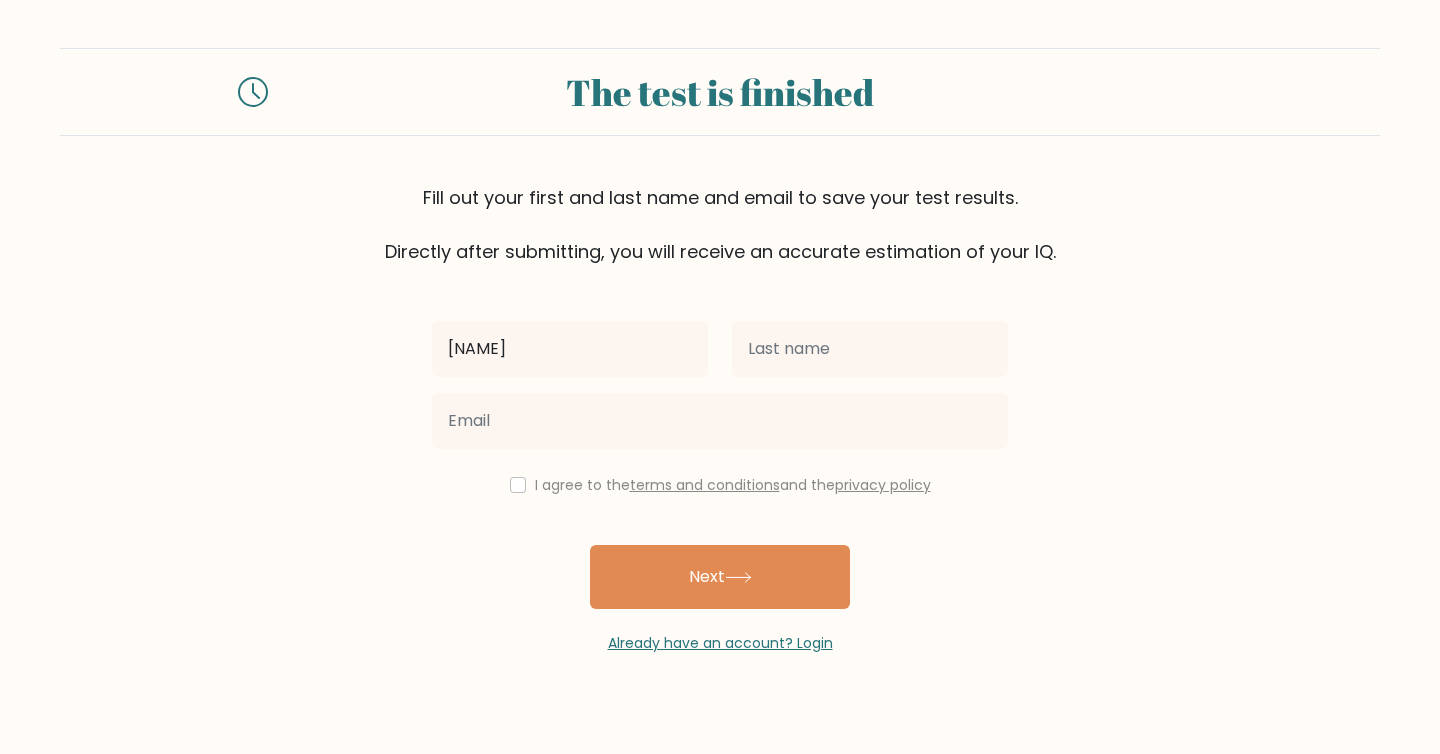 type on "[NAME]" 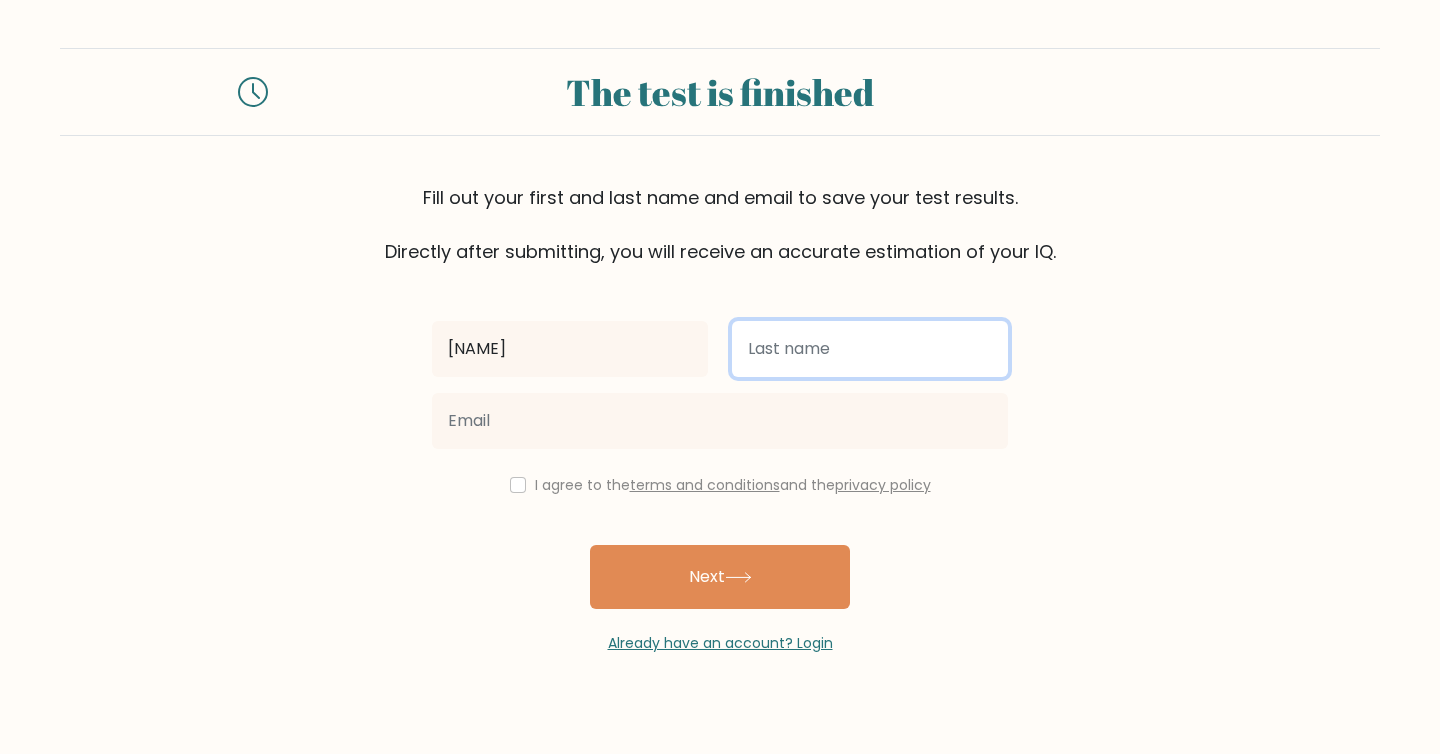 click at bounding box center [870, 349] 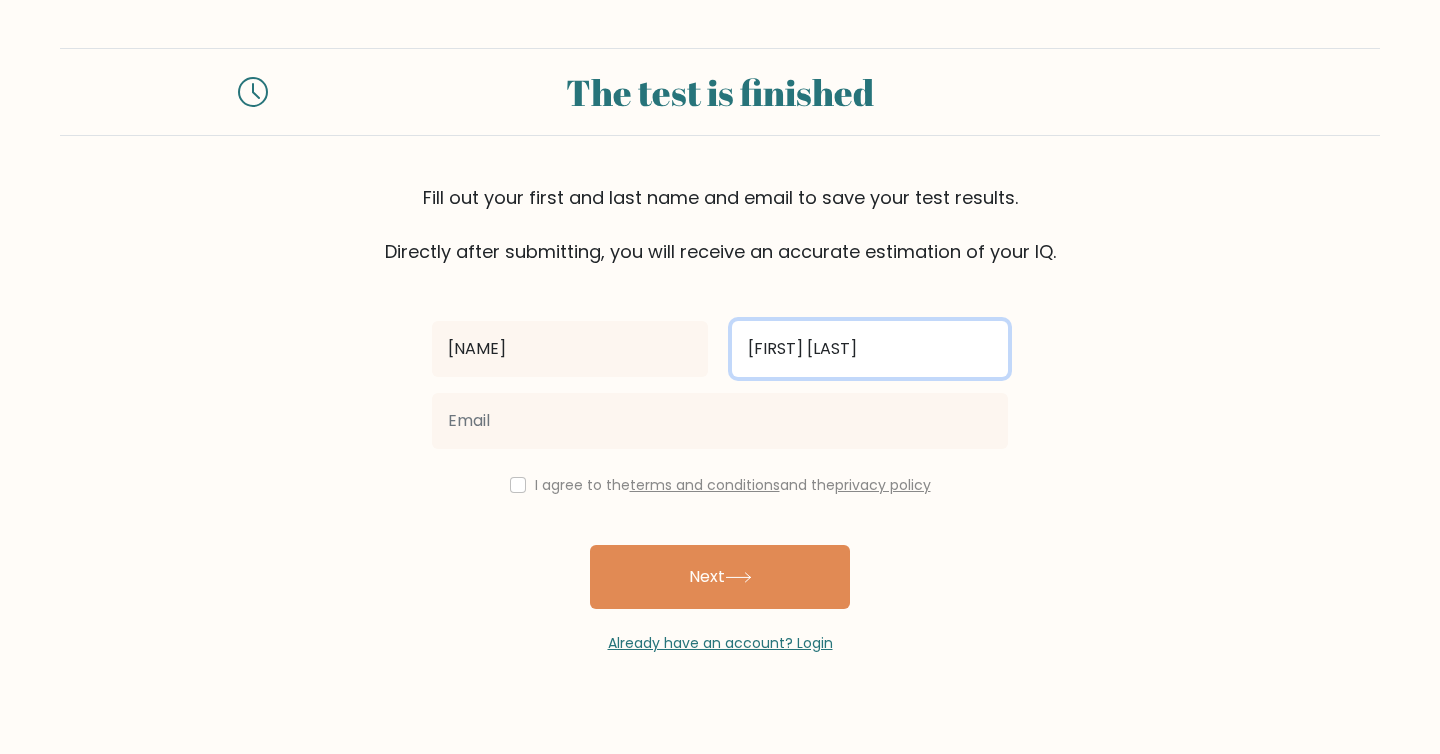 type on "[FIRST] [LAST]" 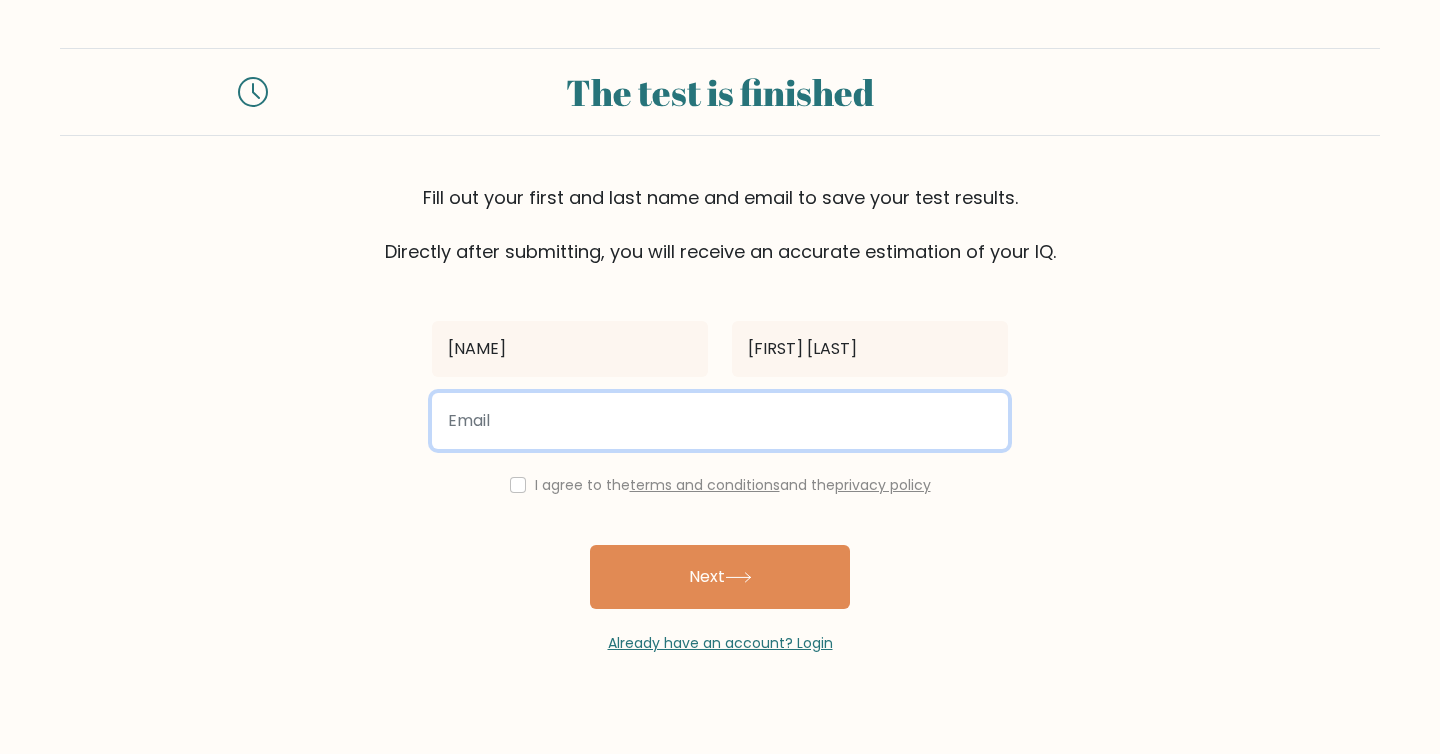click at bounding box center [720, 421] 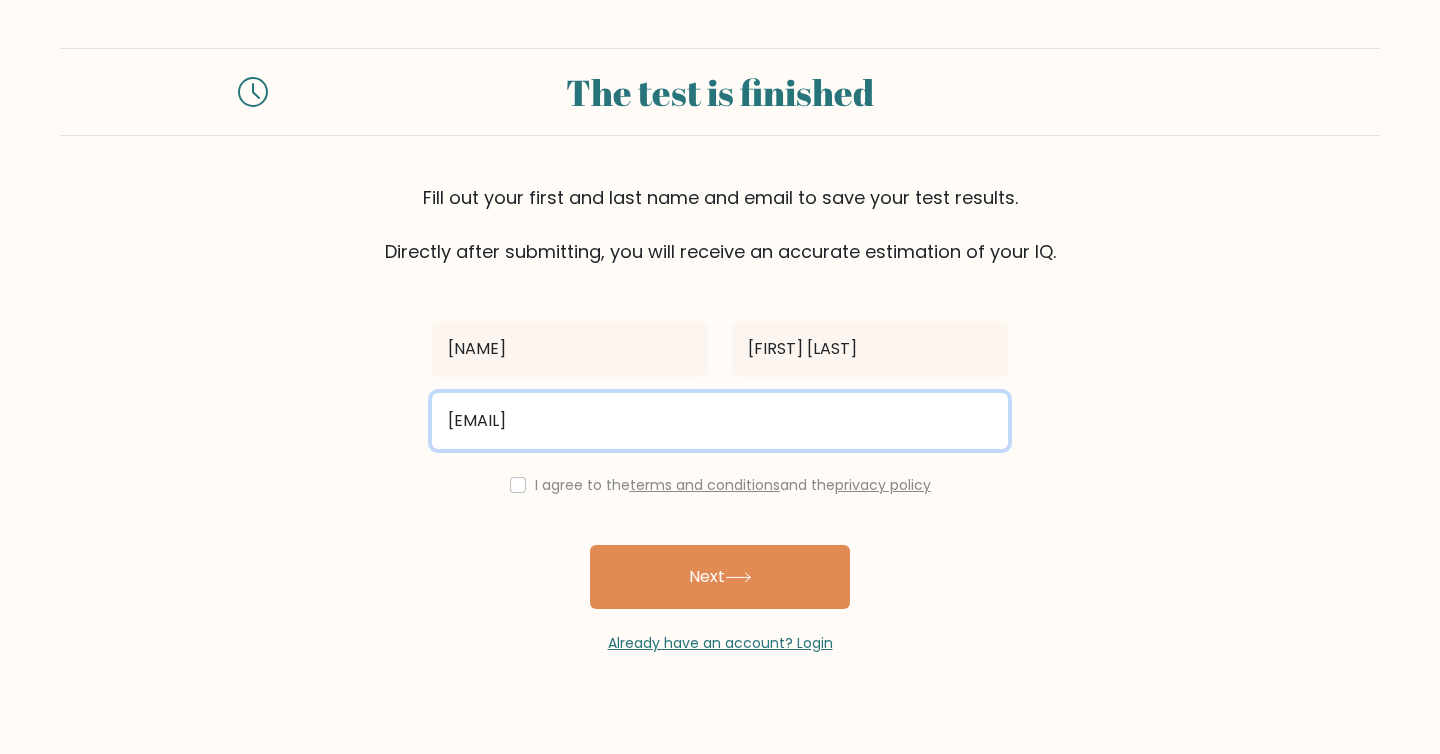 type on "[EMAIL]" 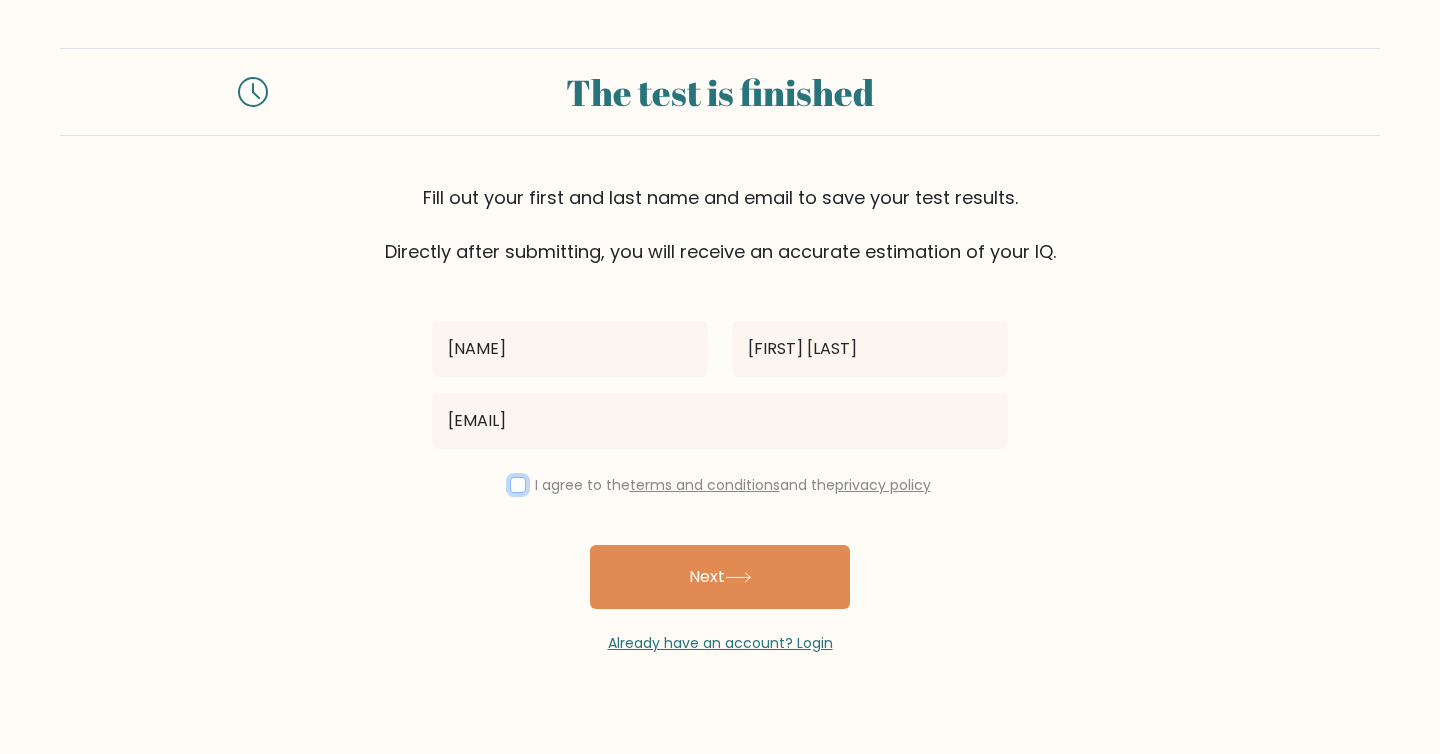click at bounding box center [518, 485] 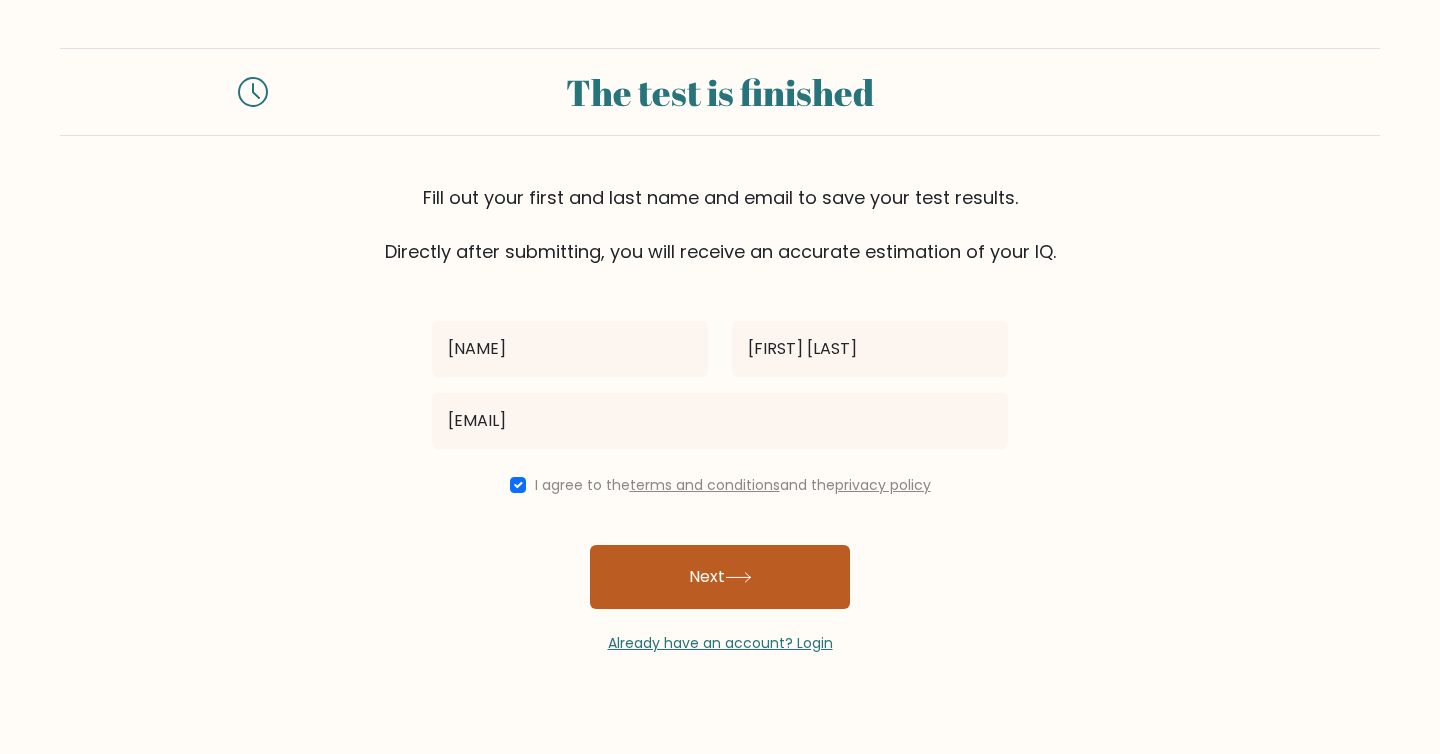 click on "Next" at bounding box center [720, 577] 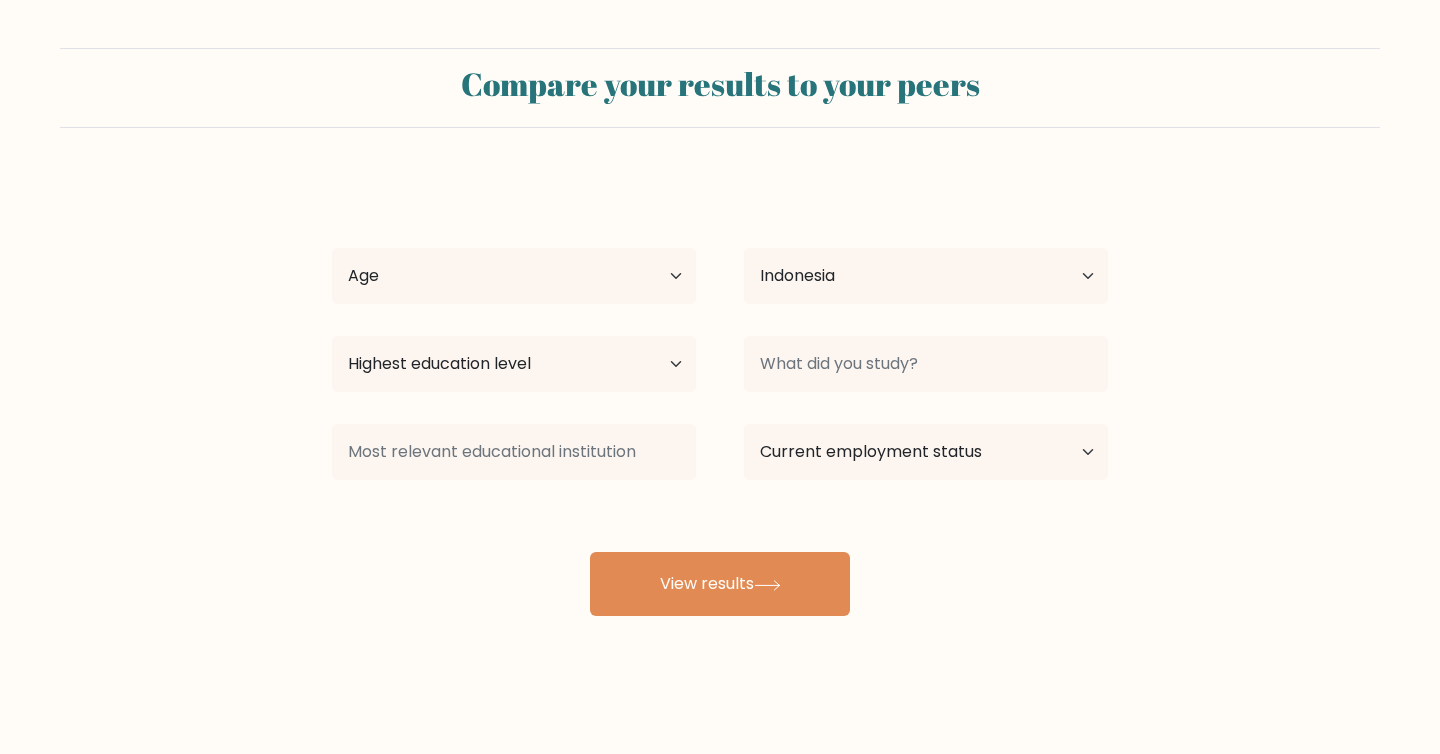 select on "ID" 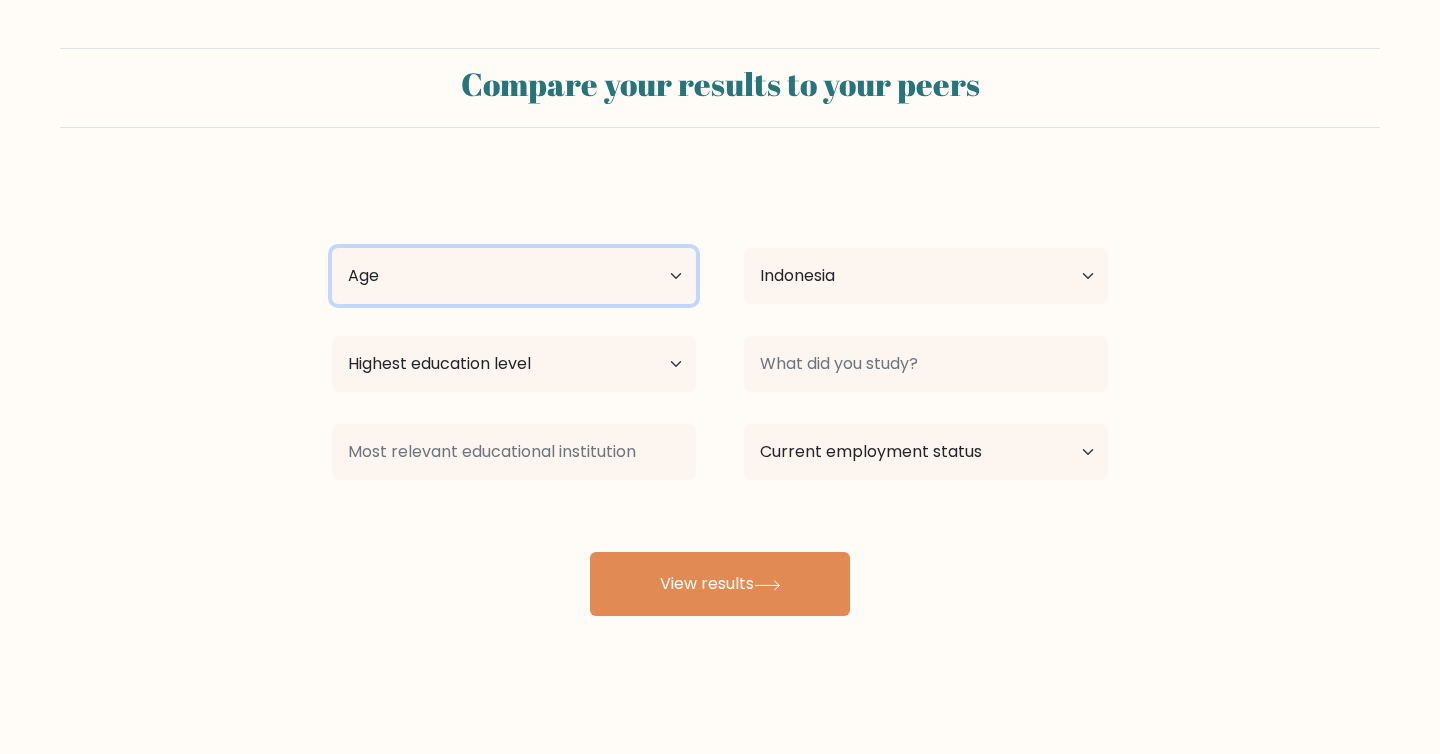 click on "Age
Under 18 years old
18-24 years old
25-34 years old
35-44 years old
45-54 years old
55-64 years old
65 years old and above" at bounding box center [514, 276] 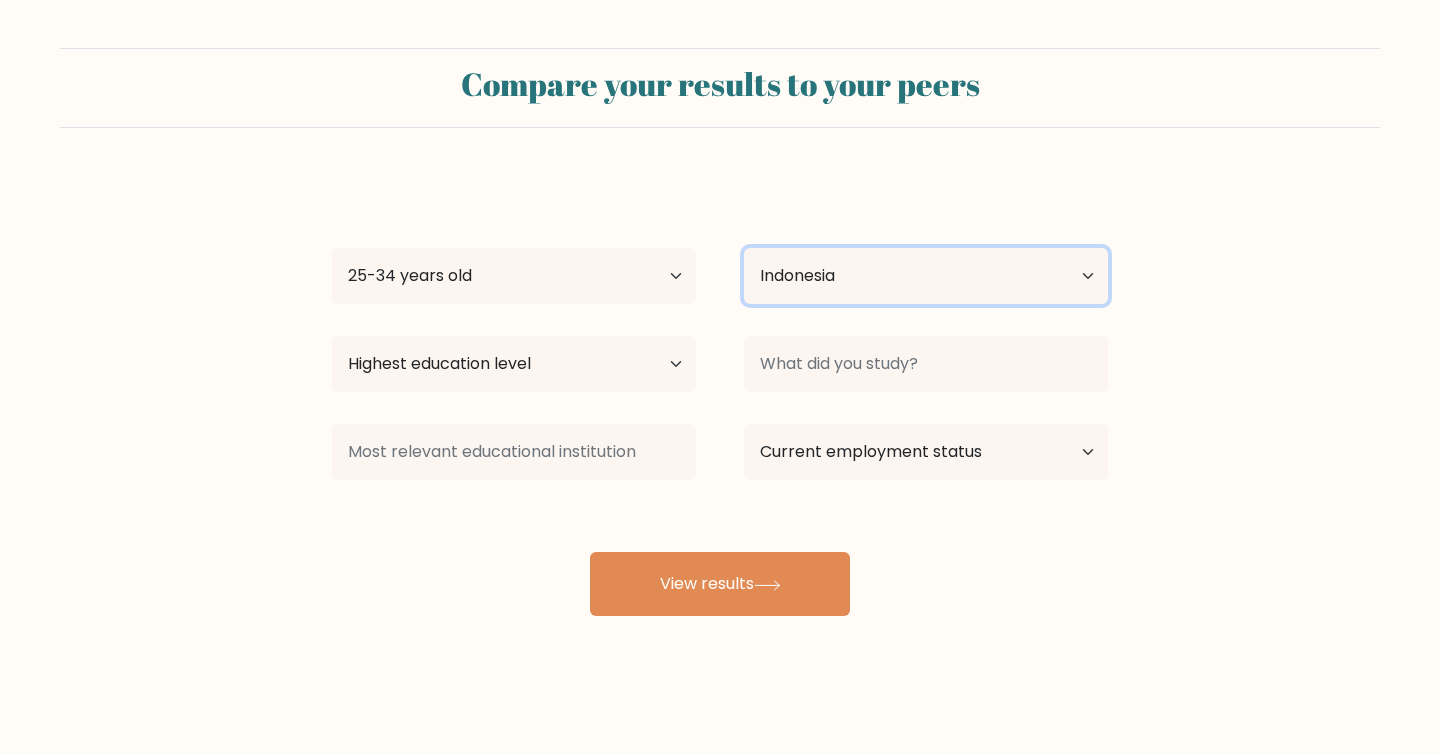 click on "Country
Afghanistan
Albania
Algeria
American Samoa
Andorra
Angola
Anguilla
Antarctica
Antigua and Barbuda
Argentina
Armenia
Aruba
Australia
Austria
Azerbaijan
Bahamas
Bahrain
Bangladesh
Barbados
Belarus
Belgium
Belize
Benin
Bermuda
Bhutan
Bolivia
Bonaire, Sint Eustatius and Saba
Bosnia and Herzegovina
Botswana
Bouvet Island
Brazil
British Indian Ocean Territory
Brunei
Bulgaria
Burkina Faso
Burundi
Cabo Verde
Cambodia
Cameroon
Canada
Cayman Islands
Central African Republic
Chad
Chile
China
Christmas Island
Cocos (Keeling) Islands
Colombia
Comoros
Congo
Congo (the Democratic Republic of the)
Cook Islands
Costa Rica
Côte d'Ivoire
Croatia
Cuba" at bounding box center [926, 276] 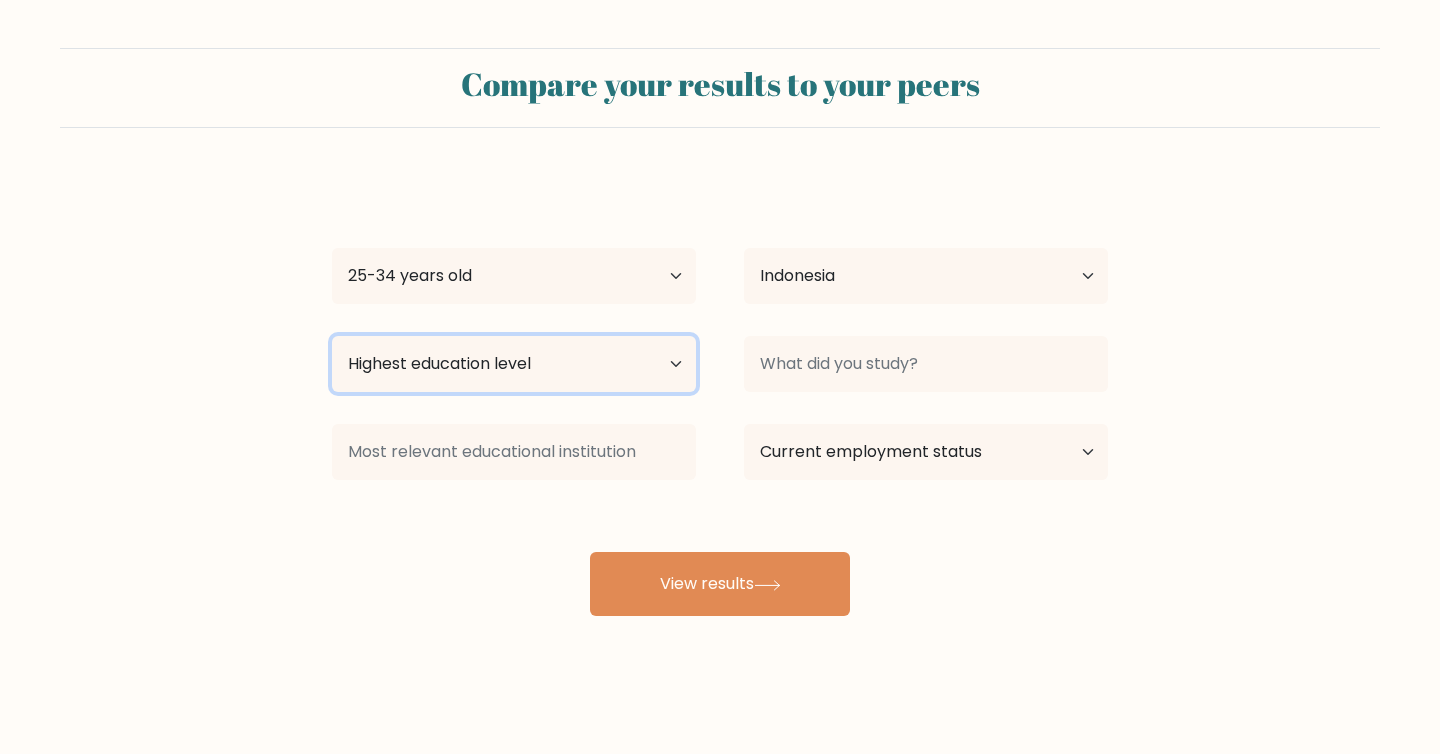 click on "Highest education level
No schooling
Primary
Lower Secondary
Upper Secondary
Occupation Specific
Bachelor's degree
Master's degree
Doctoral degree" at bounding box center (514, 364) 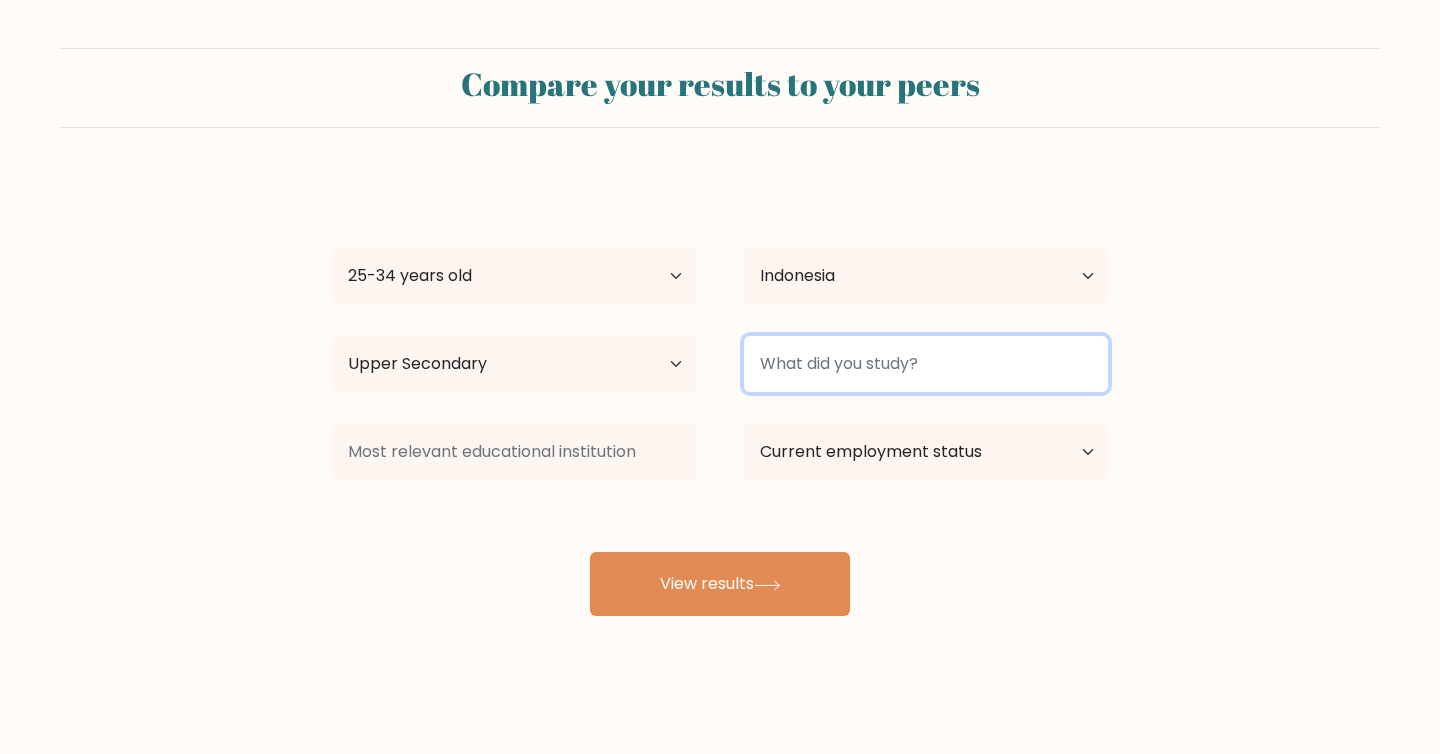 click at bounding box center (926, 364) 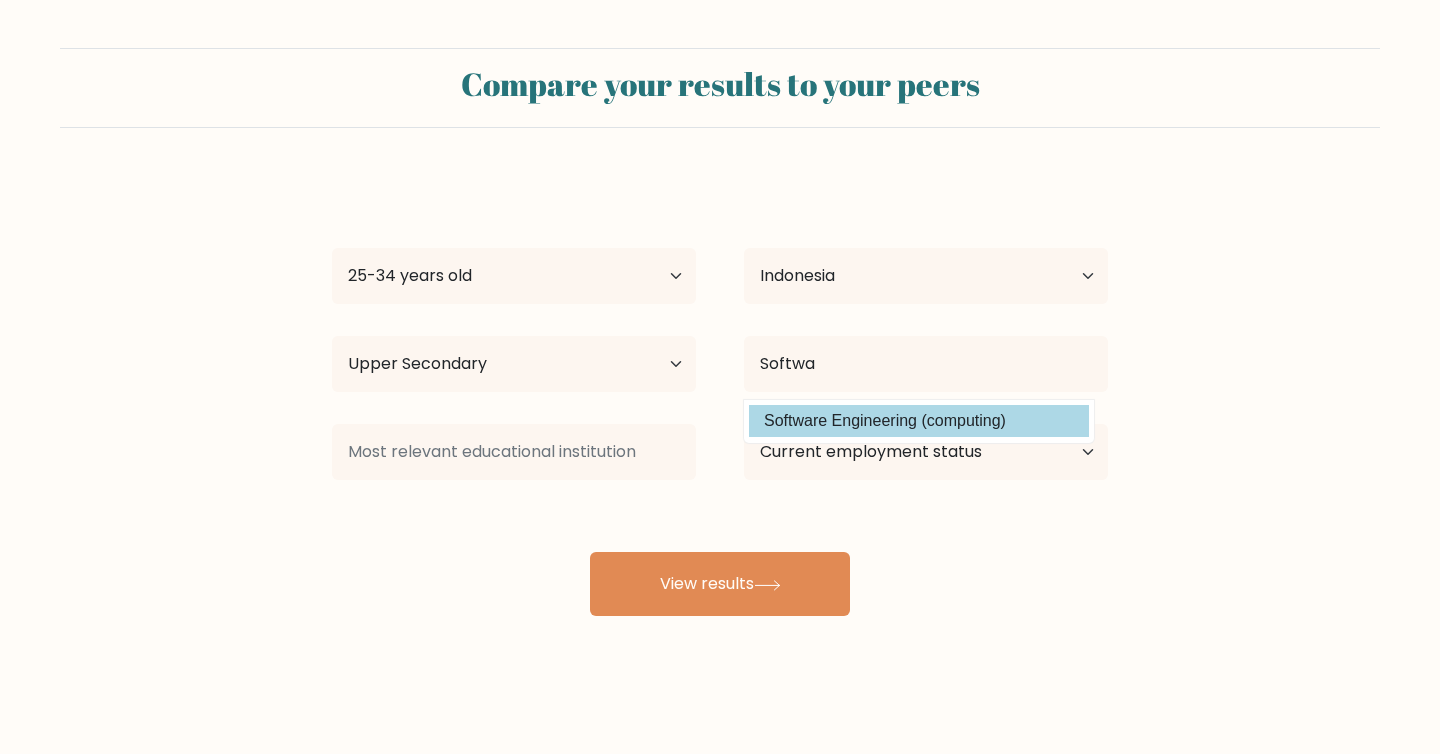 click on "Software Engineering (computing)" at bounding box center [919, 421] 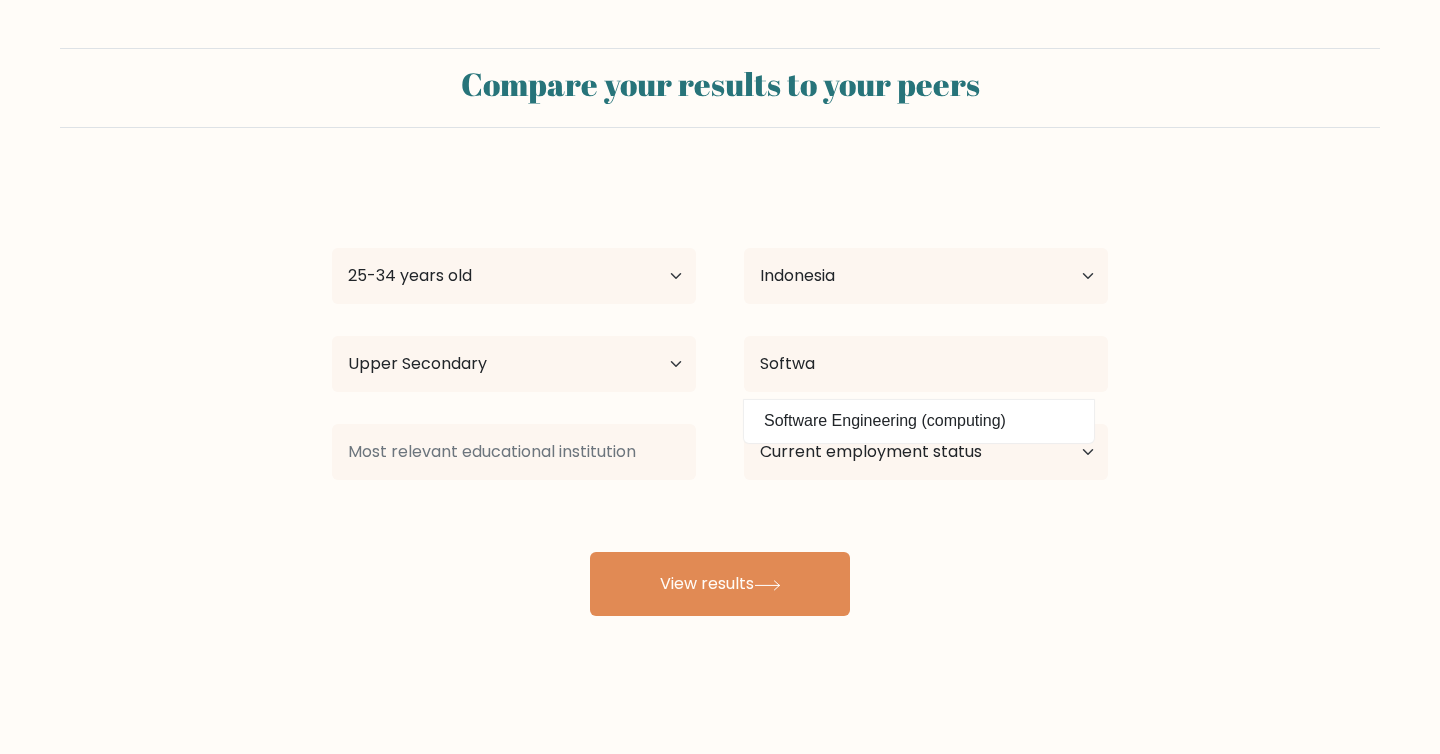 type on "Software Engineering" 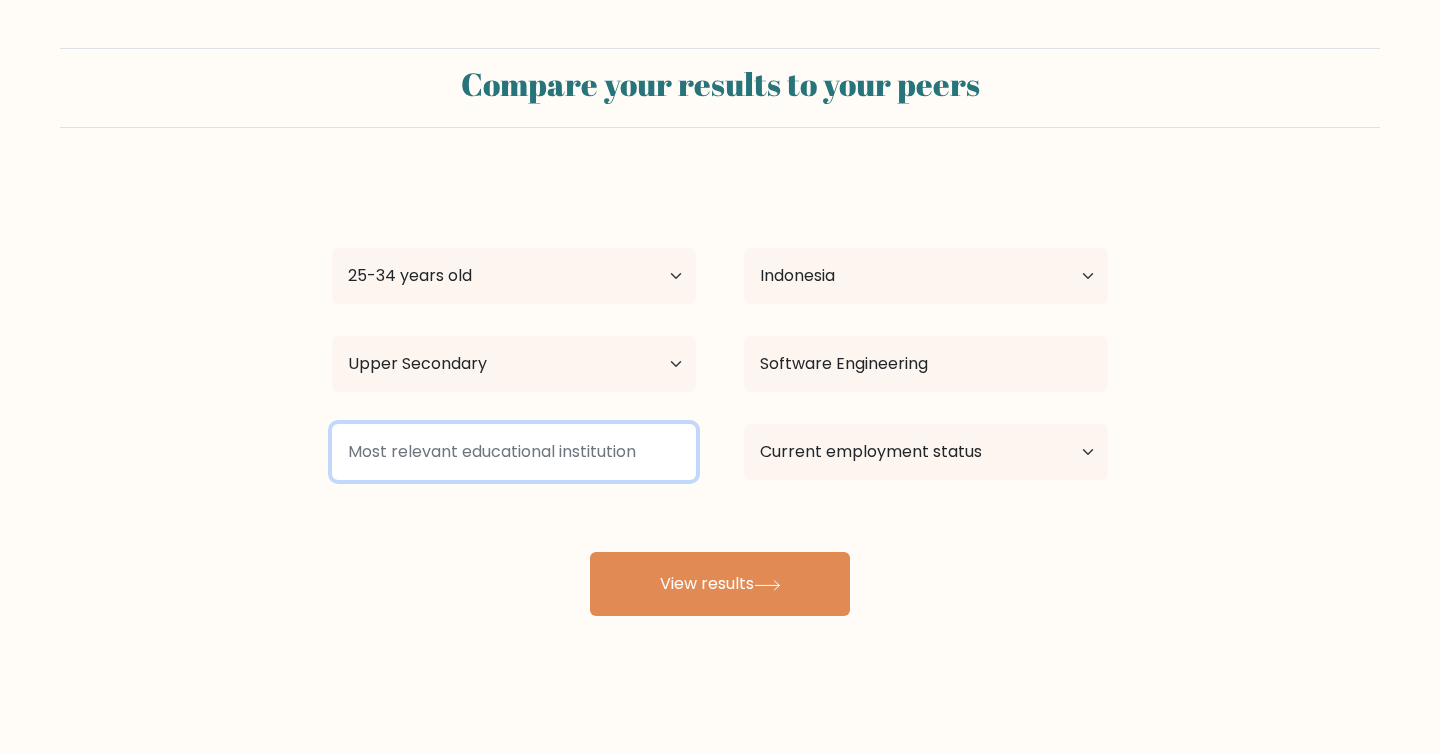 click at bounding box center [514, 452] 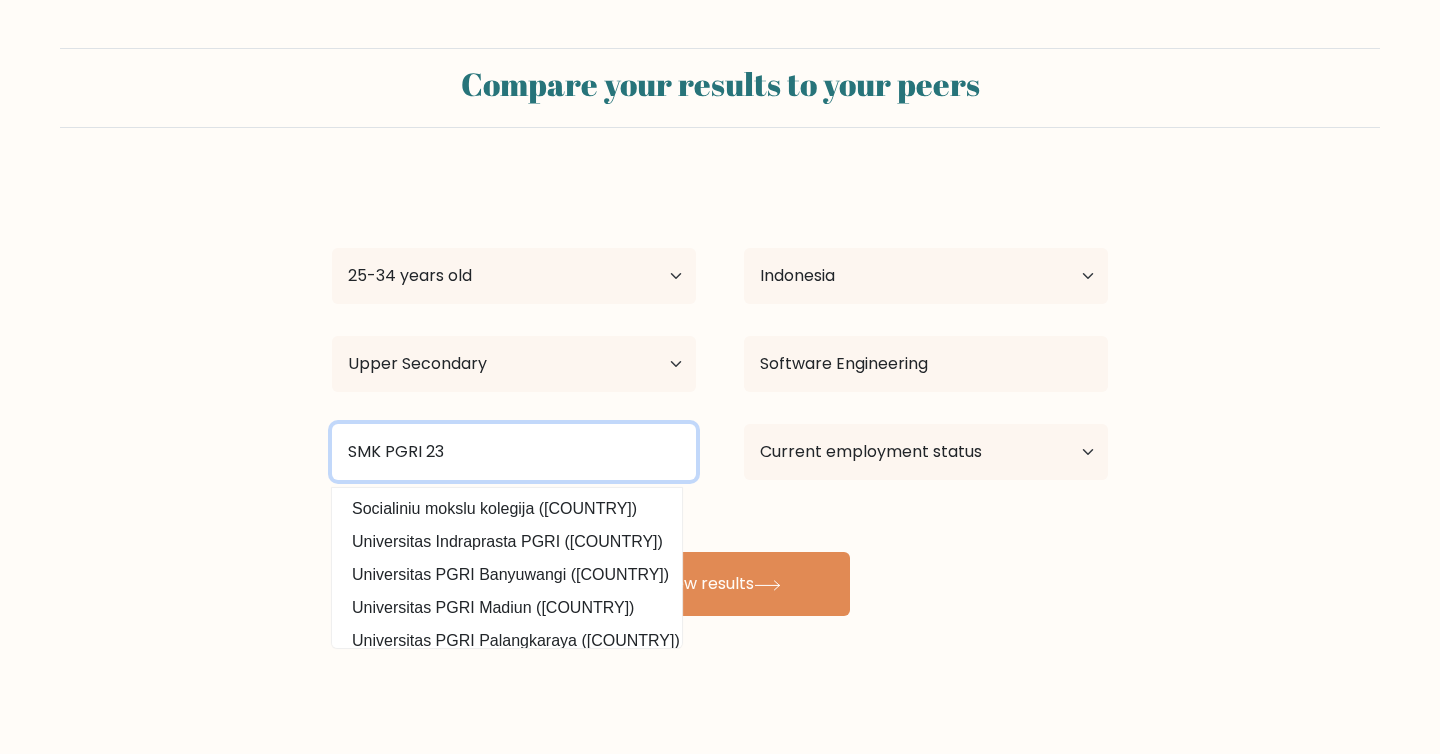 type on "SMK PGRI 23" 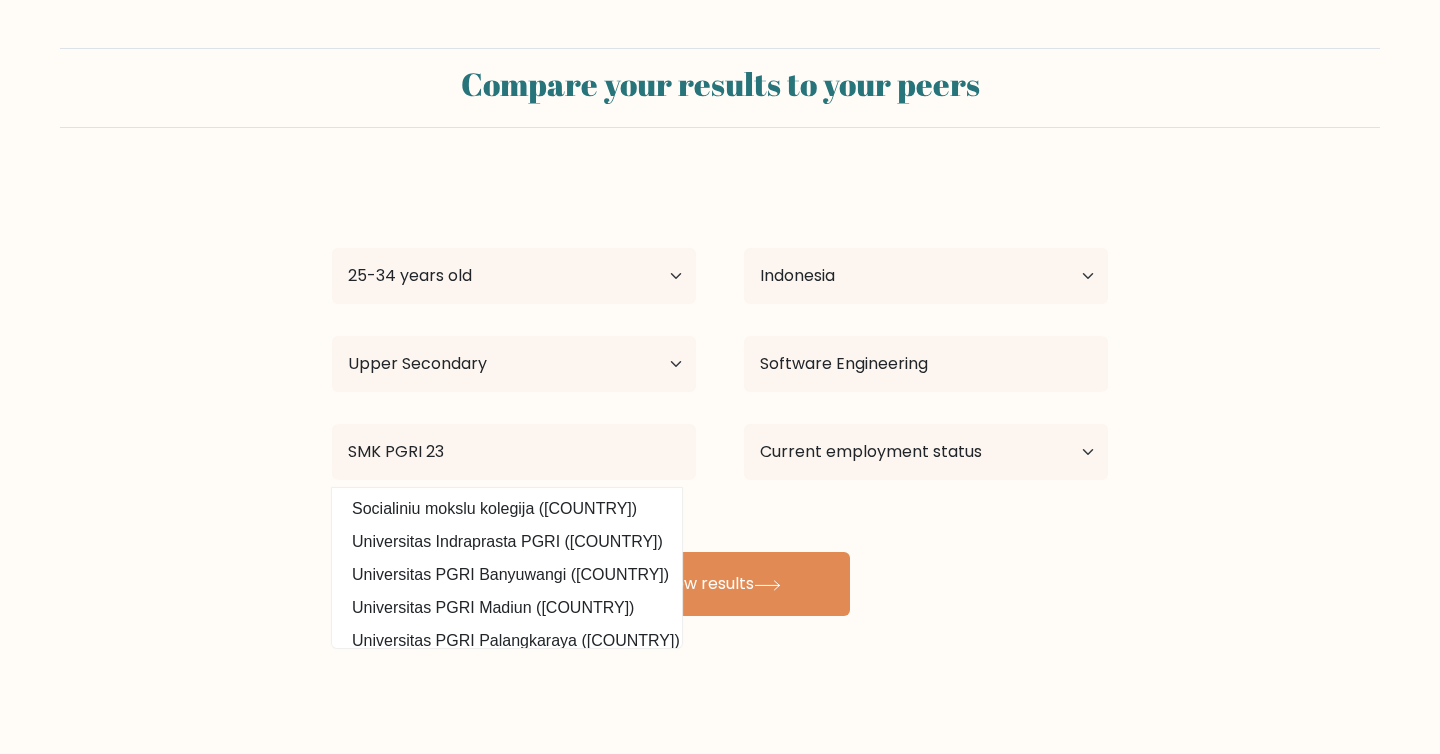 click on "[FIRST]
[LAST]
Age
Under 18 years old
18-24 years old
25-34 years old
35-44 years old
45-54 years old
55-64 years old
65 years old and above
Country
Afghanistan
Albania
Algeria
American Samoa
Andorra
Angola
Anguilla
Antarctica
Antigua and Barbuda
Argentina
Armenia
Aruba
Australia
Austria
Azerbaijan
Bahamas
Bahrain
Bangladesh
Barbados
Belarus
Belgium
Belize
Benin
Bermuda
Bhutan
Bolivia
Bonaire, Sint Eustatius and Saba
Bosnia and Herzegovina
Botswana
Bouvet Island
Brazil
Brunei" at bounding box center (720, 396) 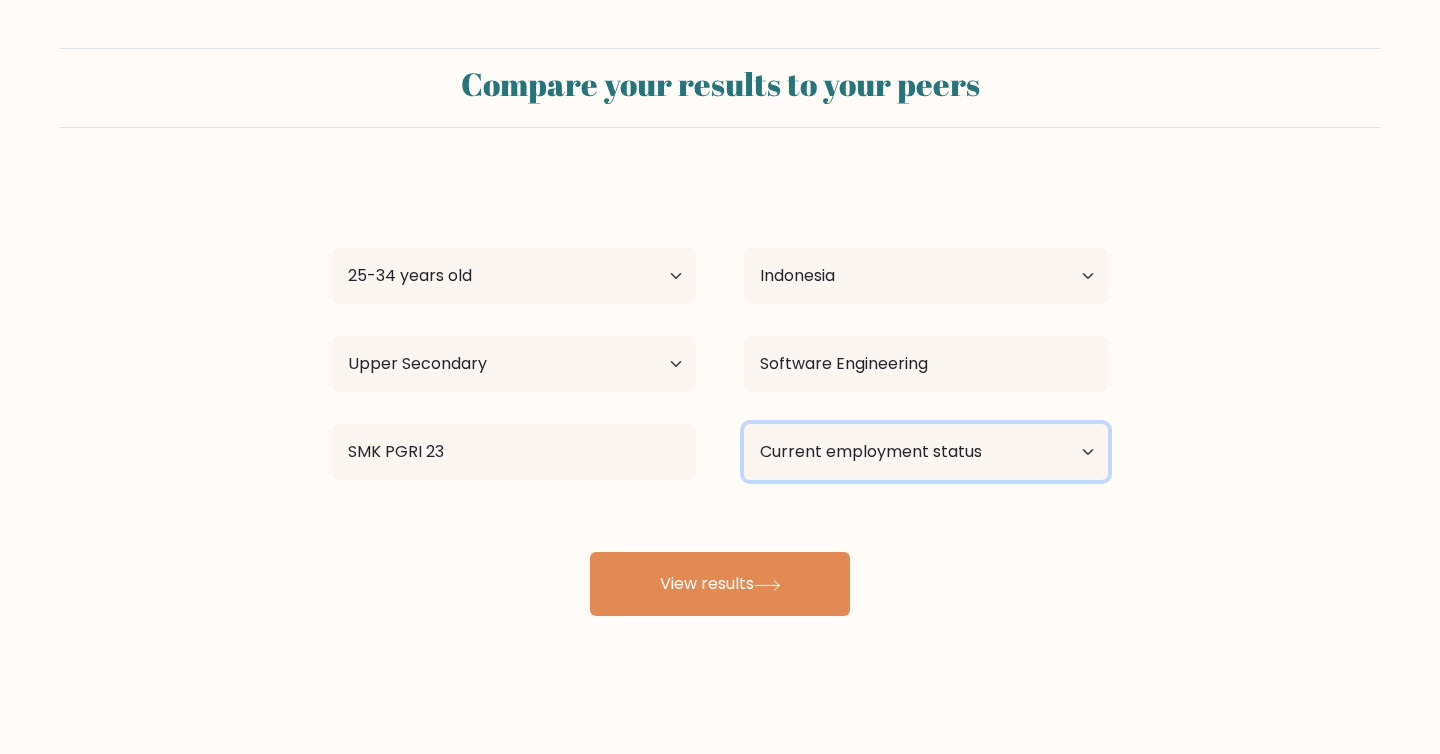 click on "Current employment status
Employed
Student
Retired
Other / prefer not to answer" at bounding box center [926, 452] 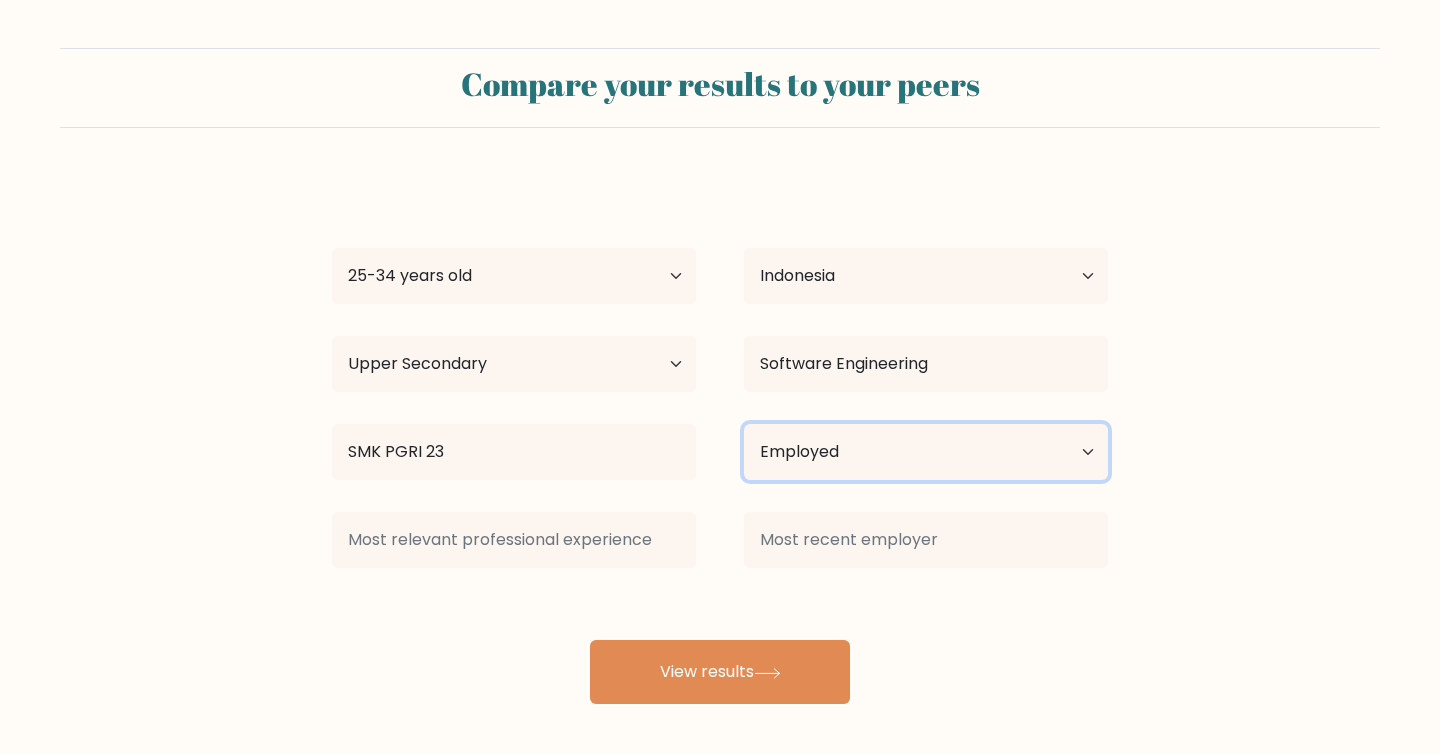 scroll, scrollTop: 4, scrollLeft: 0, axis: vertical 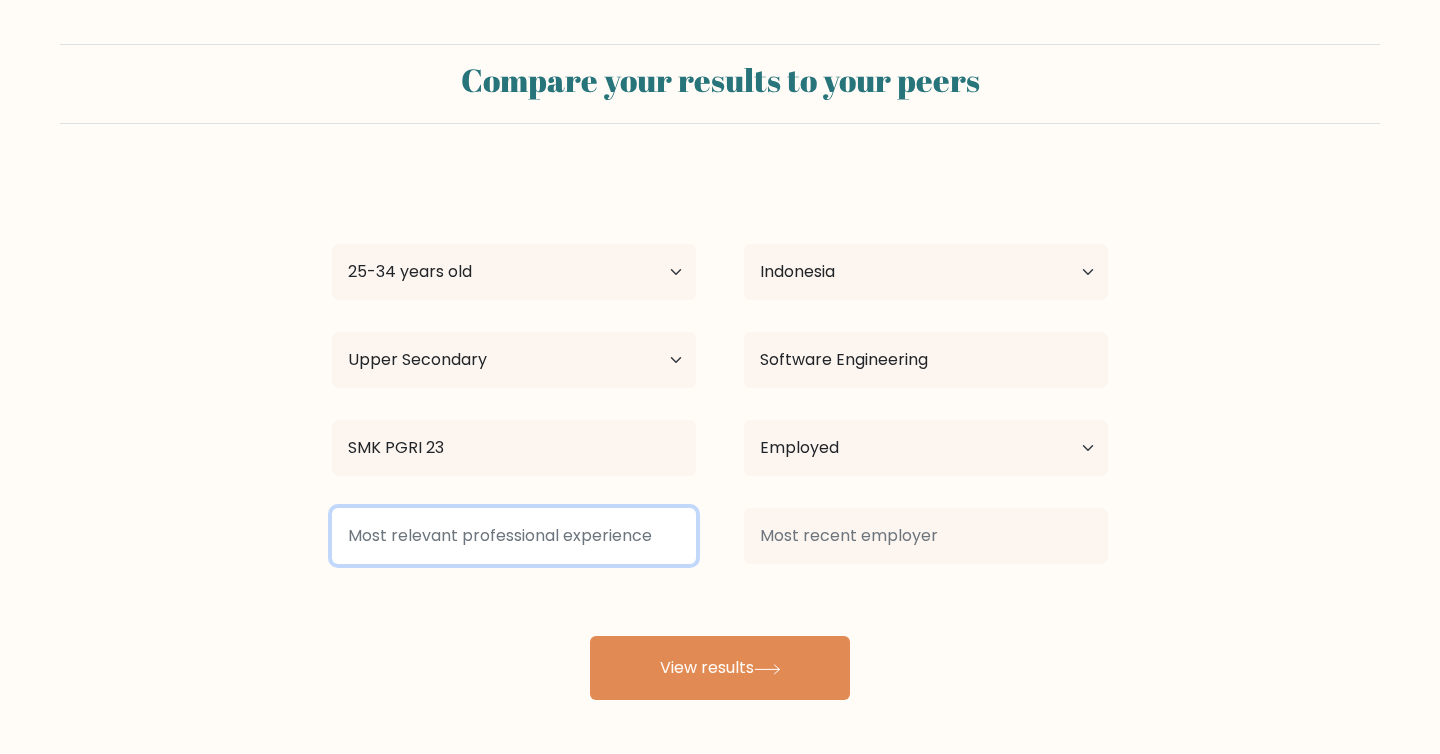 click at bounding box center (514, 536) 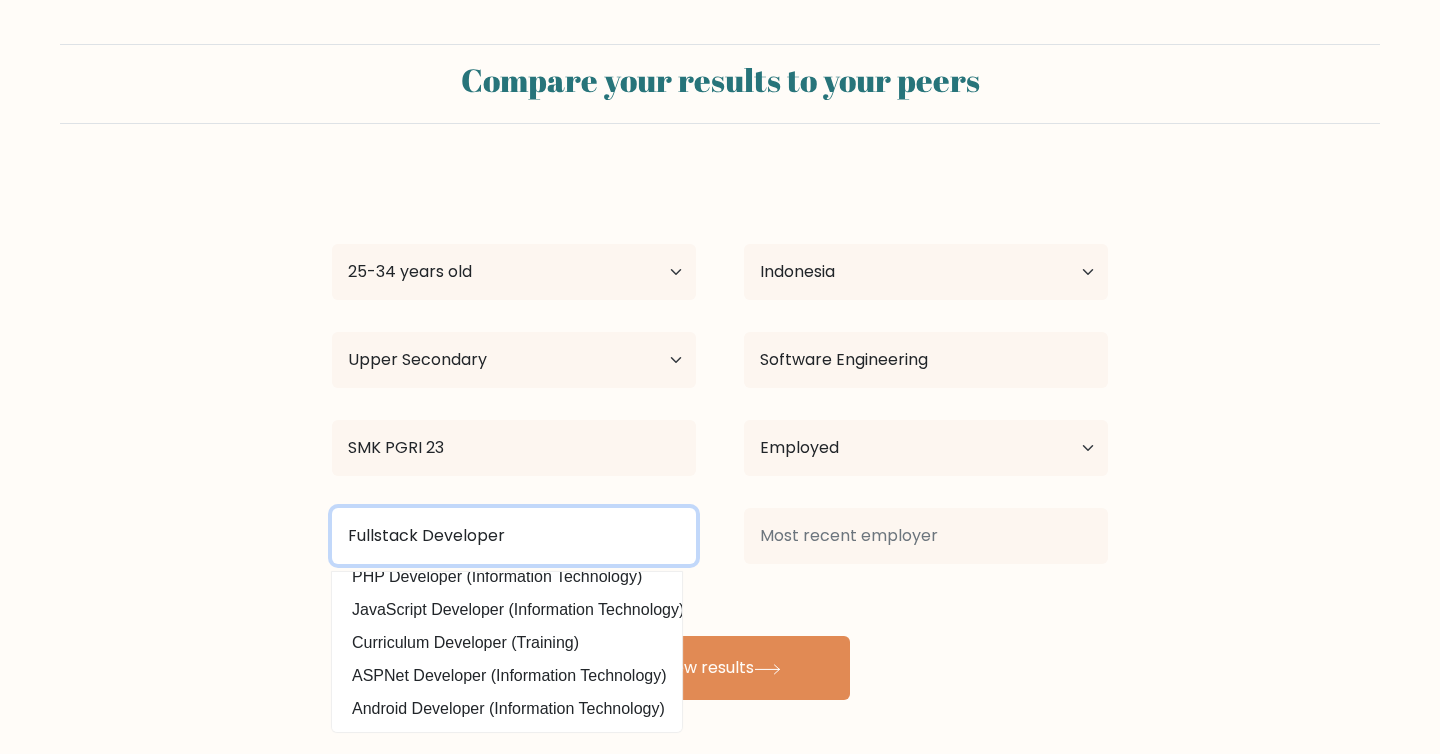scroll, scrollTop: 153, scrollLeft: 0, axis: vertical 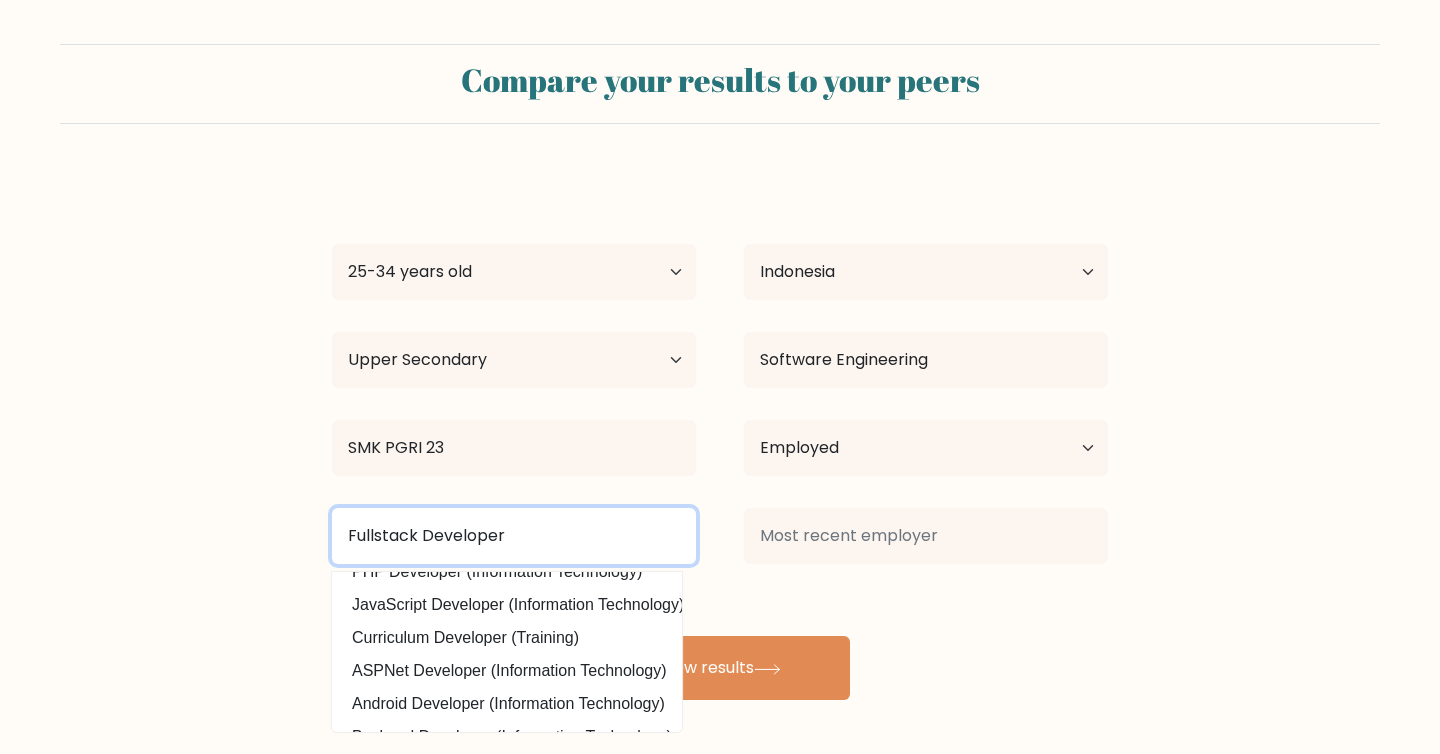 type on "Fullstack Developer" 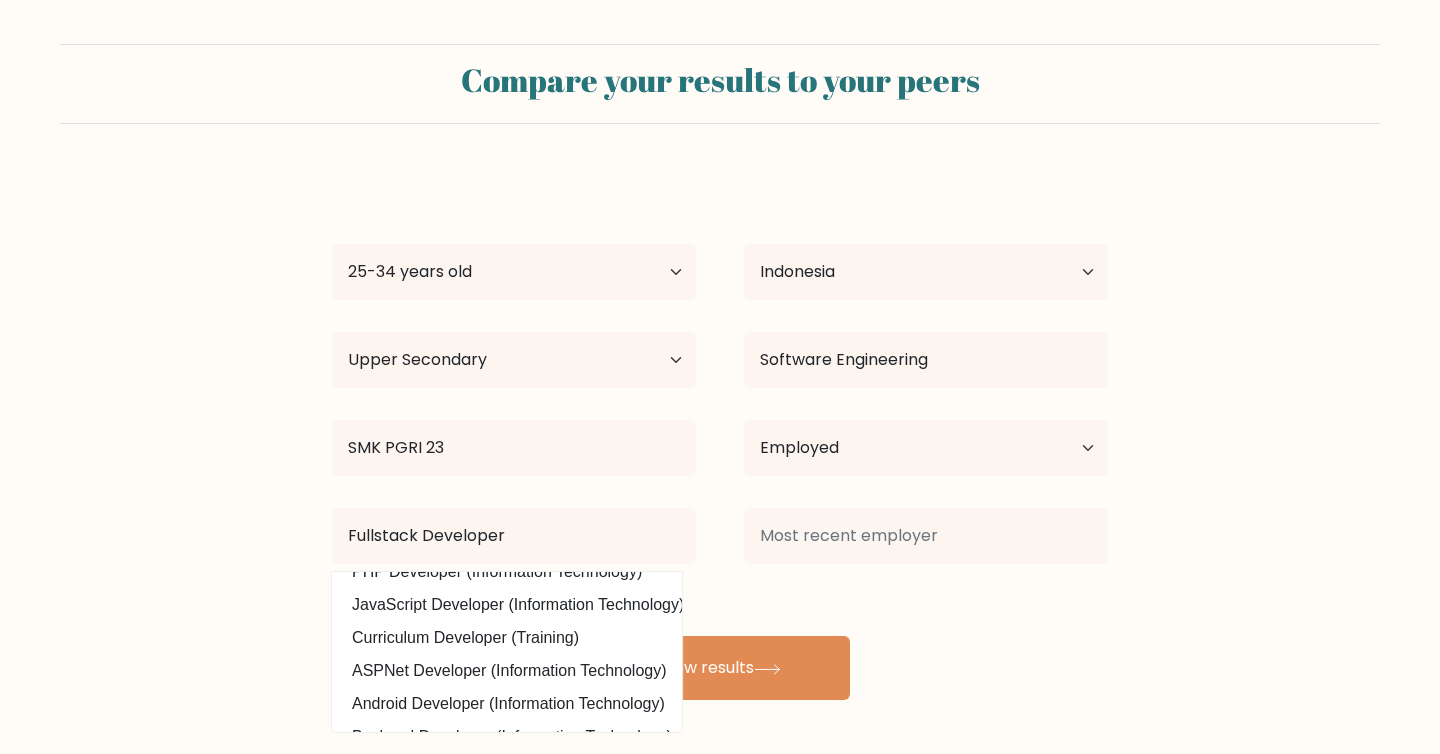 click on "[FIRST]
[LAST]
Age
Under 18 years old
18-24 years old
25-34 years old
35-44 years old
45-54 years old
55-64 years old
65 years old and above
Country
Afghanistan
Albania
Algeria
American Samoa
Andorra
Angola
Anguilla
Antarctica
Antigua and Barbuda
Argentina
Armenia
Aruba
Australia
Austria
Azerbaijan
Bahamas
Bahrain
Bangladesh
Barbados
Belarus
Belgium
Belize
Benin
Bermuda
Bhutan
Bolivia
Bonaire, Sint Eustatius and Saba
Bosnia and Herzegovina
Botswana
Bouvet Island
Brazil
Brunei" at bounding box center [720, 436] 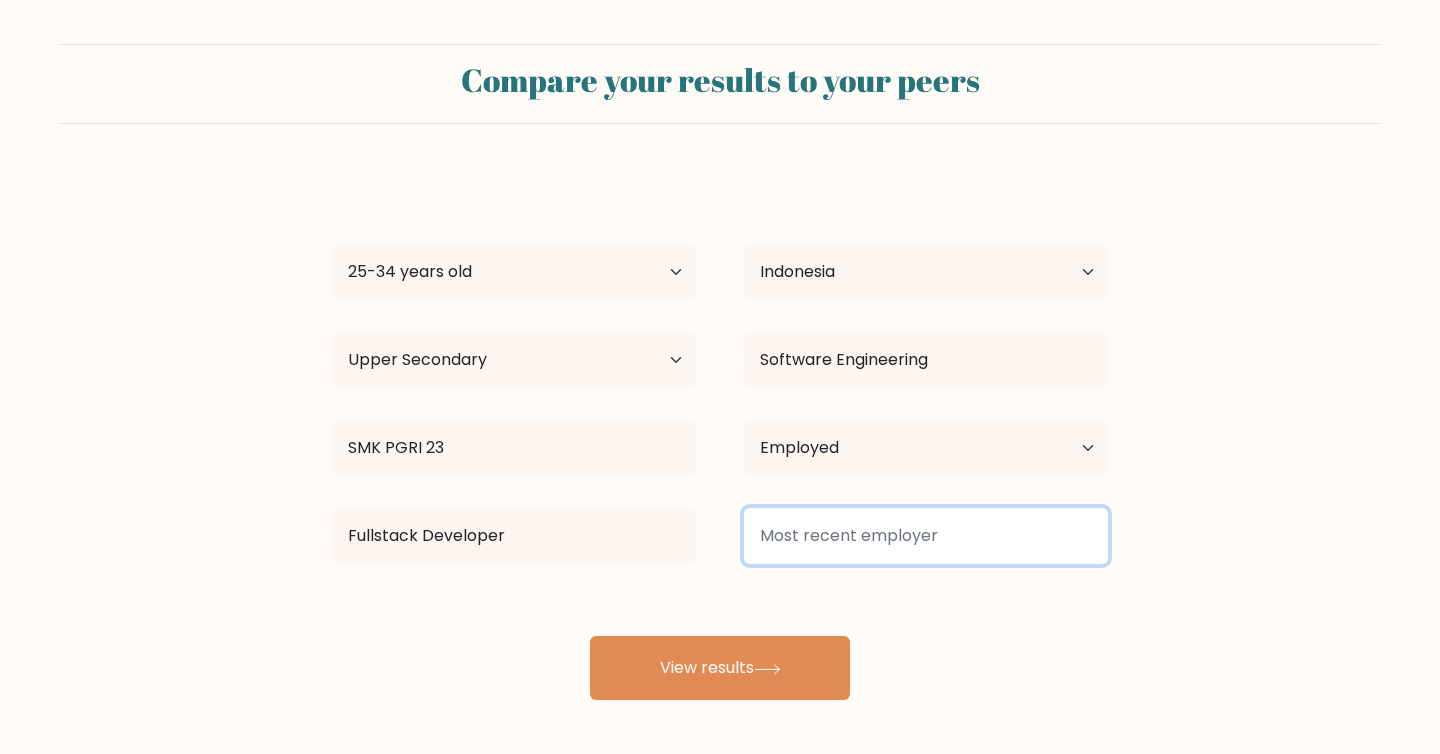 click at bounding box center [926, 536] 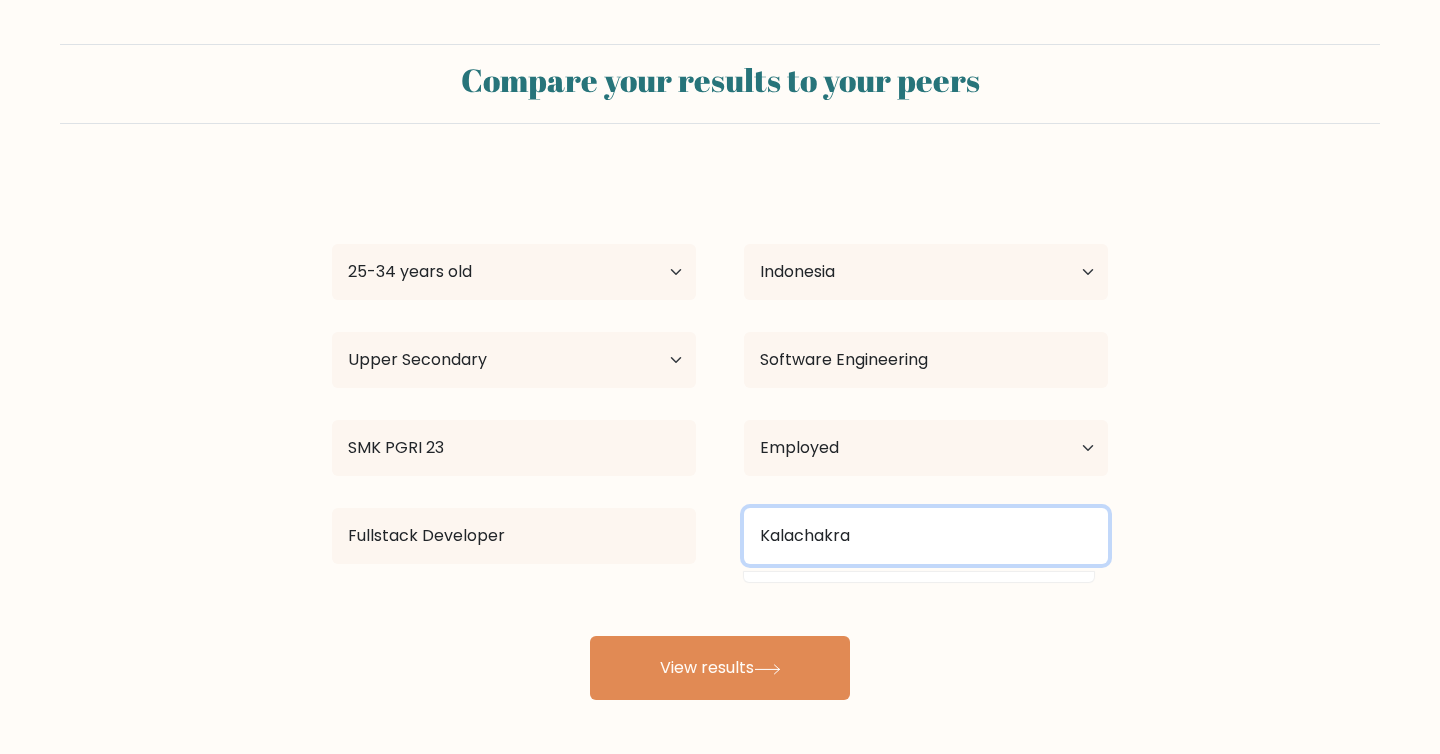 type on "Kalachakra" 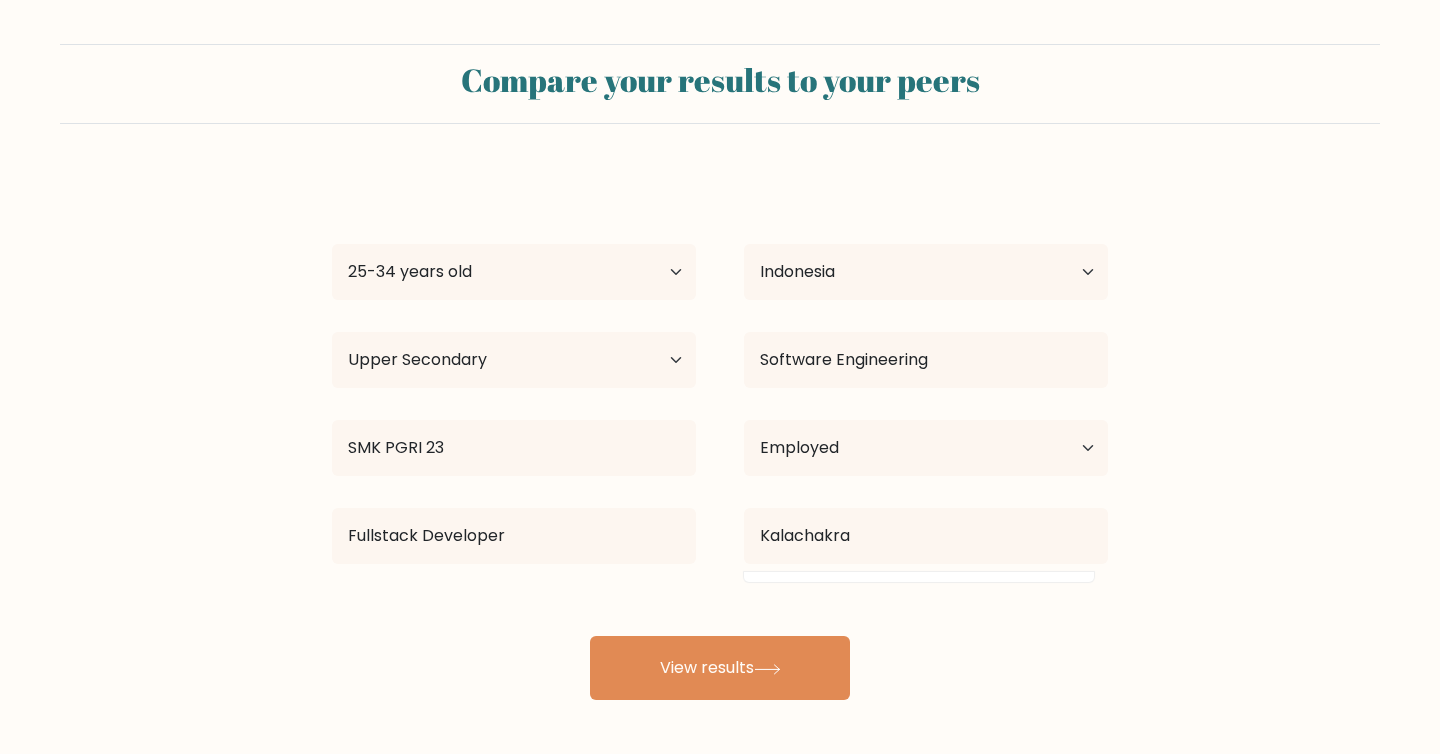 click on "[FIRST]
[LAST]
Age
Under 18 years old
18-24 years old
25-34 years old
35-44 years old
45-54 years old
55-64 years old
65 years old and above
Country
Afghanistan
Albania
Algeria
American Samoa
Andorra
Angola
Anguilla
Antarctica
Antigua and Barbuda
Argentina
Armenia
Aruba
Australia
Austria
Azerbaijan
Bahamas
Bahrain
Bangladesh
Barbados
Belarus
Belgium
Belize
Benin
Bermuda
Bhutan
Bolivia
Bonaire, Sint Eustatius and Saba
Bosnia and Herzegovina
Botswana
Bouvet Island
Brazil
Brunei" at bounding box center (720, 436) 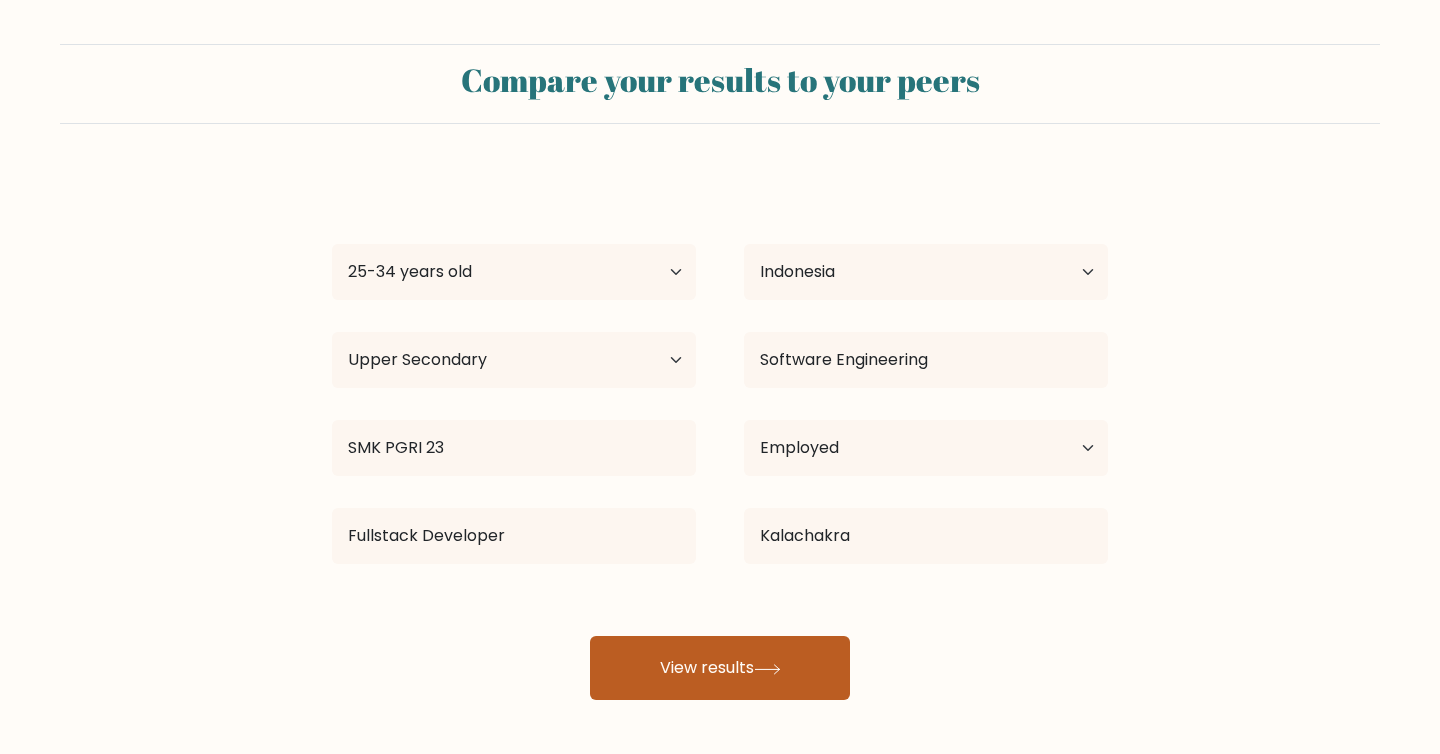 click on "View results" at bounding box center [720, 668] 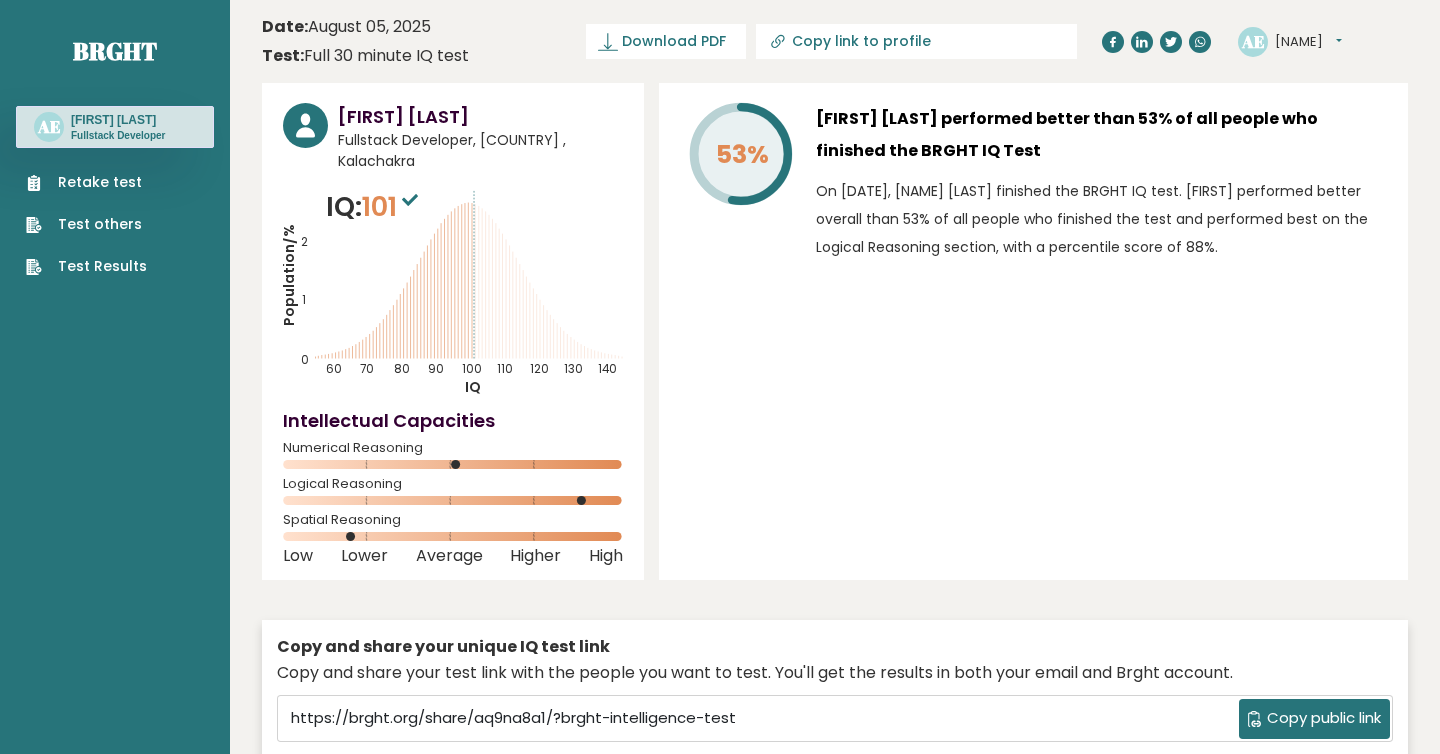 scroll, scrollTop: 0, scrollLeft: 0, axis: both 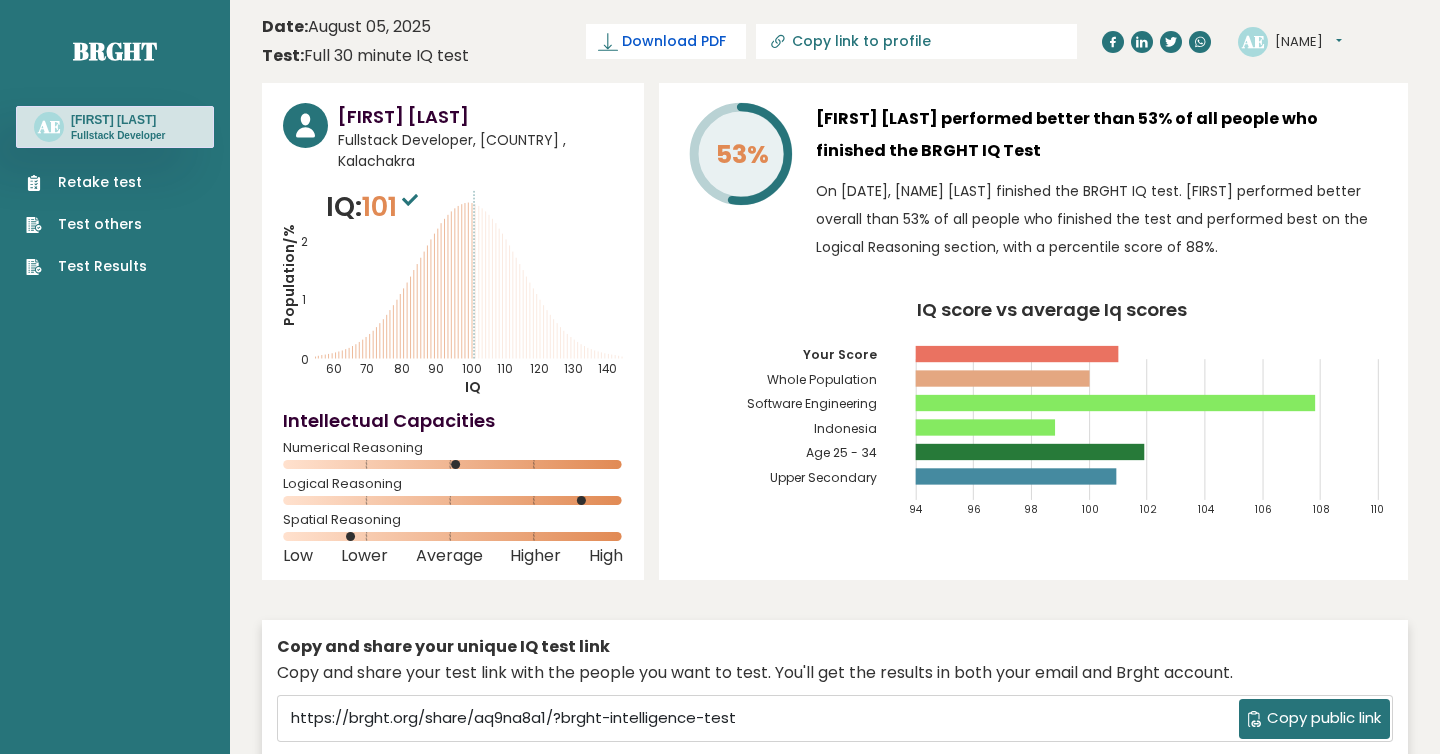 click on "Download PDF" at bounding box center [674, 41] 